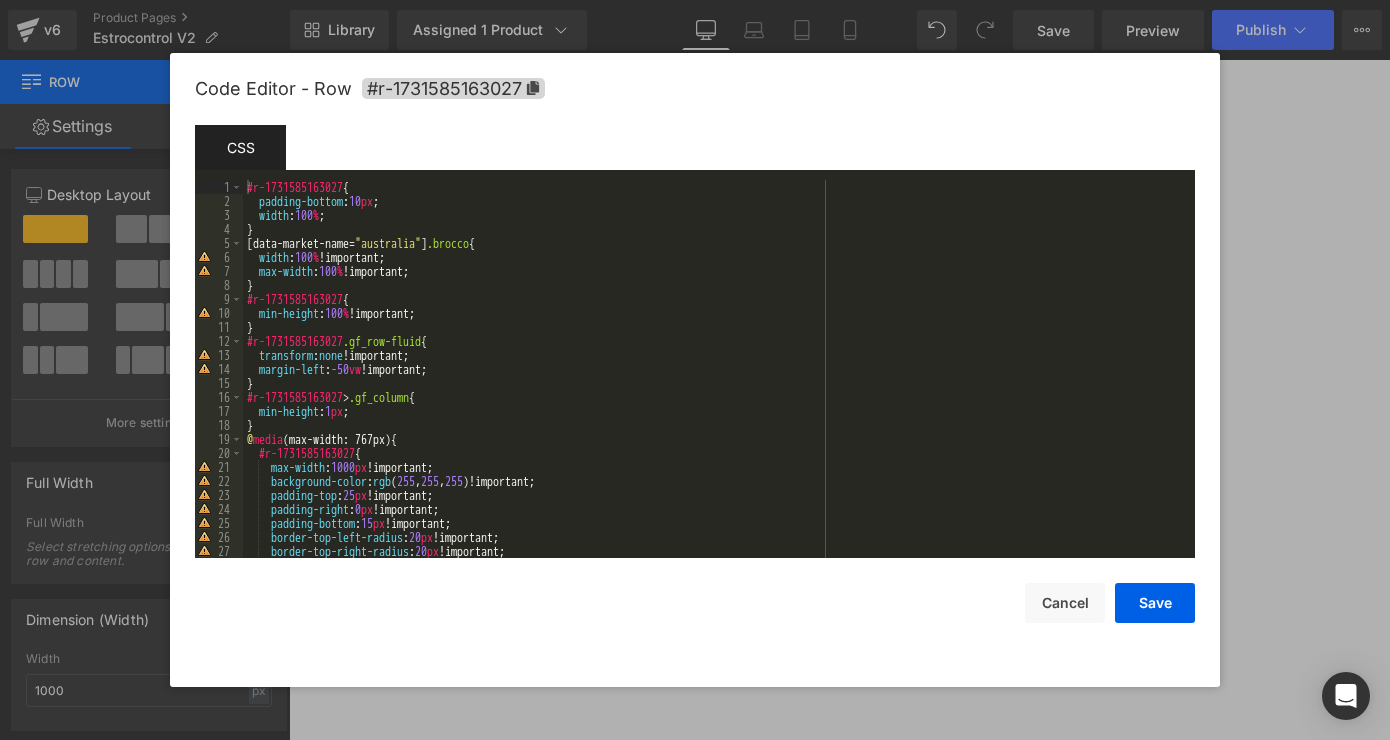 scroll, scrollTop: 0, scrollLeft: 0, axis: both 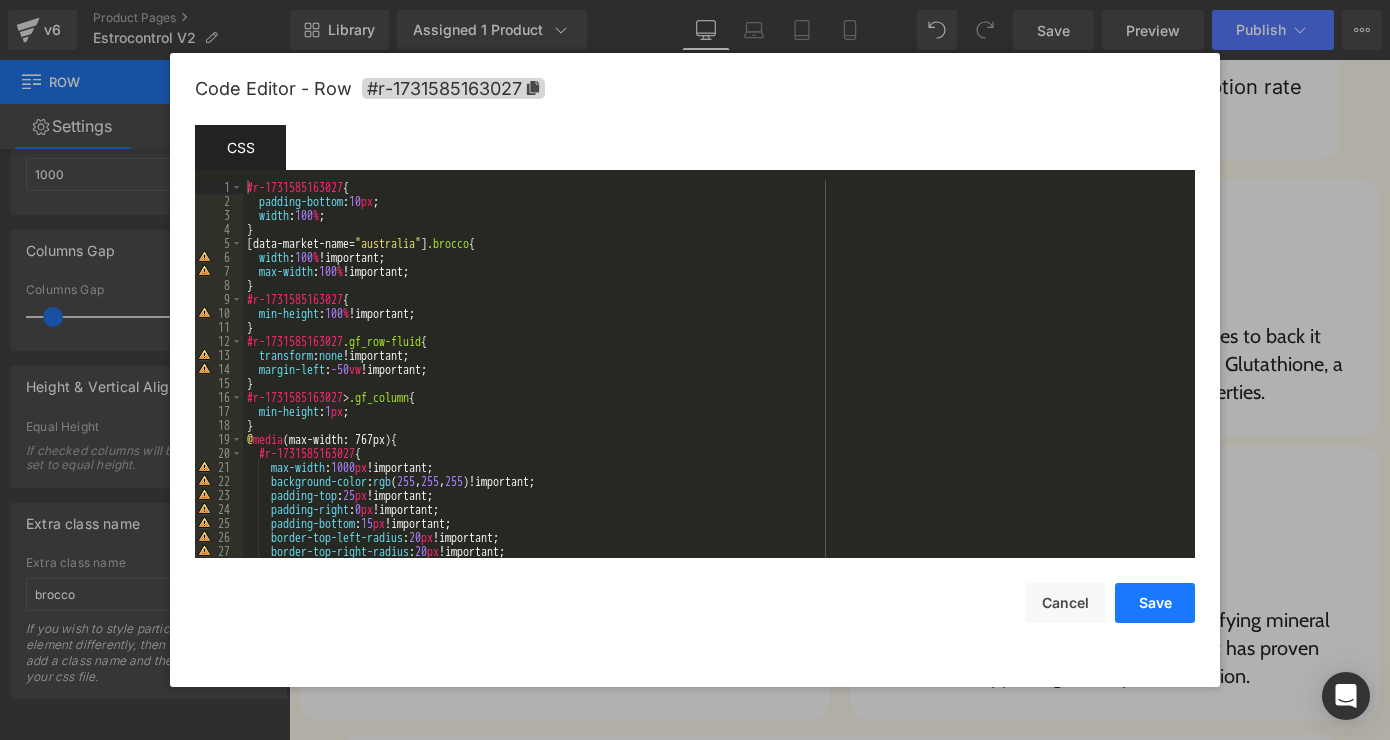 click on "Save" at bounding box center [1155, 603] 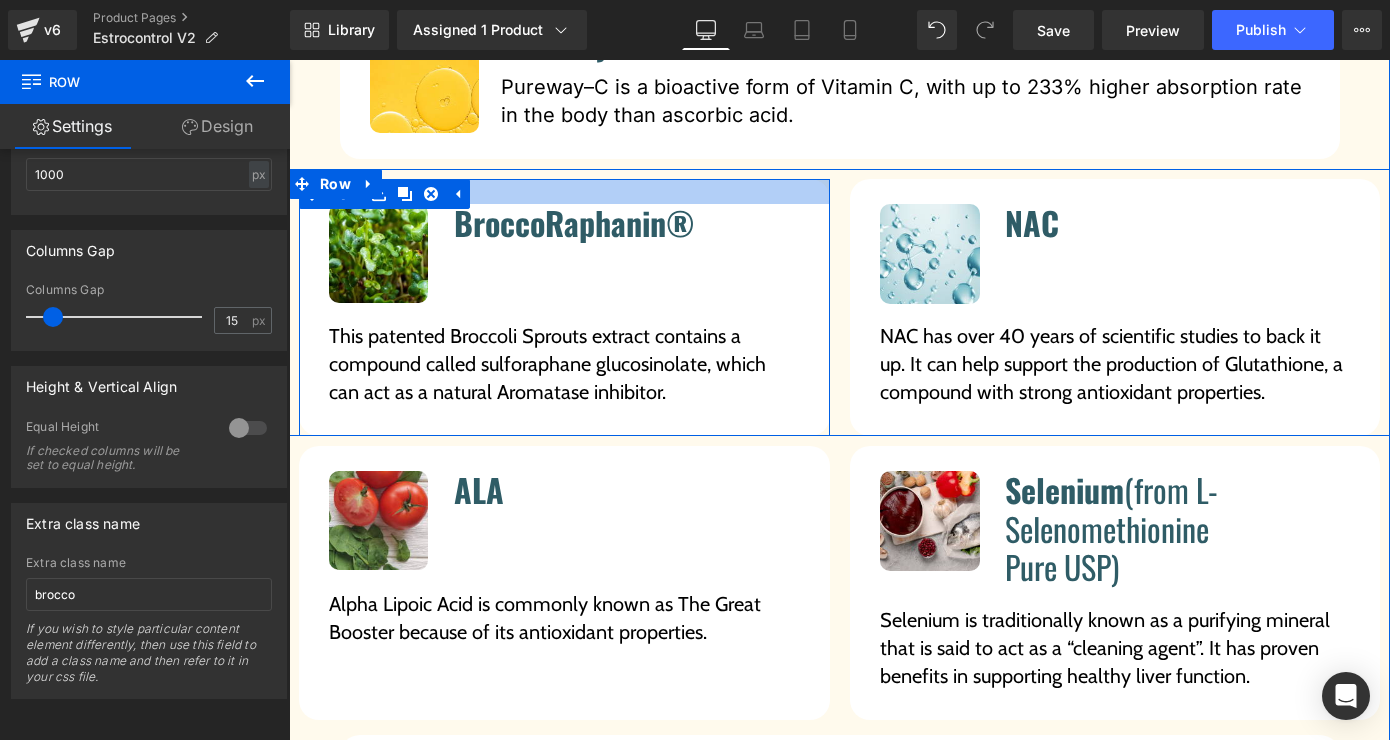 click at bounding box center (564, 191) 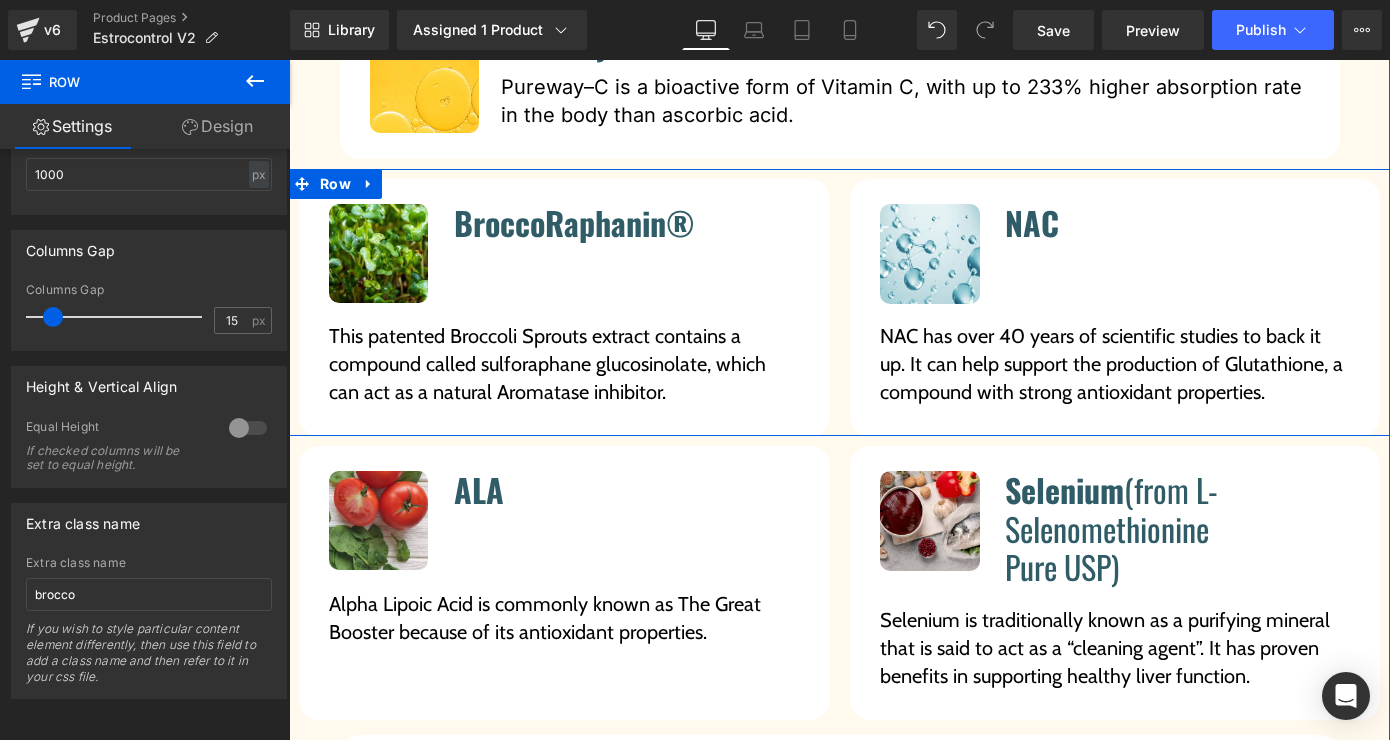 click on "Image
NAC Heading
Icon List         NAC has over 40 years of scientific studies to back it up. It can help support the production of Glutathione, a compound with strong antioxidant properties. Text Block         Row         Row" at bounding box center [1115, 297] 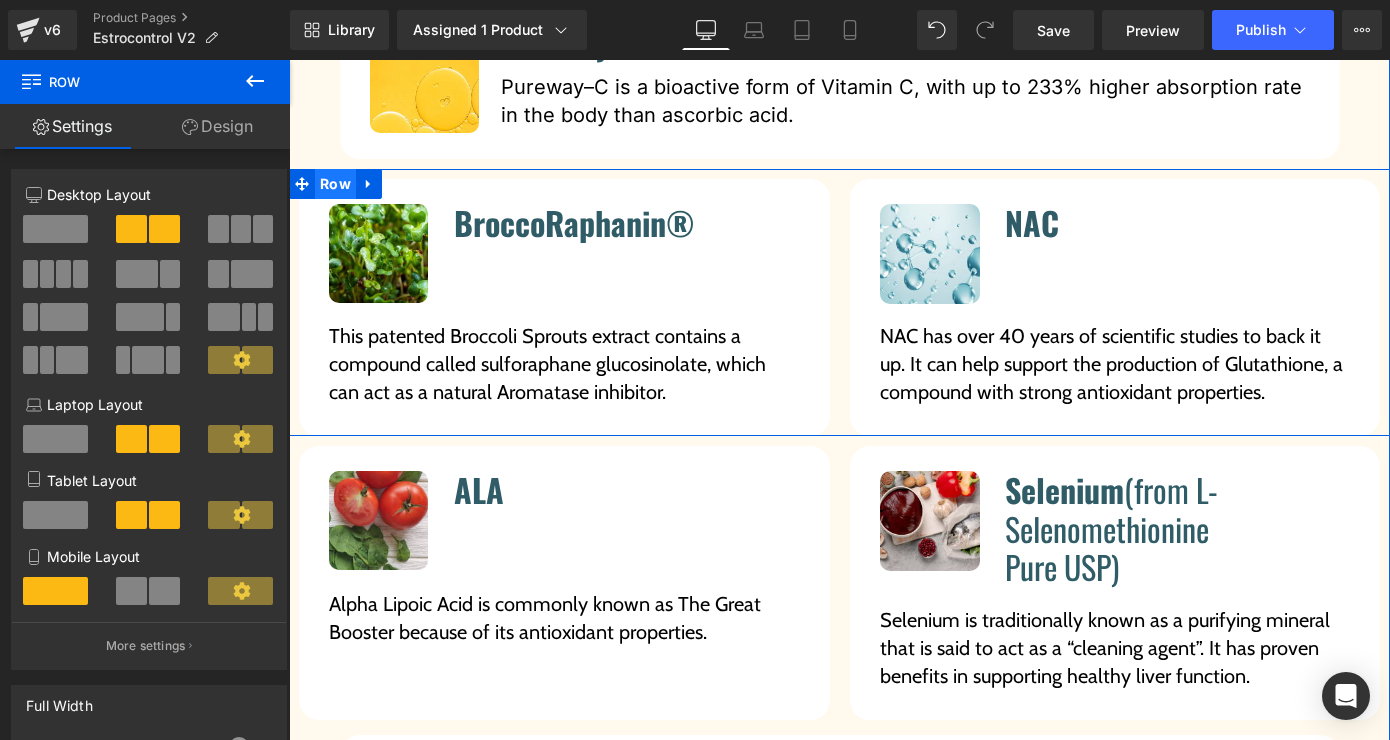 click on "Row" at bounding box center (335, 184) 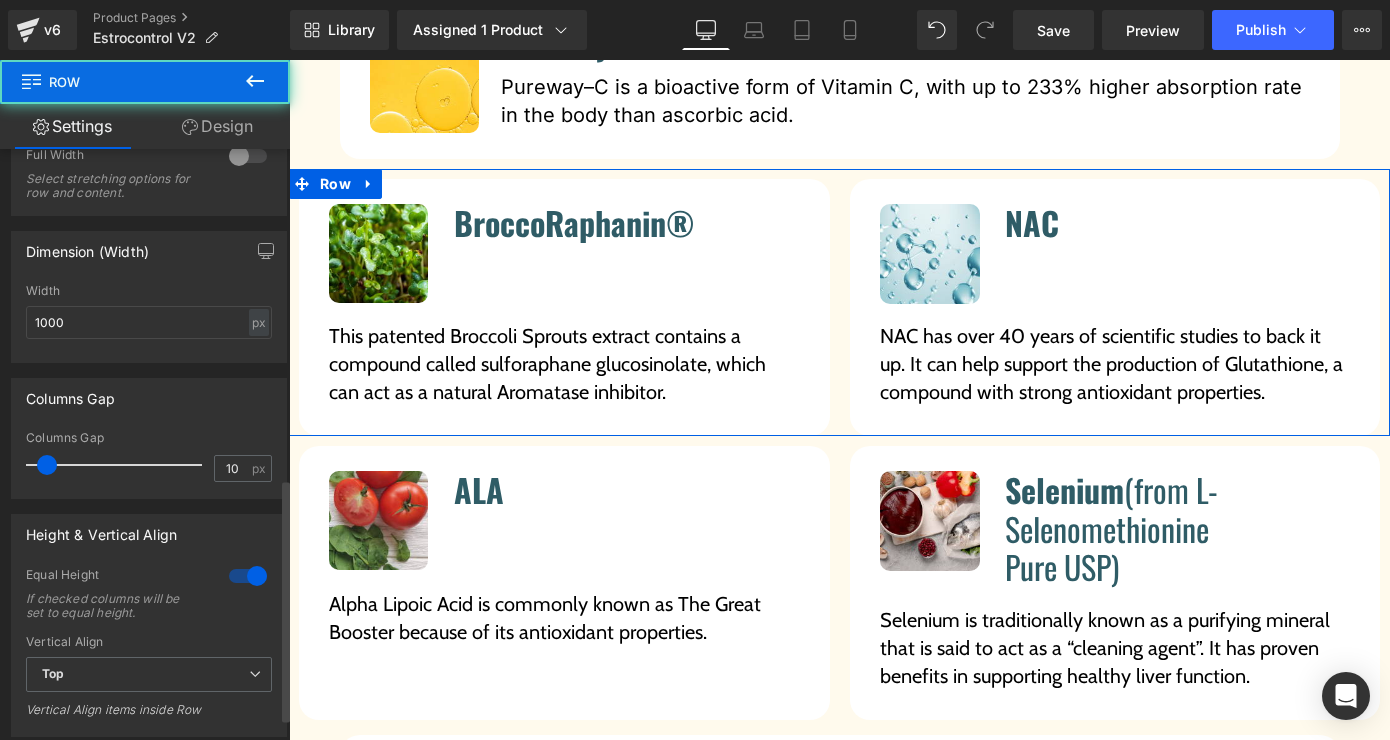 scroll, scrollTop: 859, scrollLeft: 0, axis: vertical 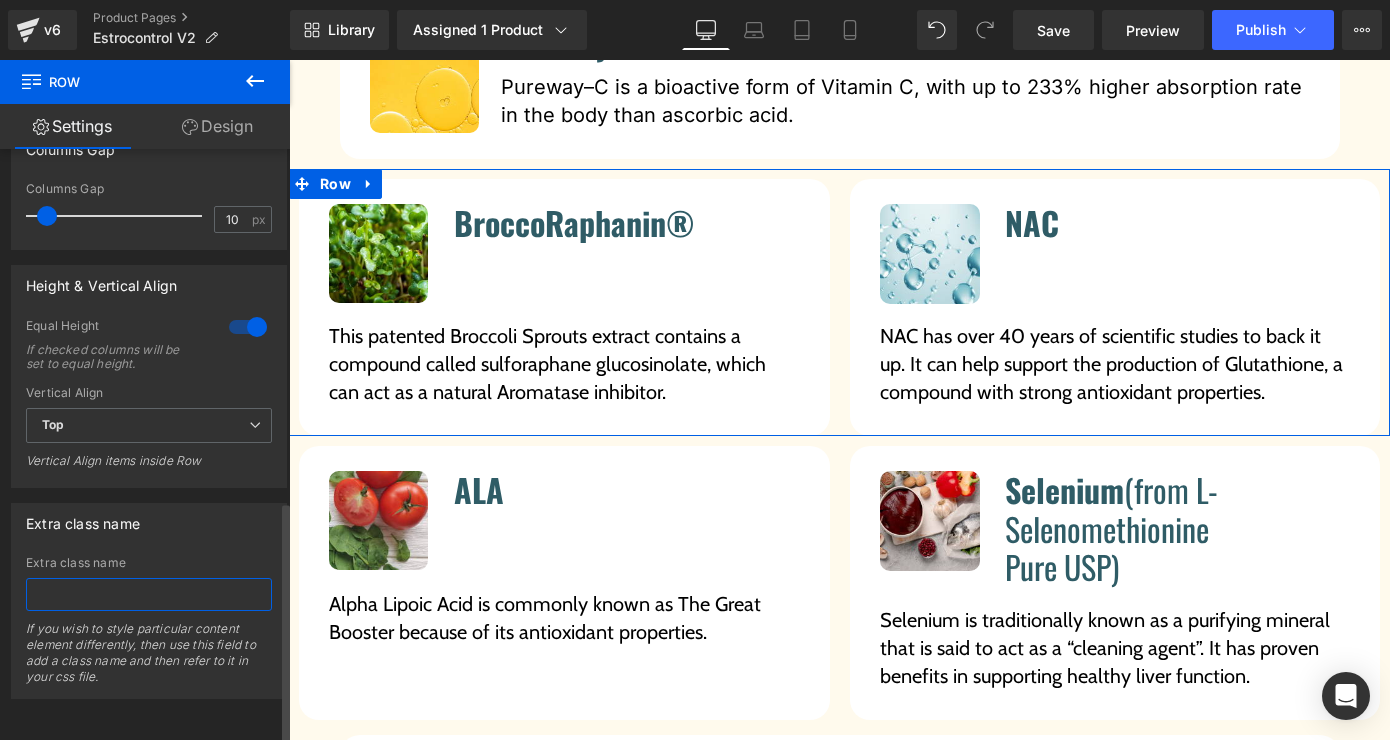 click at bounding box center [149, 594] 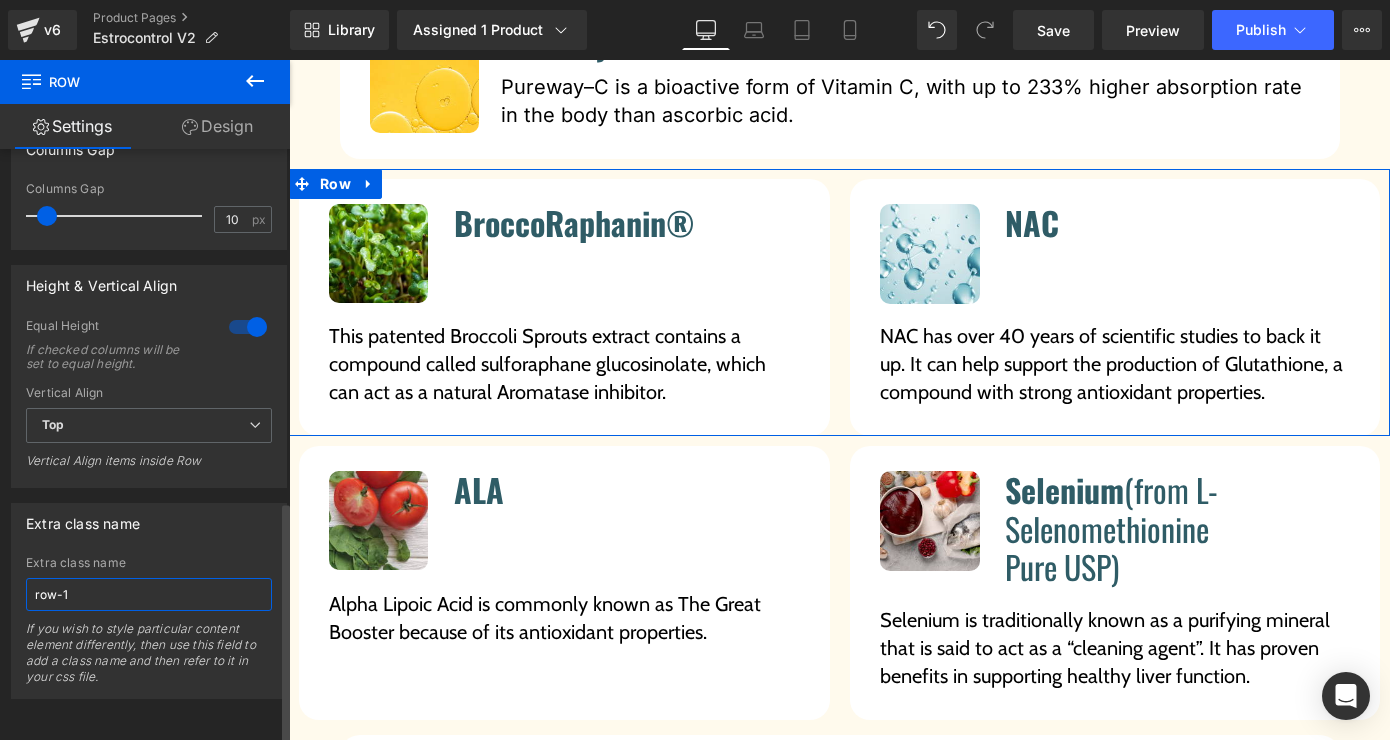 type on "row-1" 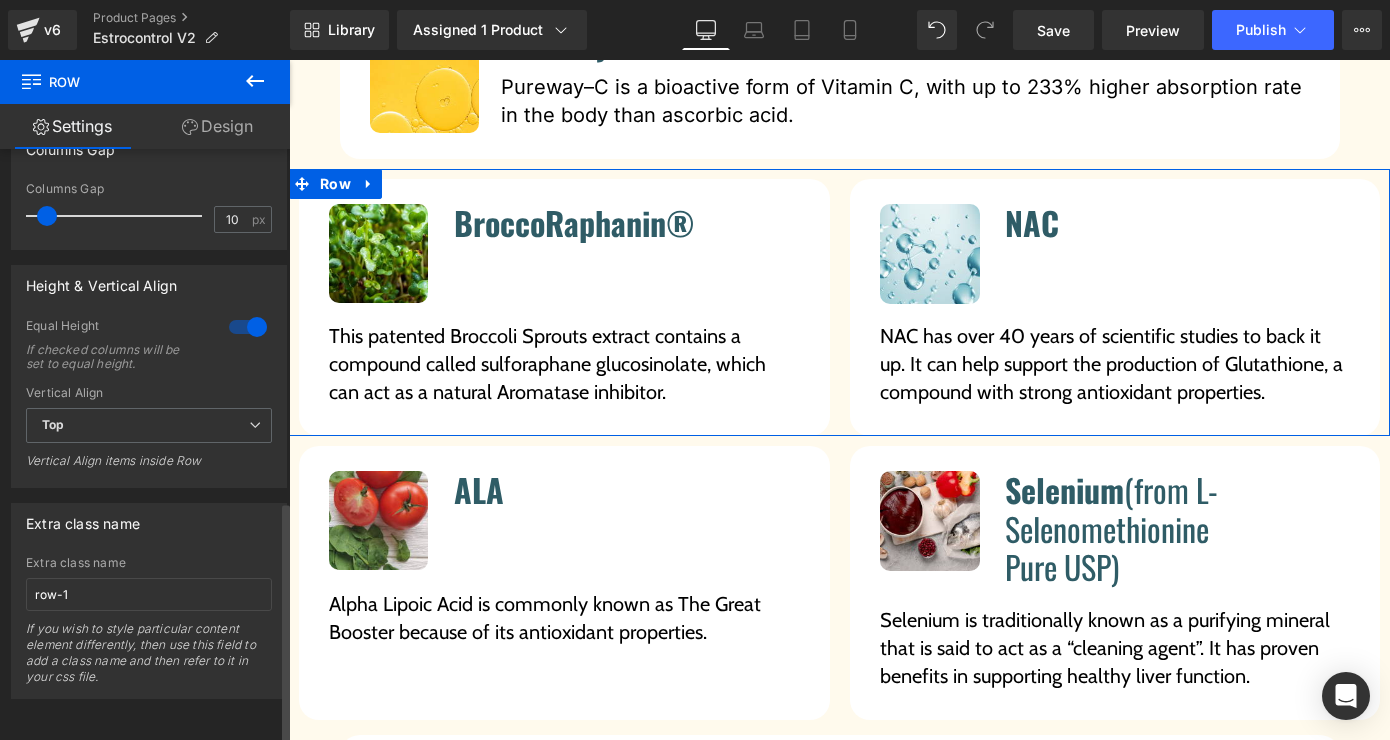 click on "If you wish to style particular content element differently, then use this field to add a class name and then refer to it in your css file." at bounding box center [149, 659] 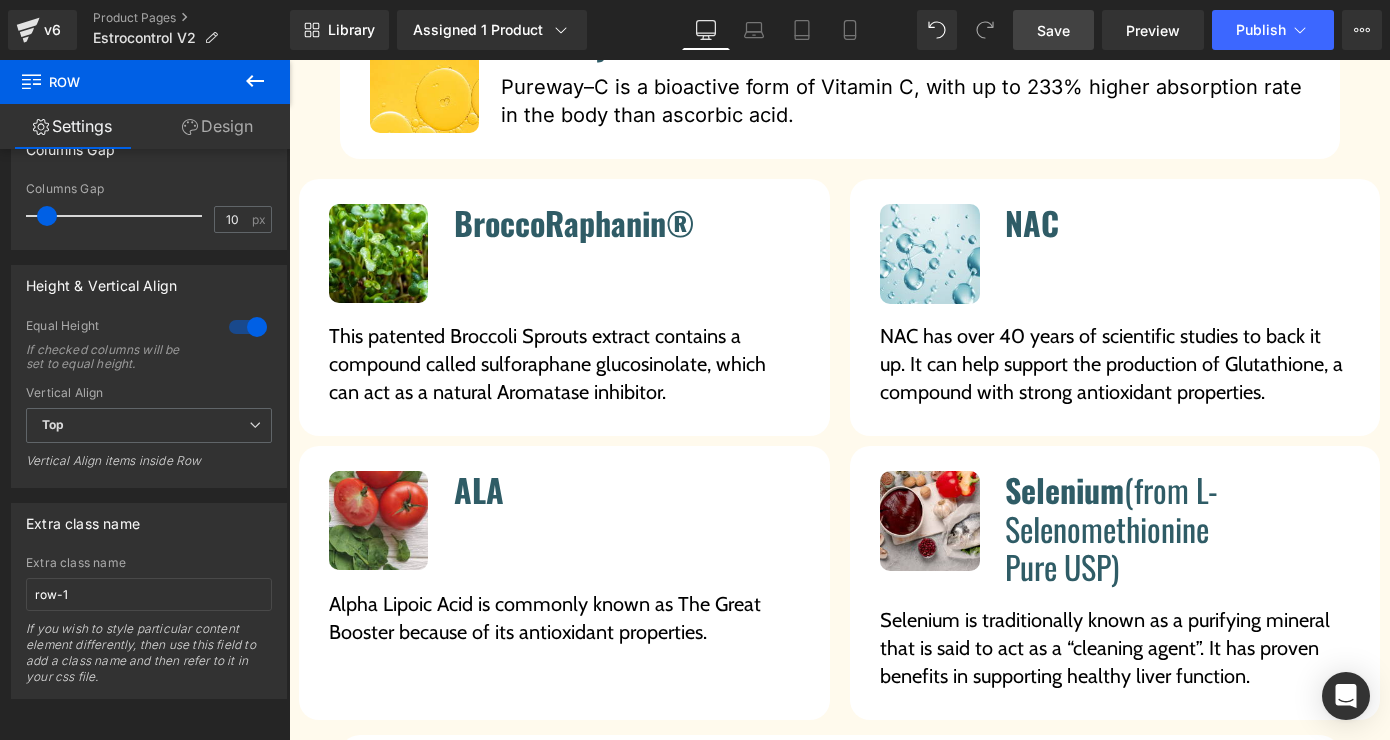 click on "Save" at bounding box center [1053, 30] 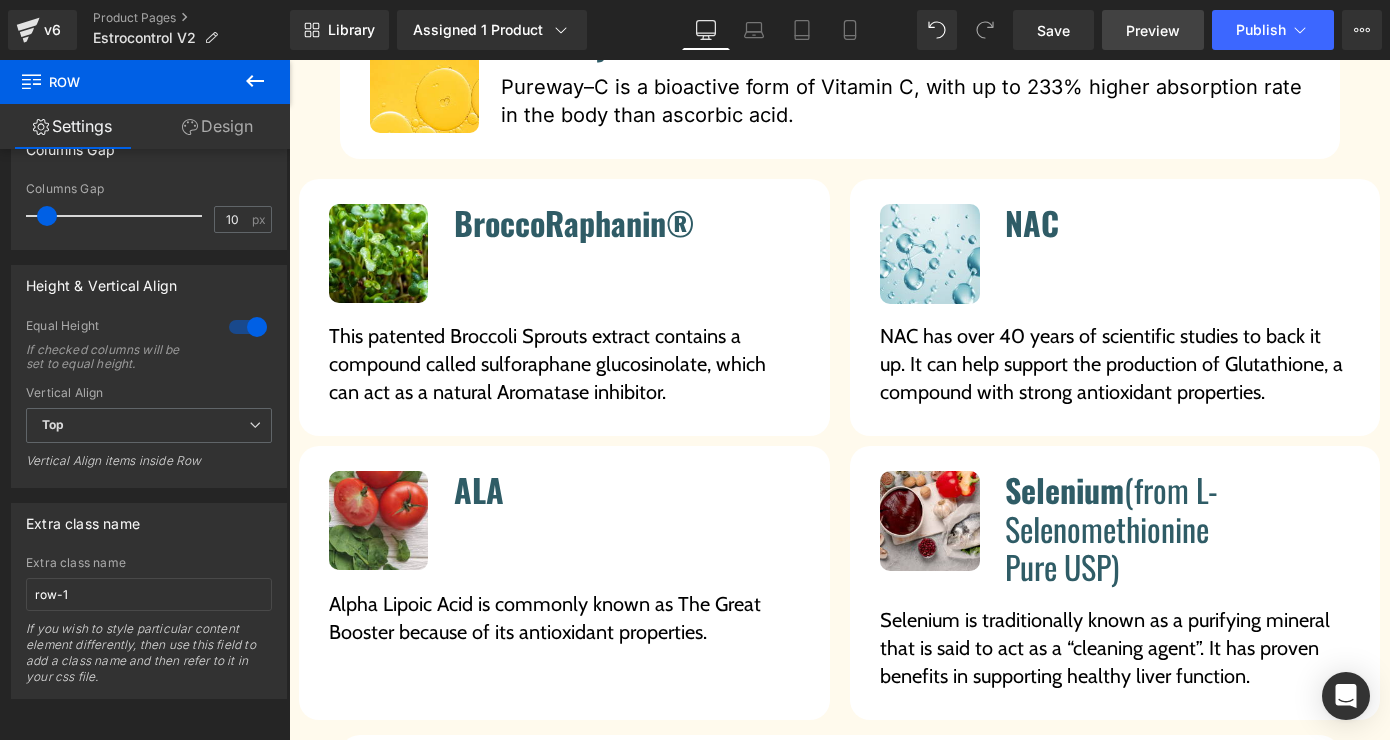 click on "Preview" at bounding box center (1153, 30) 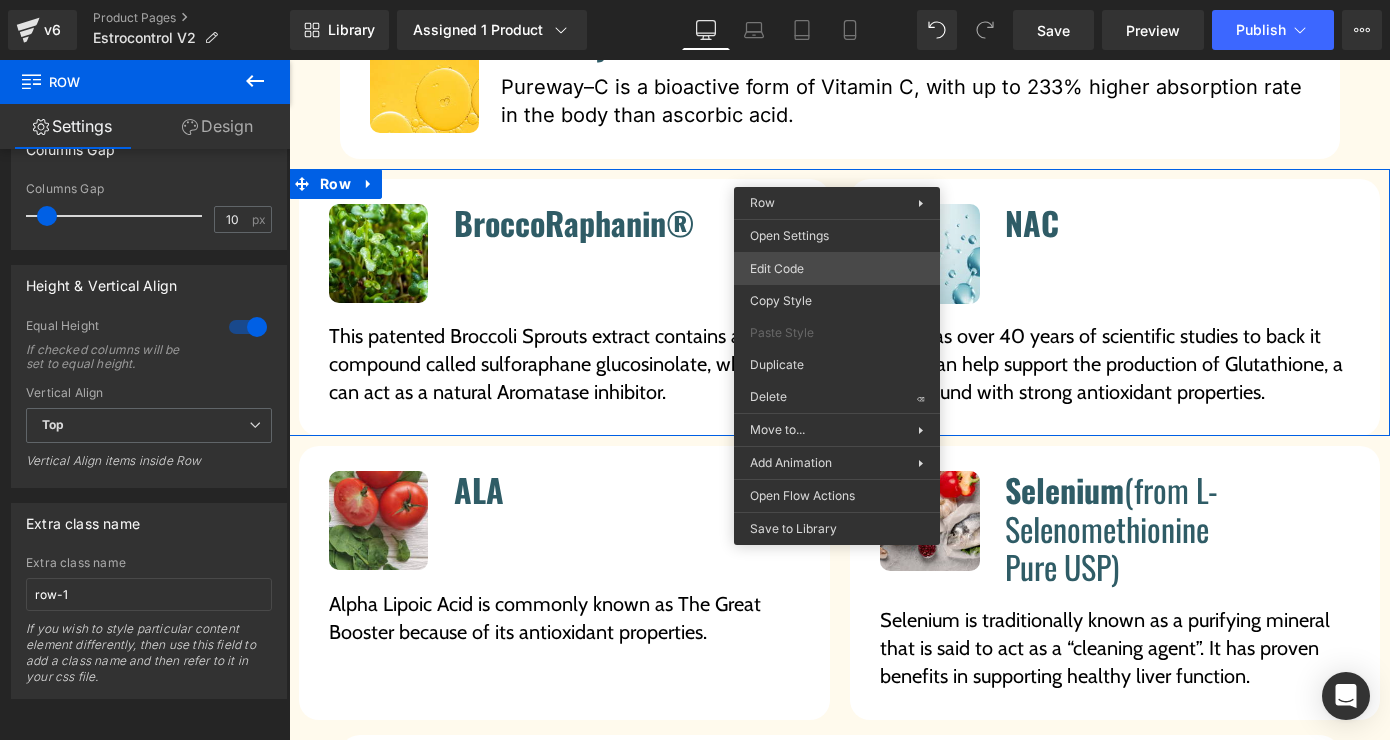 click on "Row  You are previewing how the   will restyle your page. You can not edit Elements in Preset Preview Mode.  v6 Product Pages Estrocontrol V2 Library Assigned 1 Product  Product Preview
EstroControl Manage assigned products Desktop Desktop Laptop Tablet Mobile Save Preview Publish Scheduled View Live Page View with current Template Save Template to Library Schedule Publish  Optimize  Publish Settings Shortcuts  Your page can’t be published   You've reached the maximum number of published pages on your plan  (14/999999).  You need to upgrade your plan or unpublish all your pages to get 1 publish slot.   Unpublish pages   Upgrade plan  Elements Global Style Base Row  rows, columns, layouts, div Heading  headings, titles, h1,h2,h3,h4,h5,h6 Text Block  texts, paragraphs, contents, blocks Image  images, photos, alts, uploads Icon  icons, symbols Button  button, call to action, cta Separator  separators, dividers, horizontal lines Liquid  Banner Parallax  Hero Banner  Stack Tabs  Carousel  Pricing" at bounding box center (695, 0) 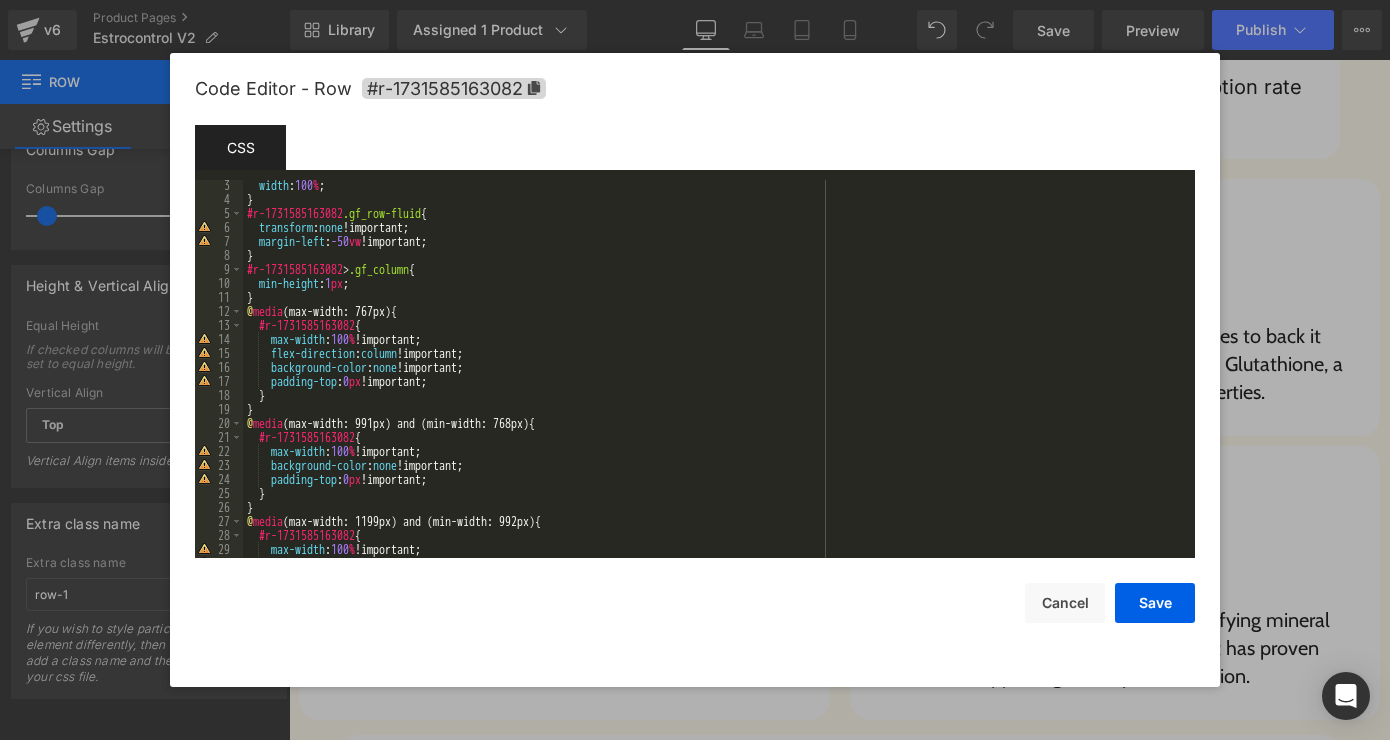 scroll, scrollTop: 0, scrollLeft: 0, axis: both 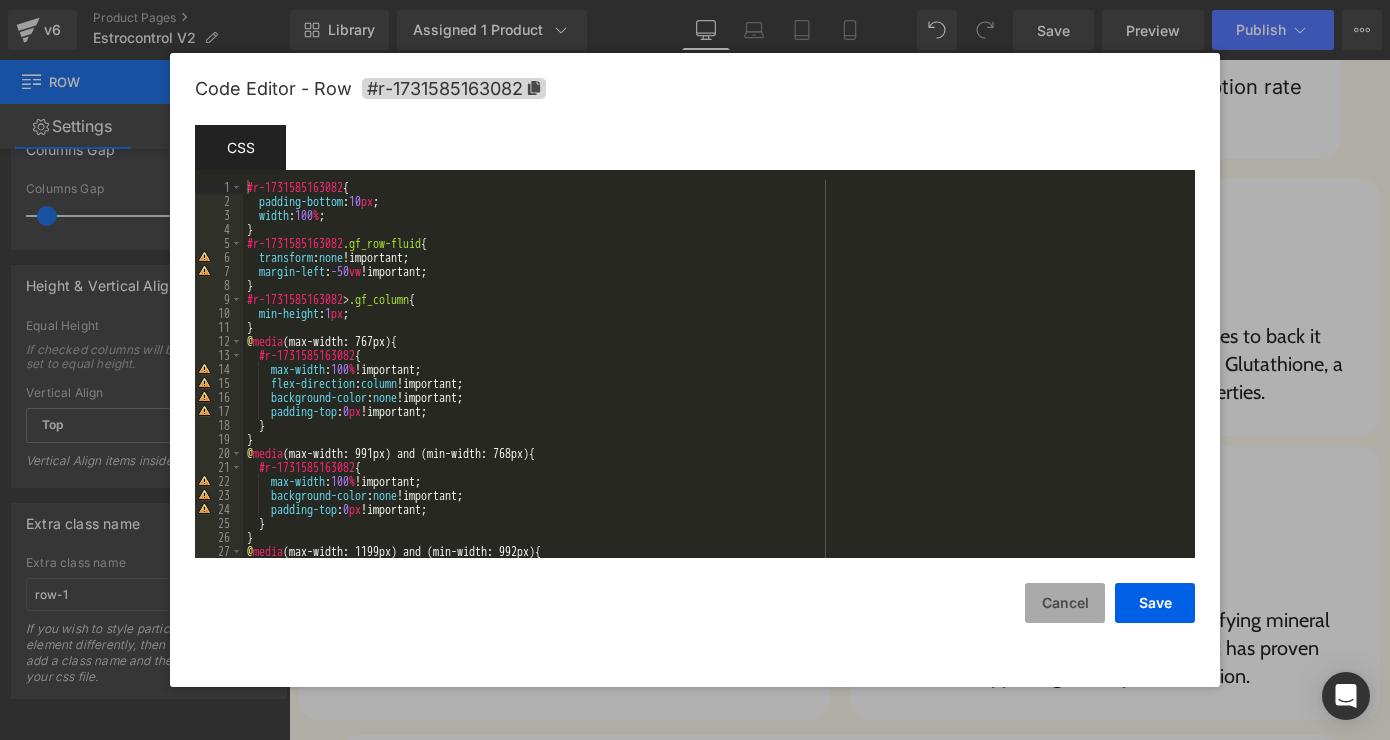 click on "Cancel" at bounding box center (1065, 603) 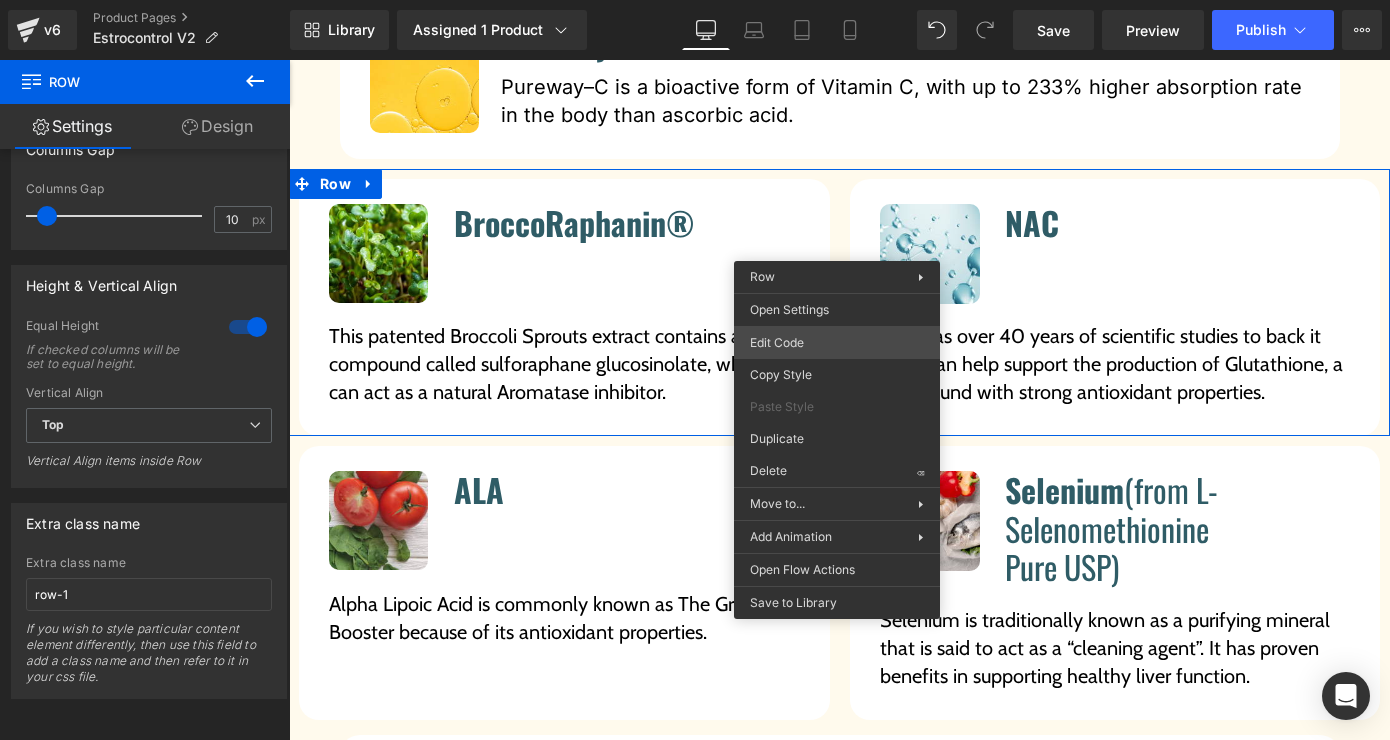click on "Row  You are previewing how the   will restyle your page. You can not edit Elements in Preset Preview Mode.  v6 Product Pages Estrocontrol V2 Library Assigned 1 Product  Product Preview
EstroControl Manage assigned products Desktop Desktop Laptop Tablet Mobile Save Preview Publish Scheduled View Live Page View with current Template Save Template to Library Schedule Publish  Optimize  Publish Settings Shortcuts  Your page can’t be published   You've reached the maximum number of published pages on your plan  (14/999999).  You need to upgrade your plan or unpublish all your pages to get 1 publish slot.   Unpublish pages   Upgrade plan  Elements Global Style Base Row  rows, columns, layouts, div Heading  headings, titles, h1,h2,h3,h4,h5,h6 Text Block  texts, paragraphs, contents, blocks Image  images, photos, alts, uploads Icon  icons, symbols Button  button, call to action, cta Separator  separators, dividers, horizontal lines Liquid  Banner Parallax  Hero Banner  Stack Tabs  Carousel  Pricing" at bounding box center (695, 0) 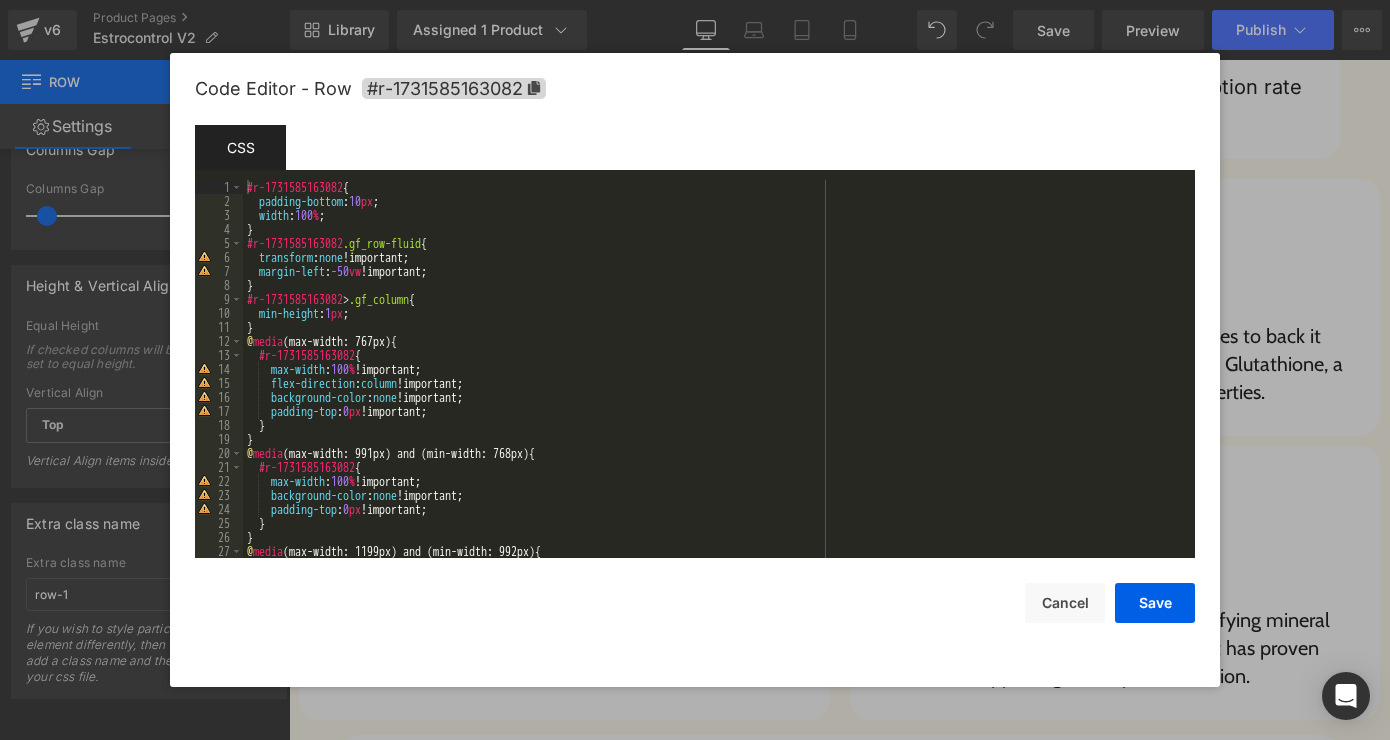 scroll, scrollTop: 0, scrollLeft: 0, axis: both 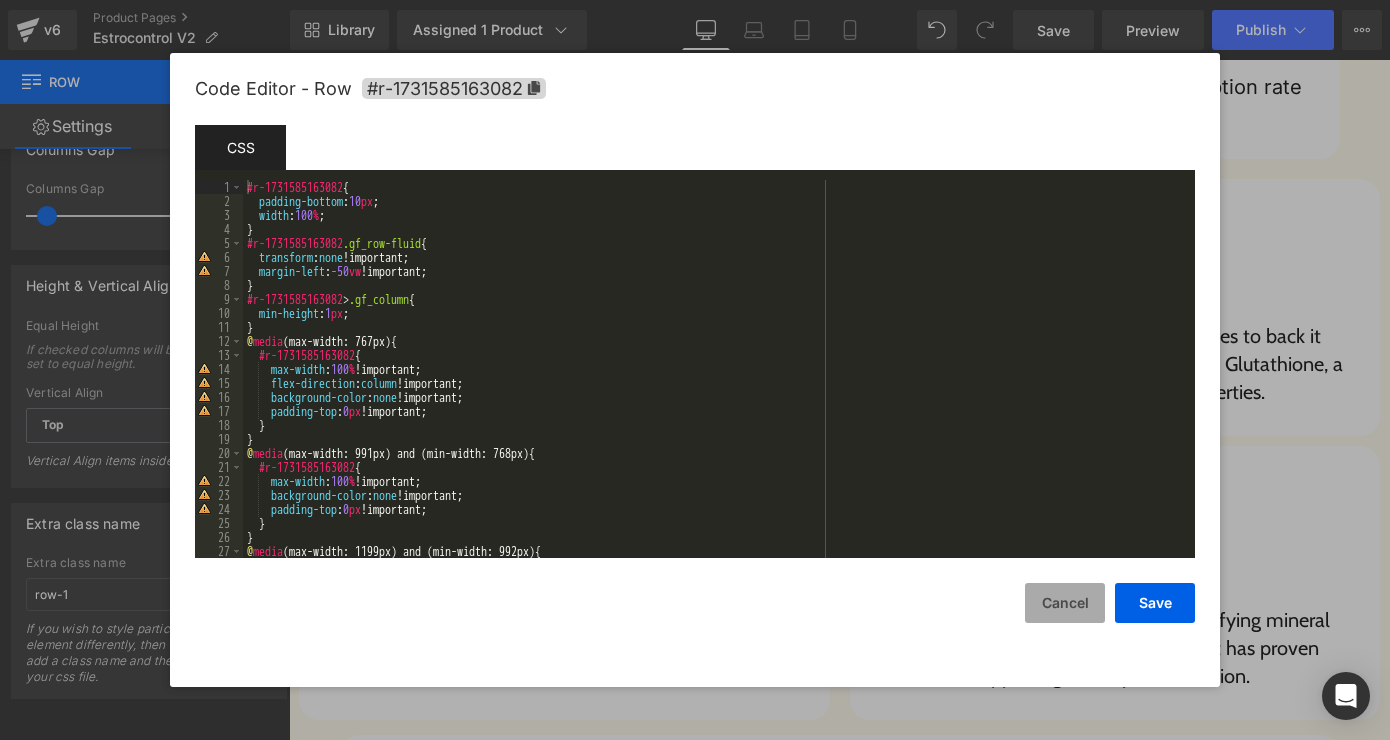 click on "Cancel" at bounding box center [1065, 603] 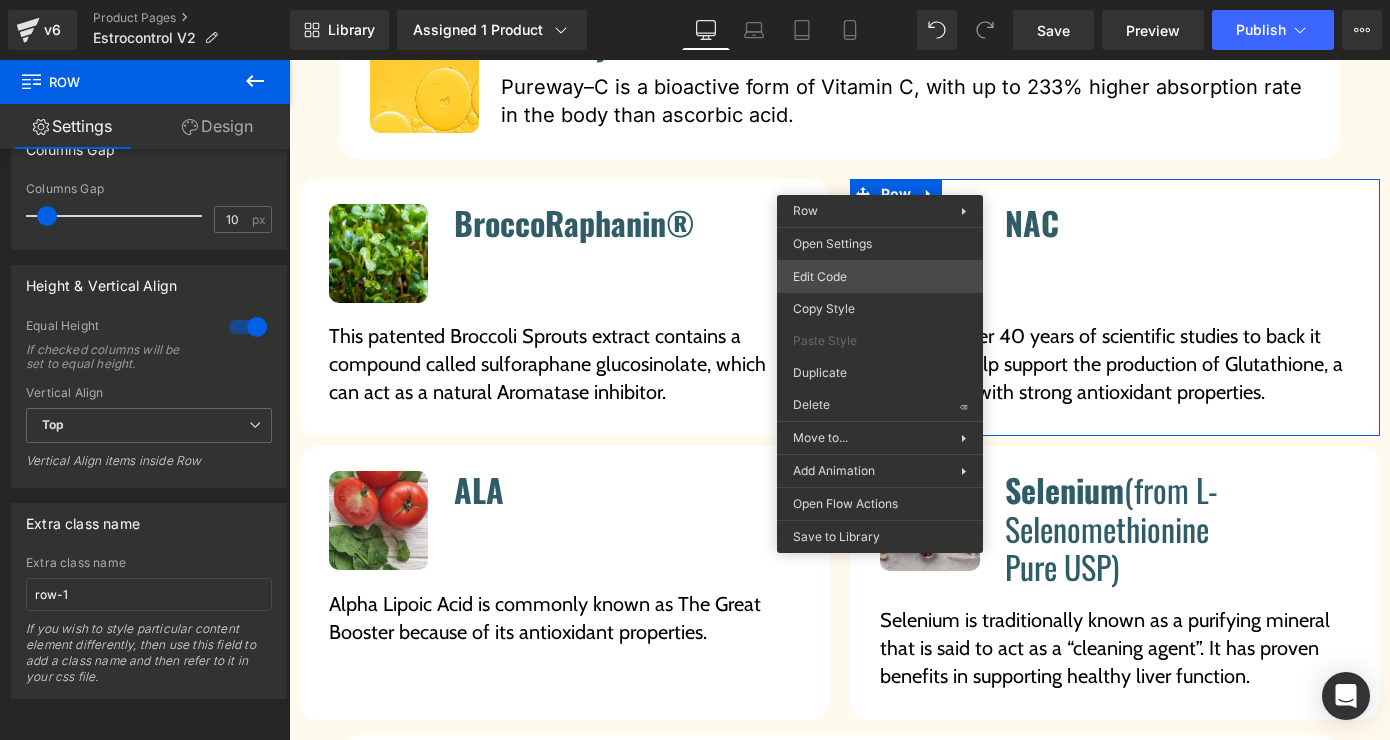 click on "Row  You are previewing how the   will restyle your page. You can not edit Elements in Preset Preview Mode.  v6 Product Pages Estrocontrol V2 Library Assigned 1 Product  Product Preview
EstroControl Manage assigned products Desktop Desktop Laptop Tablet Mobile Save Preview Publish Scheduled View Live Page View with current Template Save Template to Library Schedule Publish  Optimize  Publish Settings Shortcuts  Your page can’t be published   You've reached the maximum number of published pages on your plan  (14/999999).  You need to upgrade your plan or unpublish all your pages to get 1 publish slot.   Unpublish pages   Upgrade plan  Elements Global Style Base Row  rows, columns, layouts, div Heading  headings, titles, h1,h2,h3,h4,h5,h6 Text Block  texts, paragraphs, contents, blocks Image  images, photos, alts, uploads Icon  icons, symbols Button  button, call to action, cta Separator  separators, dividers, horizontal lines Liquid  Banner Parallax  Hero Banner  Stack Tabs  Carousel  Pricing" at bounding box center [695, 0] 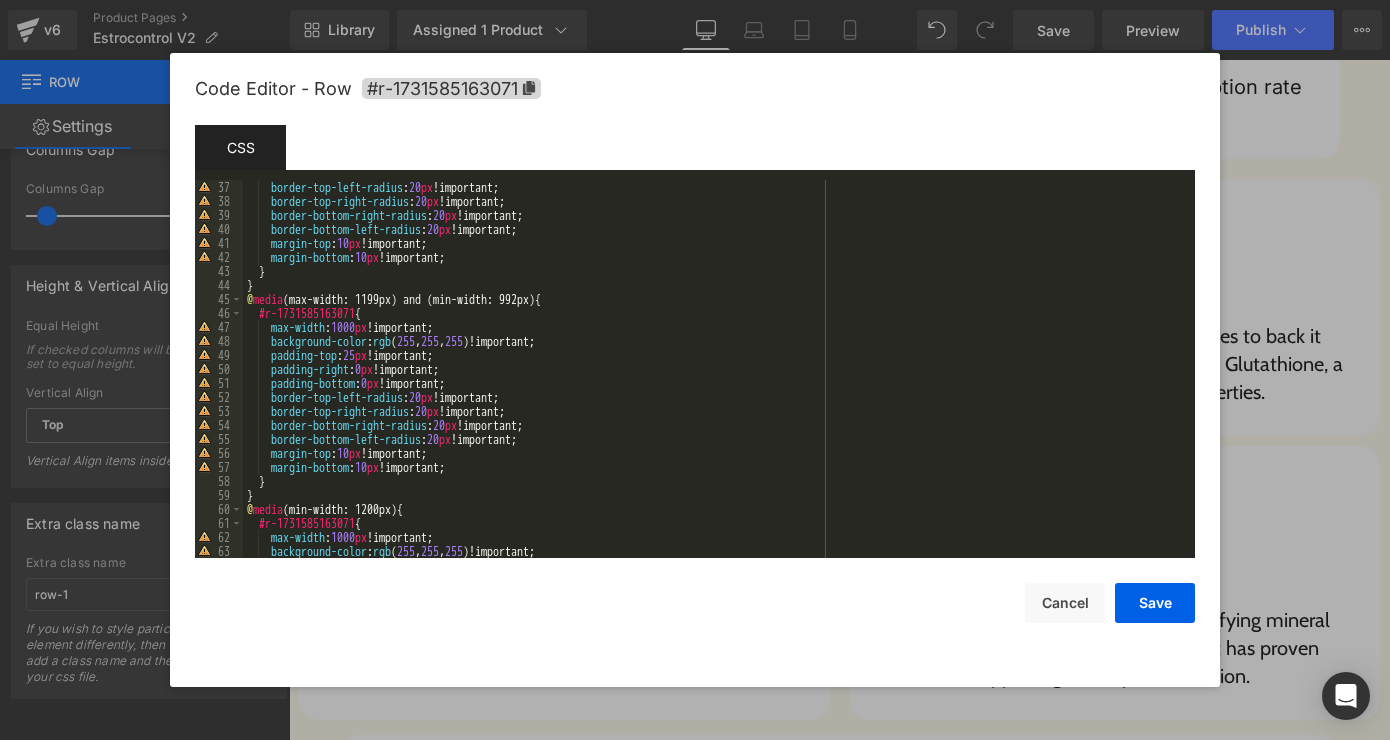 scroll, scrollTop: 882, scrollLeft: 0, axis: vertical 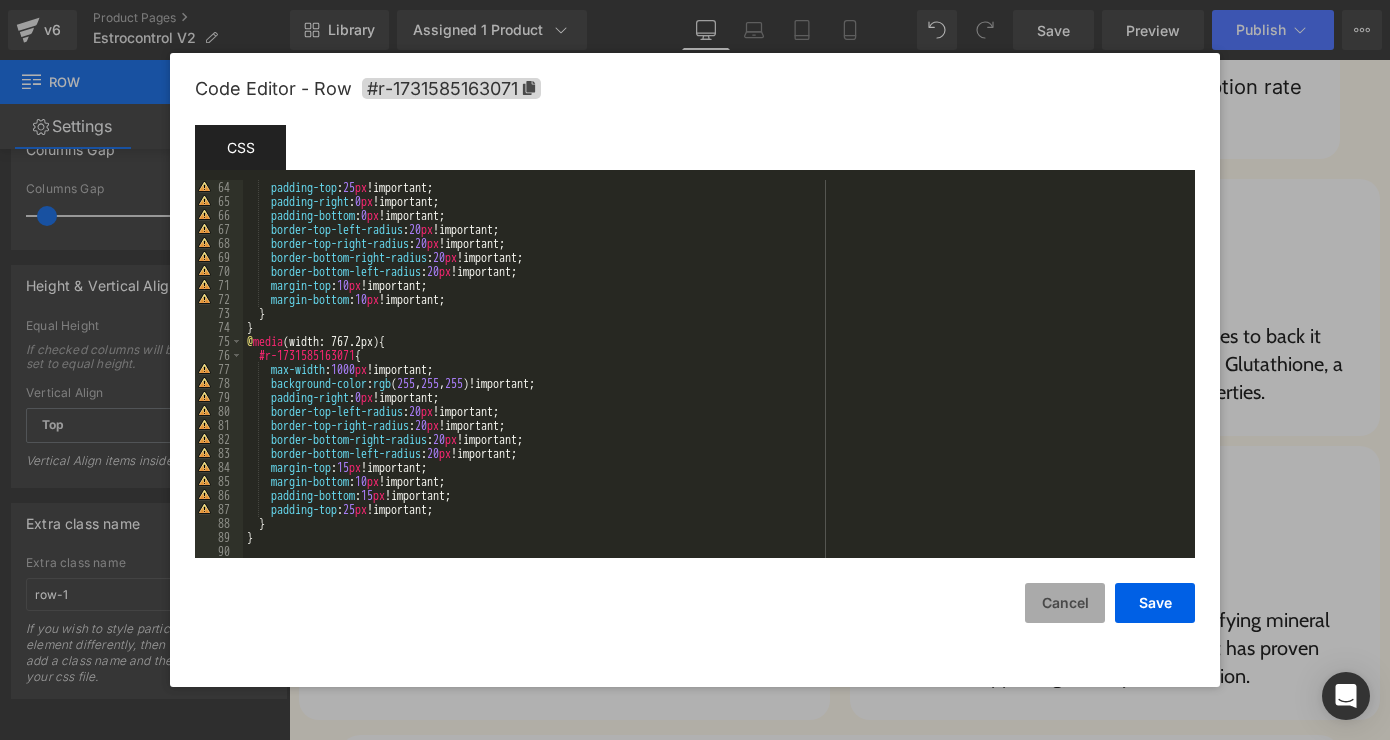 click on "Cancel" at bounding box center (1065, 603) 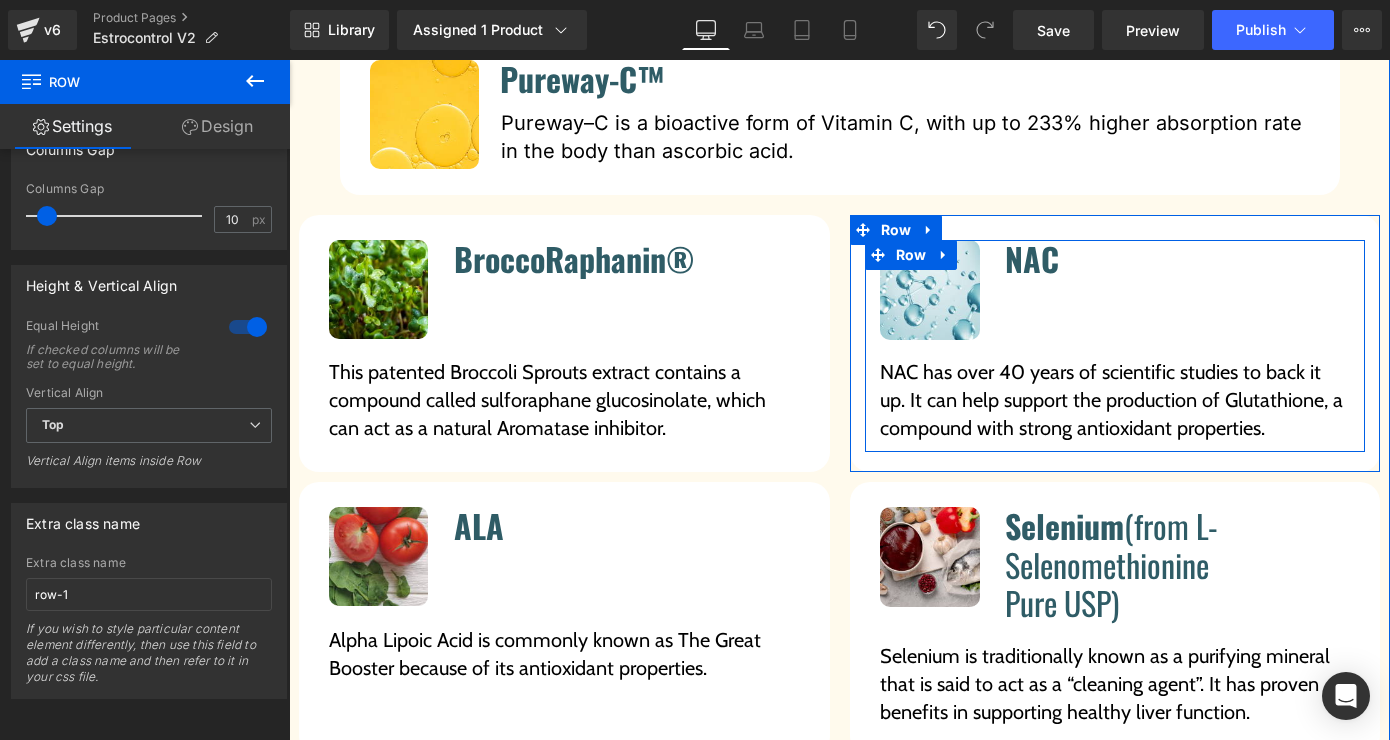 scroll, scrollTop: 3067, scrollLeft: 0, axis: vertical 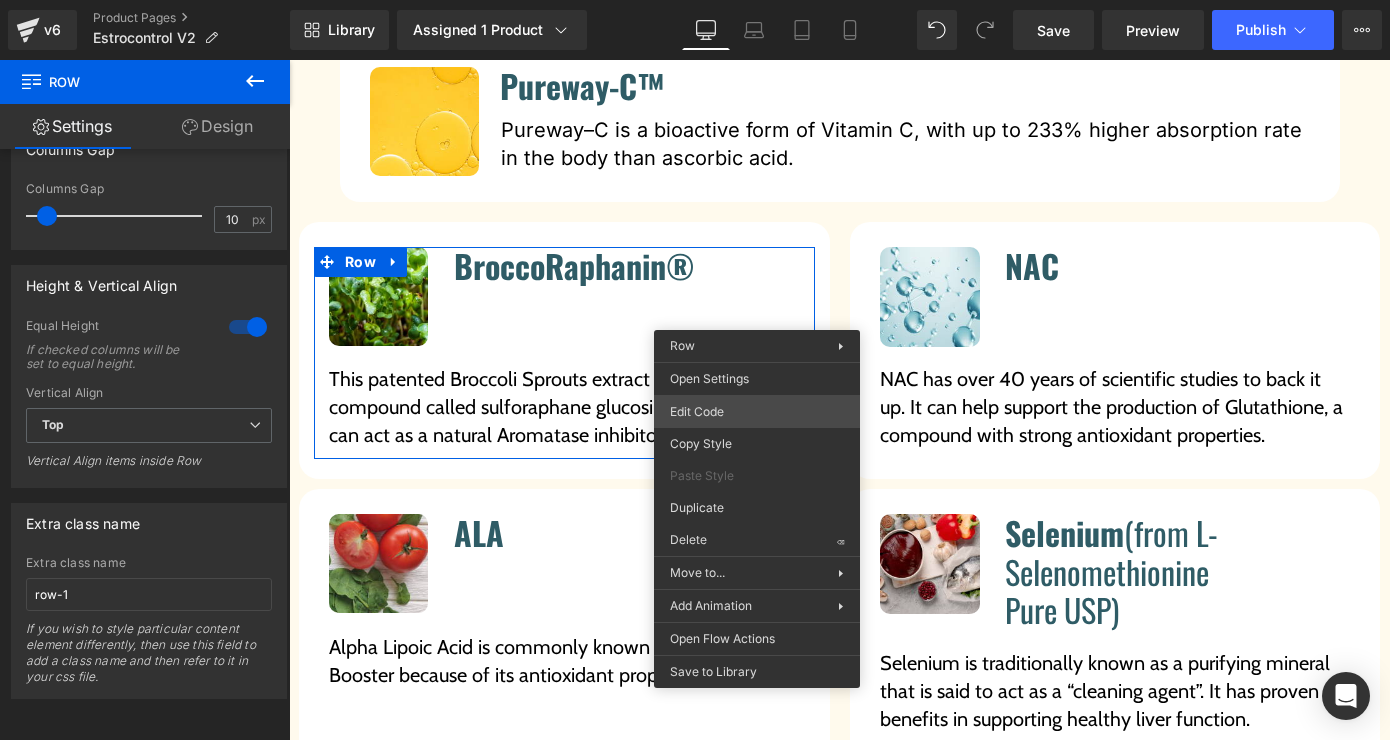 click on "Row  You are previewing how the   will restyle your page. You can not edit Elements in Preset Preview Mode.  v6 Product Pages Estrocontrol V2 Library Assigned 1 Product  Product Preview
EstroControl Manage assigned products Desktop Desktop Laptop Tablet Mobile Save Preview Publish Scheduled View Live Page View with current Template Save Template to Library Schedule Publish  Optimize  Publish Settings Shortcuts  Your page can’t be published   You've reached the maximum number of published pages on your plan  (14/999999).  You need to upgrade your plan or unpublish all your pages to get 1 publish slot.   Unpublish pages   Upgrade plan  Elements Global Style Base Row  rows, columns, layouts, div Heading  headings, titles, h1,h2,h3,h4,h5,h6 Text Block  texts, paragraphs, contents, blocks Image  images, photos, alts, uploads Icon  icons, symbols Button  button, call to action, cta Separator  separators, dividers, horizontal lines Liquid  Banner Parallax  Hero Banner  Stack Tabs  Carousel  Pricing" at bounding box center (695, 0) 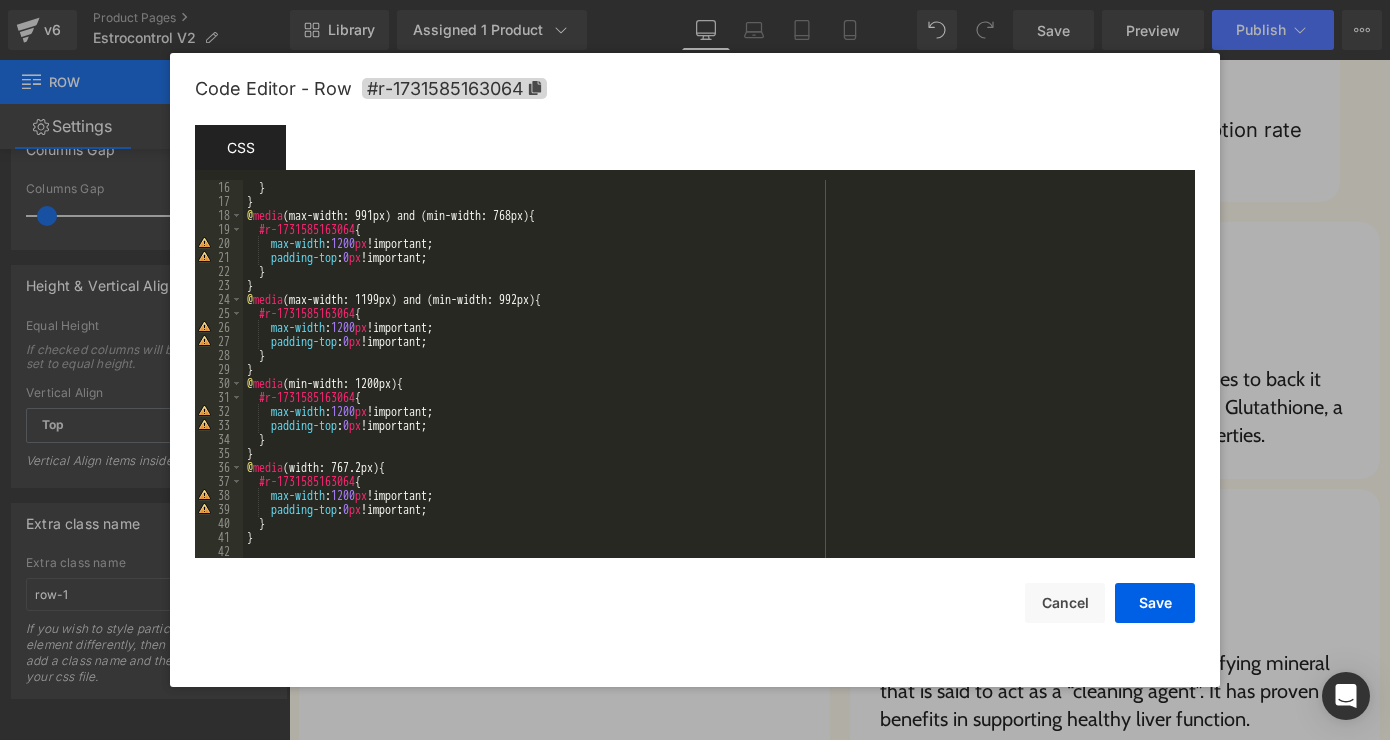 scroll, scrollTop: 0, scrollLeft: 0, axis: both 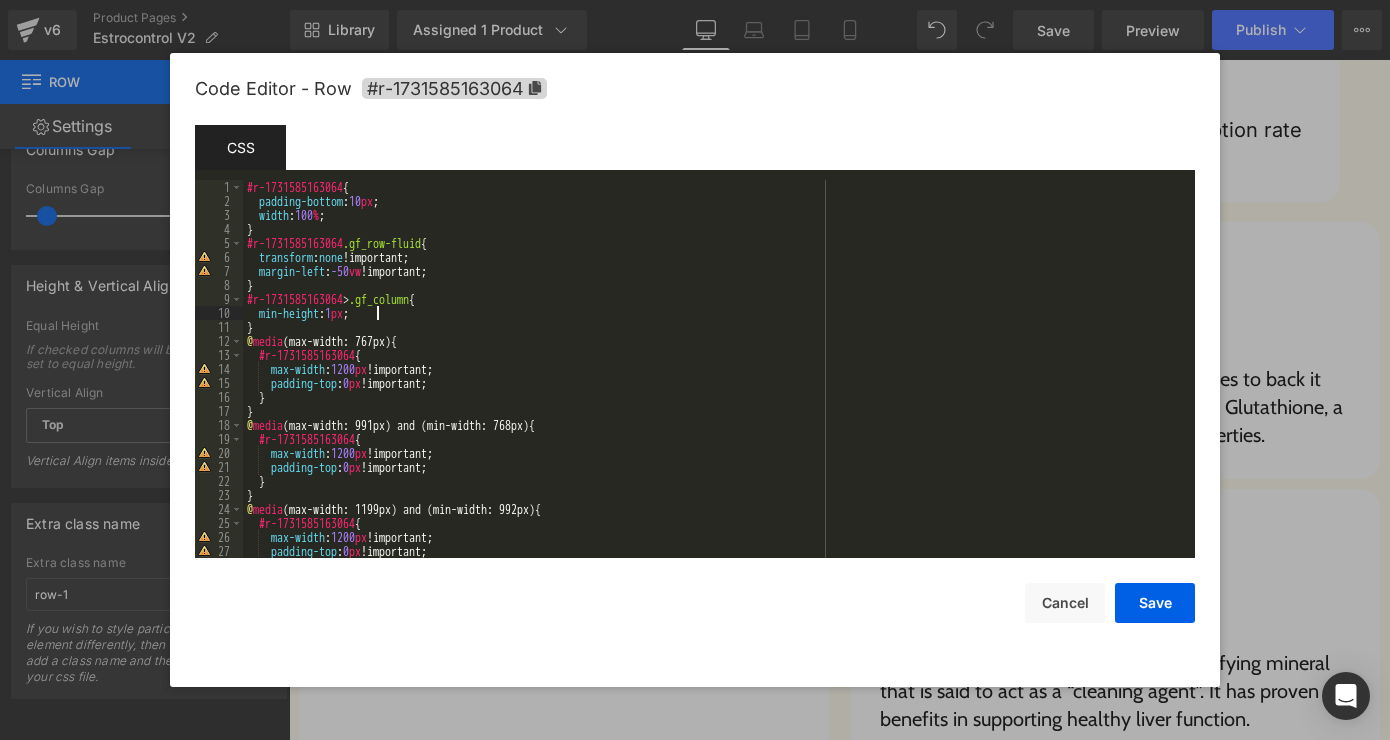 click on "#r-1731585163064 {    padding-bottom :  10 px ;    width :  100 % ; } #r-1731585163064 .gf_row-fluid {    transform :  none  !important;    margin-left :  -50 vw  !important; } #r-1731585163064  >  .gf_column {    min-height :  1 px ; } @ media  (max-width: 767px) {    #r-1731585163064 {       max-width :  1200 px !important;       padding-top :  0 px !important;    } } @ media  (max-width: 991px) and (min-width: 768px) {    #r-1731585163064 {       max-width :  1200 px !important;       padding-top :  0 px !important;    } } @ media  (max-width: 1199px) and (min-width: 992px) {    #r-1731585163064 {       max-width :  1200 px !important;       padding-top :  0 px !important;    }" at bounding box center (715, 383) 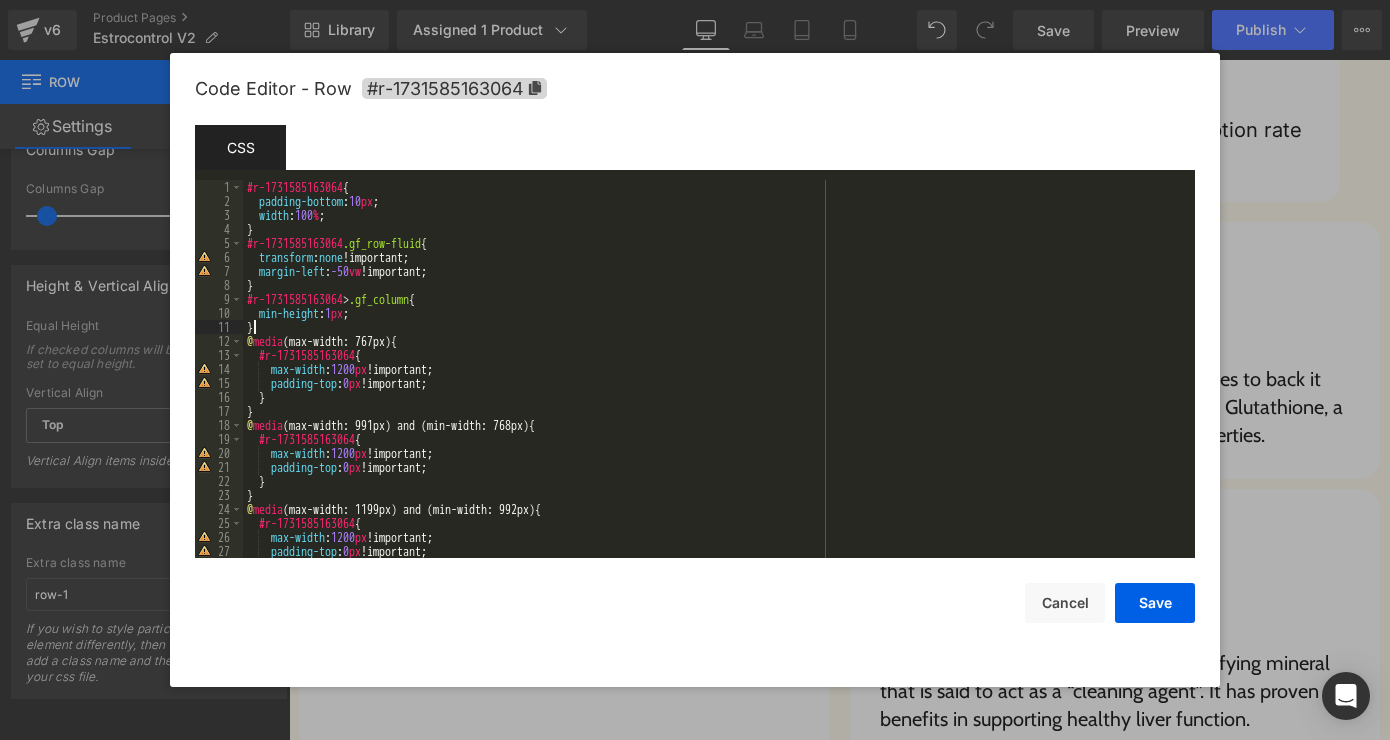click on "#r-1731585163064 {    padding-bottom :  10 px ;    width :  100 % ; } #r-1731585163064 .gf_row-fluid {    transform :  none  !important;    margin-left :  -50 vw  !important; } #r-1731585163064  >  .gf_column {    min-height :  1 px ; } @ media  (max-width: 767px) {    #r-1731585163064 {       max-width :  1200 px !important;       padding-top :  0 px !important;    } } @ media  (max-width: 991px) and (min-width: 768px) {    #r-1731585163064 {       max-width :  1200 px !important;       padding-top :  0 px !important;    } } @ media  (max-width: 1199px) and (min-width: 992px) {    #r-1731585163064 {       max-width :  1200 px !important;       padding-top :  0 px !important;    }" at bounding box center [715, 383] 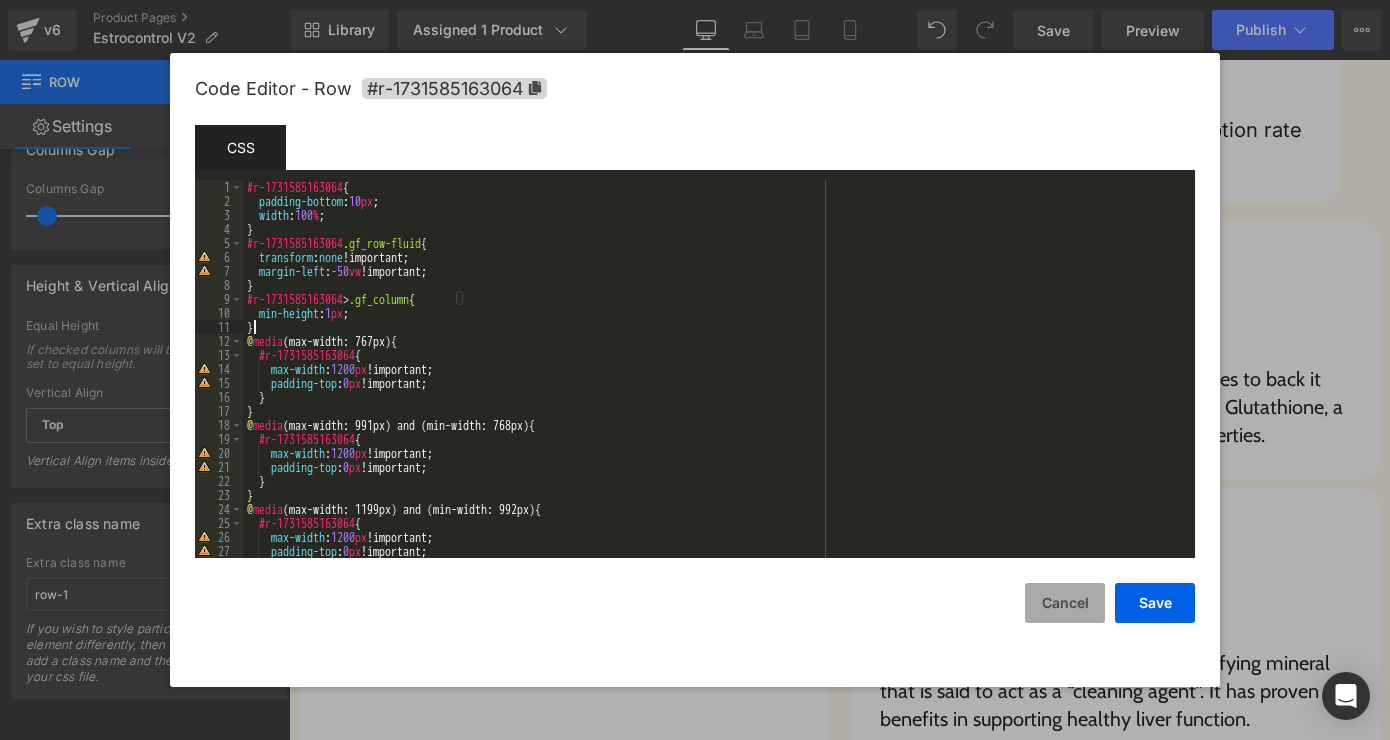 click on "Cancel" at bounding box center (1065, 603) 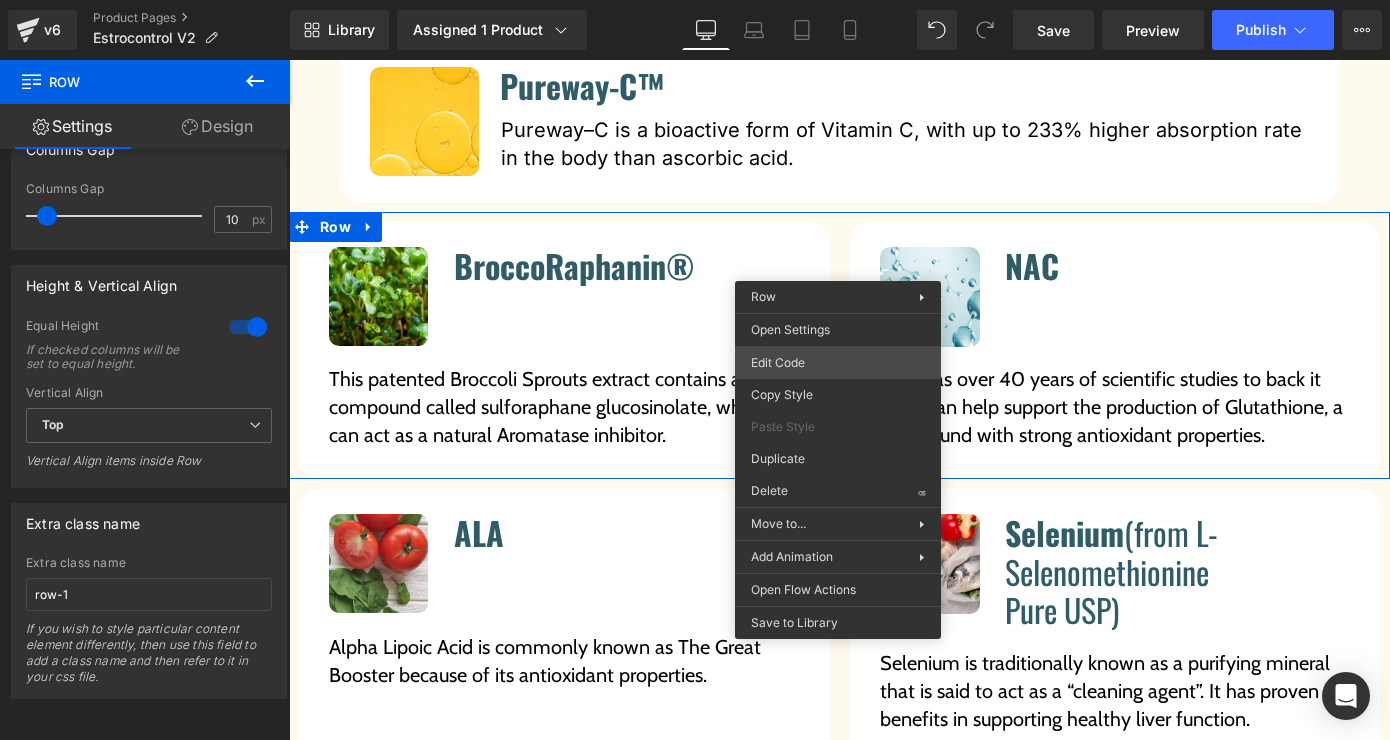 click on "Row  You are previewing how the   will restyle your page. You can not edit Elements in Preset Preview Mode.  v6 Product Pages Estrocontrol V2 Library Assigned 1 Product  Product Preview
EstroControl Manage assigned products Desktop Desktop Laptop Tablet Mobile Save Preview Publish Scheduled View Live Page View with current Template Save Template to Library Schedule Publish  Optimize  Publish Settings Shortcuts  Your page can’t be published   You've reached the maximum number of published pages on your plan  (14/999999).  You need to upgrade your plan or unpublish all your pages to get 1 publish slot.   Unpublish pages   Upgrade plan  Elements Global Style Base Row  rows, columns, layouts, div Heading  headings, titles, h1,h2,h3,h4,h5,h6 Text Block  texts, paragraphs, contents, blocks Image  images, photos, alts, uploads Icon  icons, symbols Button  button, call to action, cta Separator  separators, dividers, horizontal lines Liquid  Banner Parallax  Hero Banner  Stack Tabs  Carousel  Pricing" at bounding box center (695, 0) 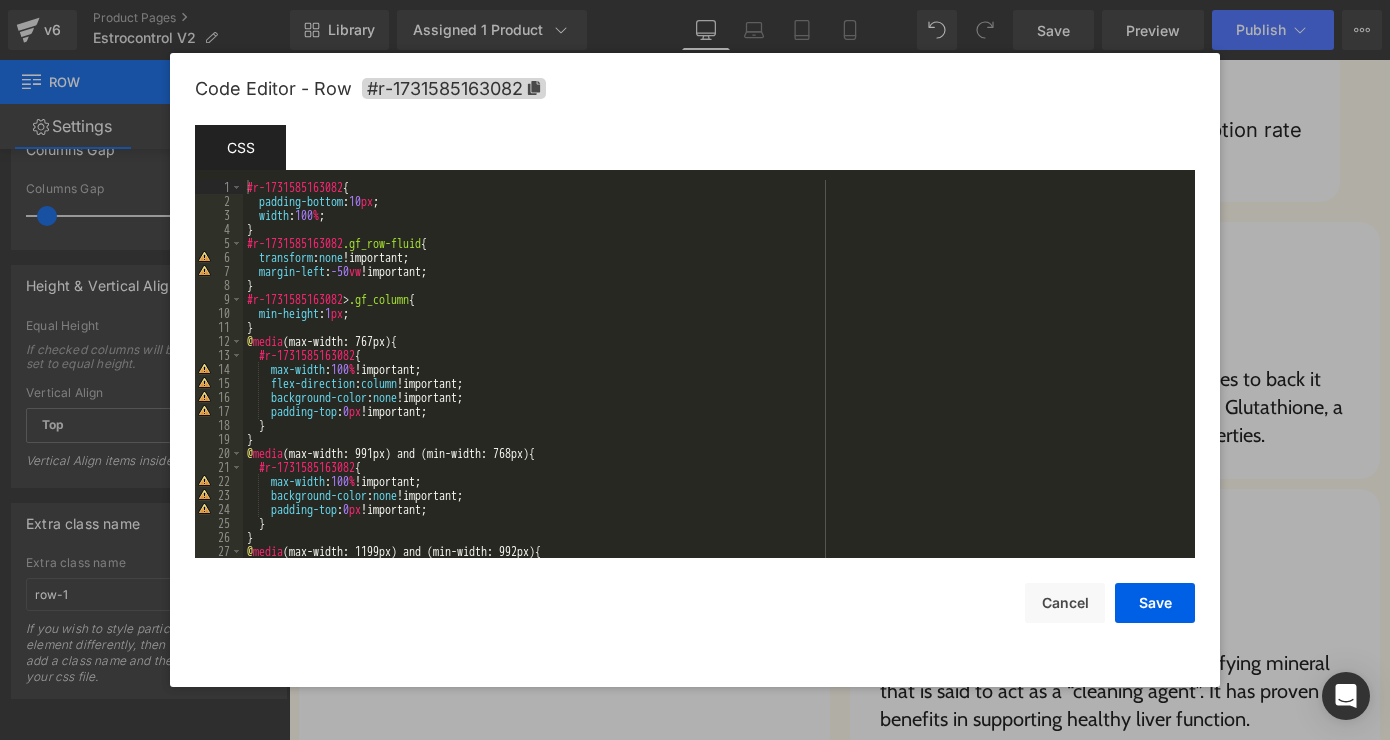 click on "#r-1731585163082 {    padding-bottom :  10 px ;    width :  100 % ; } #r-1731585163082 .gf_row-fluid {    transform :  none  !important;    margin-left :  -50 vw  !important; } #r-1731585163082  >  .gf_column {    min-height :  1 px ; } @ media  (max-width: 767px) {    #r-1731585163082 {       max-width :  100 % !important;       flex-direction :  column !important;       background-color :  none !important;       padding-top :  0 px !important;    } } @ media  (max-width: 991px) and (min-width: 768px) {    #r-1731585163082 {       max-width :  100 % !important;       background-color :  none !important;       padding-top :  0 px !important;    } } @ media  (max-width: 1199px) and (min-width: 992px) {    #r-1731585163082 {" at bounding box center [715, 383] 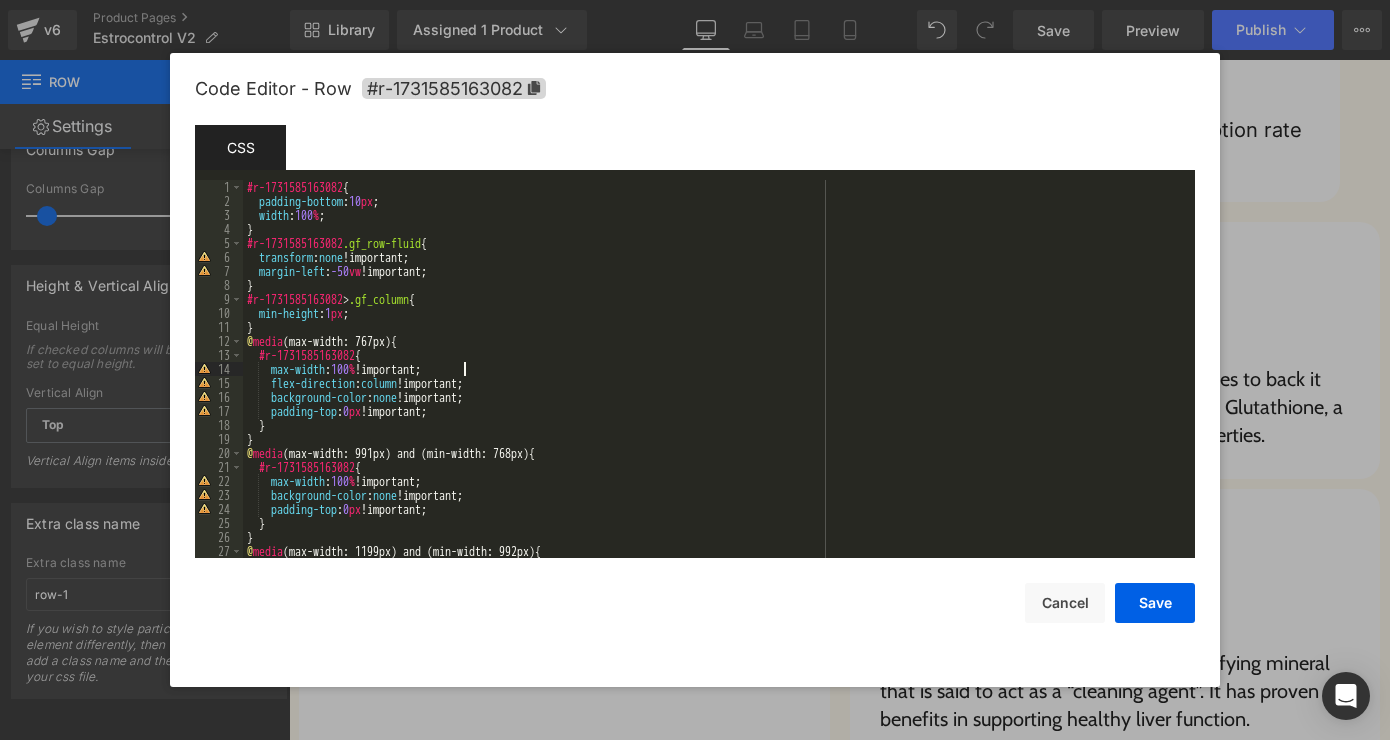 scroll, scrollTop: 0, scrollLeft: 0, axis: both 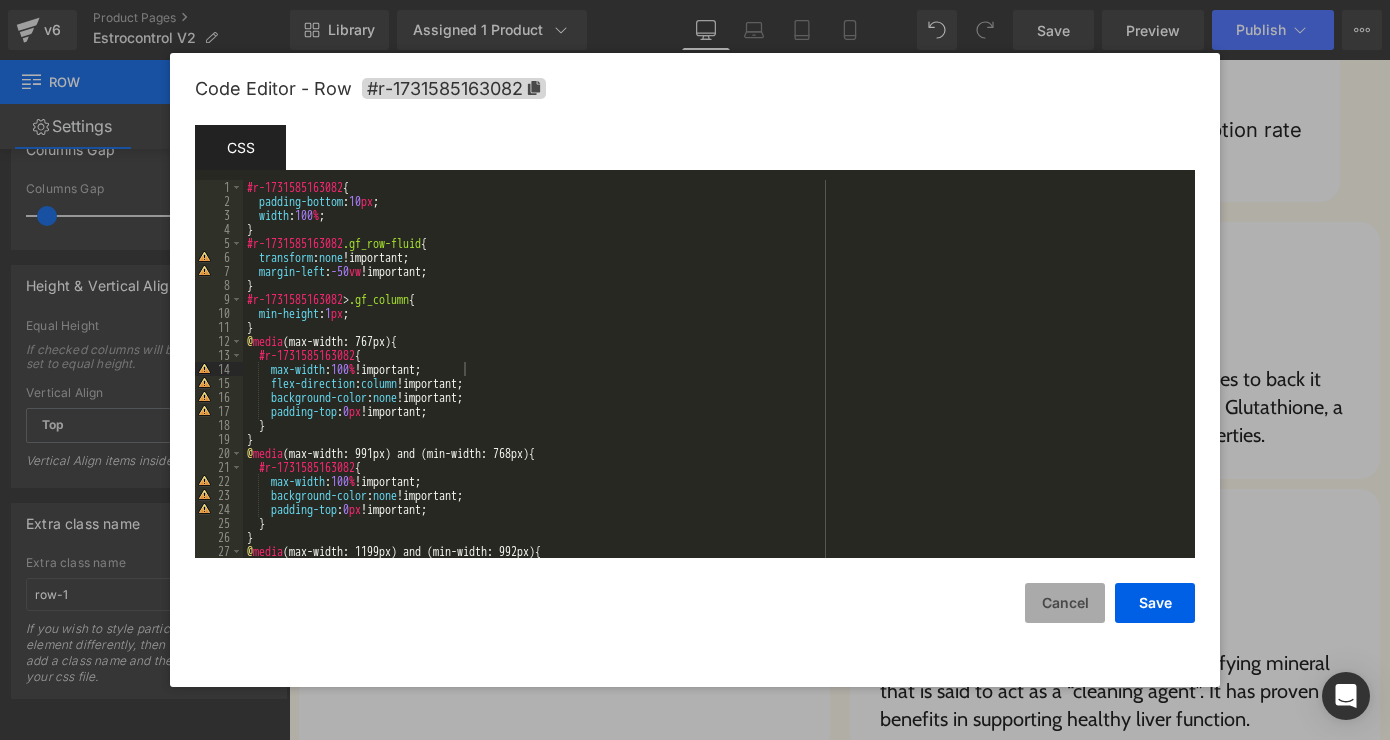 click on "Cancel" at bounding box center (1065, 603) 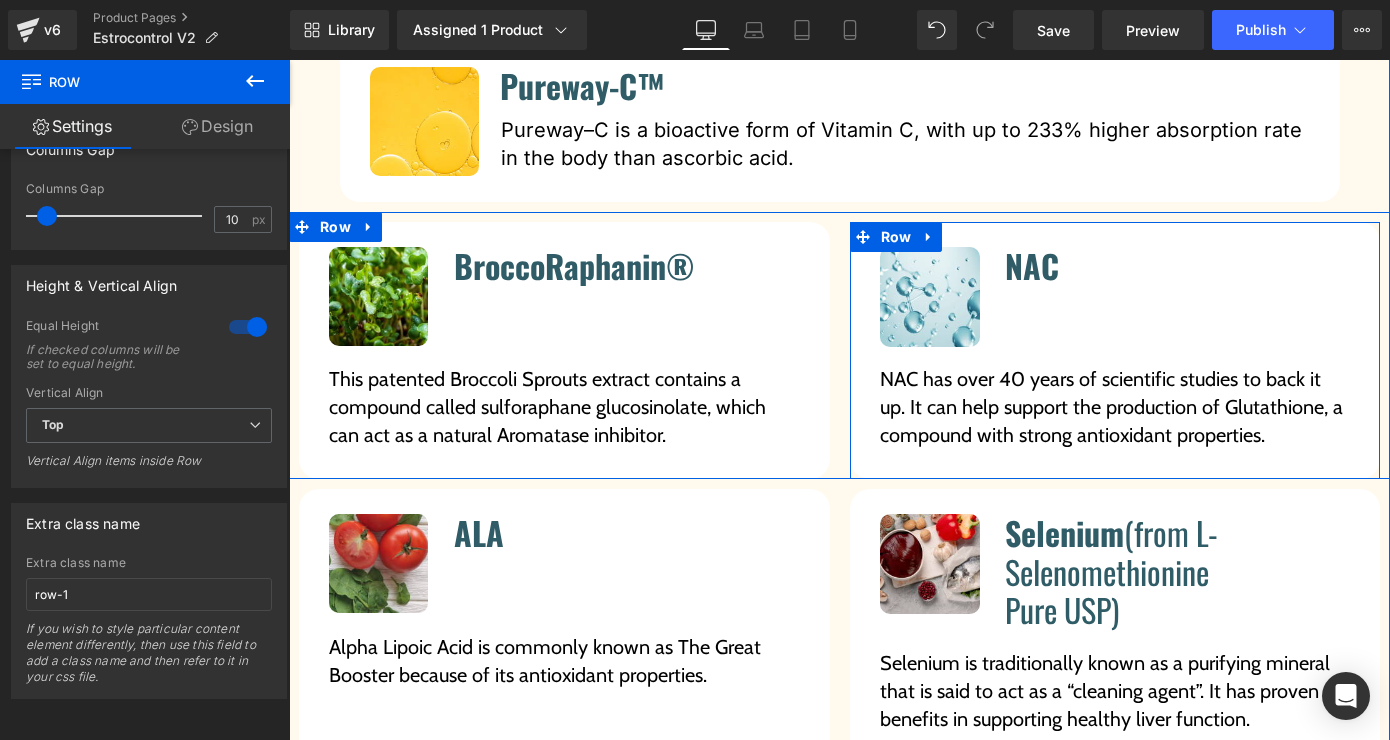 click on "Image
NAC Heading
Icon List         NAC has over 40 years of scientific studies to back it up. It can help support the production of Glutathione, a compound with strong antioxidant properties. Text Block         Row" at bounding box center (1115, 353) 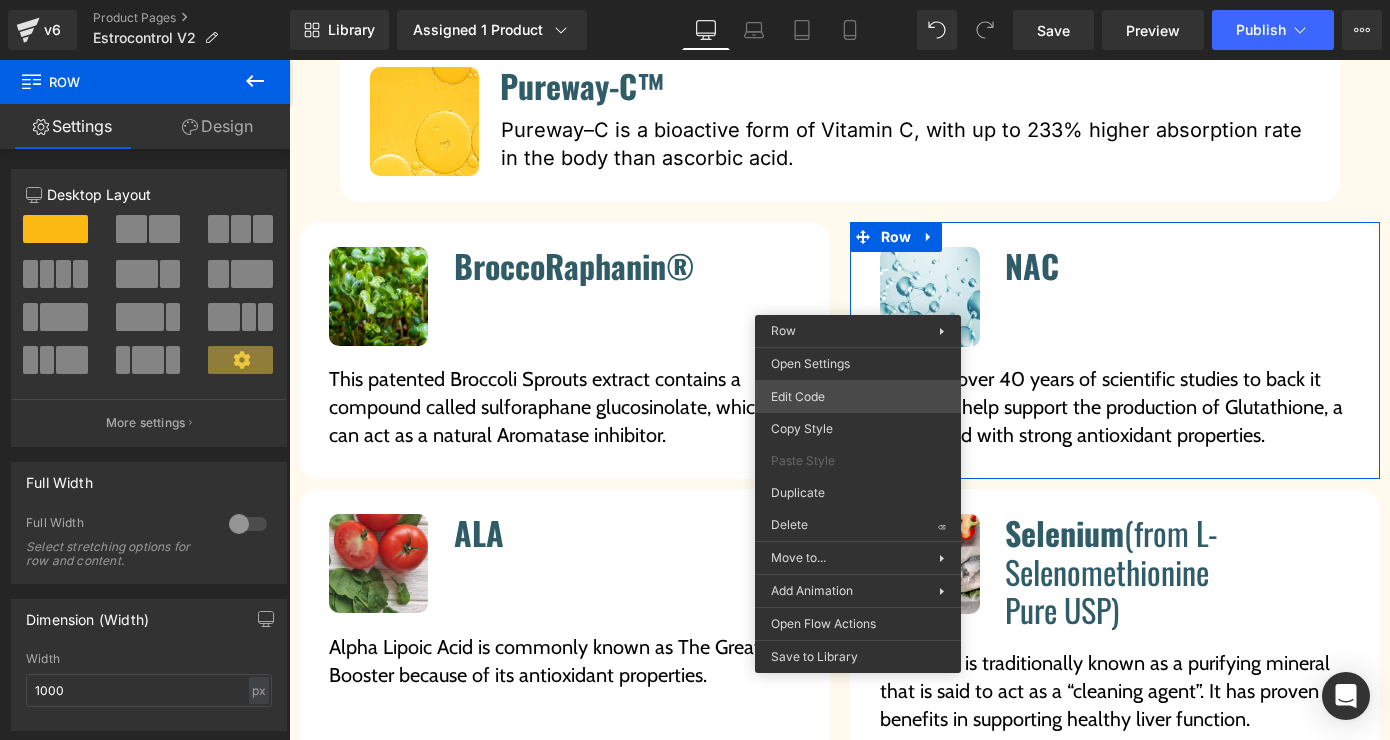 click on "Row  You are previewing how the   will restyle your page. You can not edit Elements in Preset Preview Mode.  v6 Product Pages Estrocontrol V2 Library Assigned 1 Product  Product Preview
EstroControl Manage assigned products Desktop Desktop Laptop Tablet Mobile Save Preview Publish Scheduled View Live Page View with current Template Save Template to Library Schedule Publish  Optimize  Publish Settings Shortcuts  Your page can’t be published   You've reached the maximum number of published pages on your plan  (14/999999).  You need to upgrade your plan or unpublish all your pages to get 1 publish slot.   Unpublish pages   Upgrade plan  Elements Global Style Base Row  rows, columns, layouts, div Heading  headings, titles, h1,h2,h3,h4,h5,h6 Text Block  texts, paragraphs, contents, blocks Image  images, photos, alts, uploads Icon  icons, symbols Button  button, call to action, cta Separator  separators, dividers, horizontal lines Liquid  Banner Parallax  Hero Banner  Stack Tabs  Carousel  Pricing" at bounding box center [695, 0] 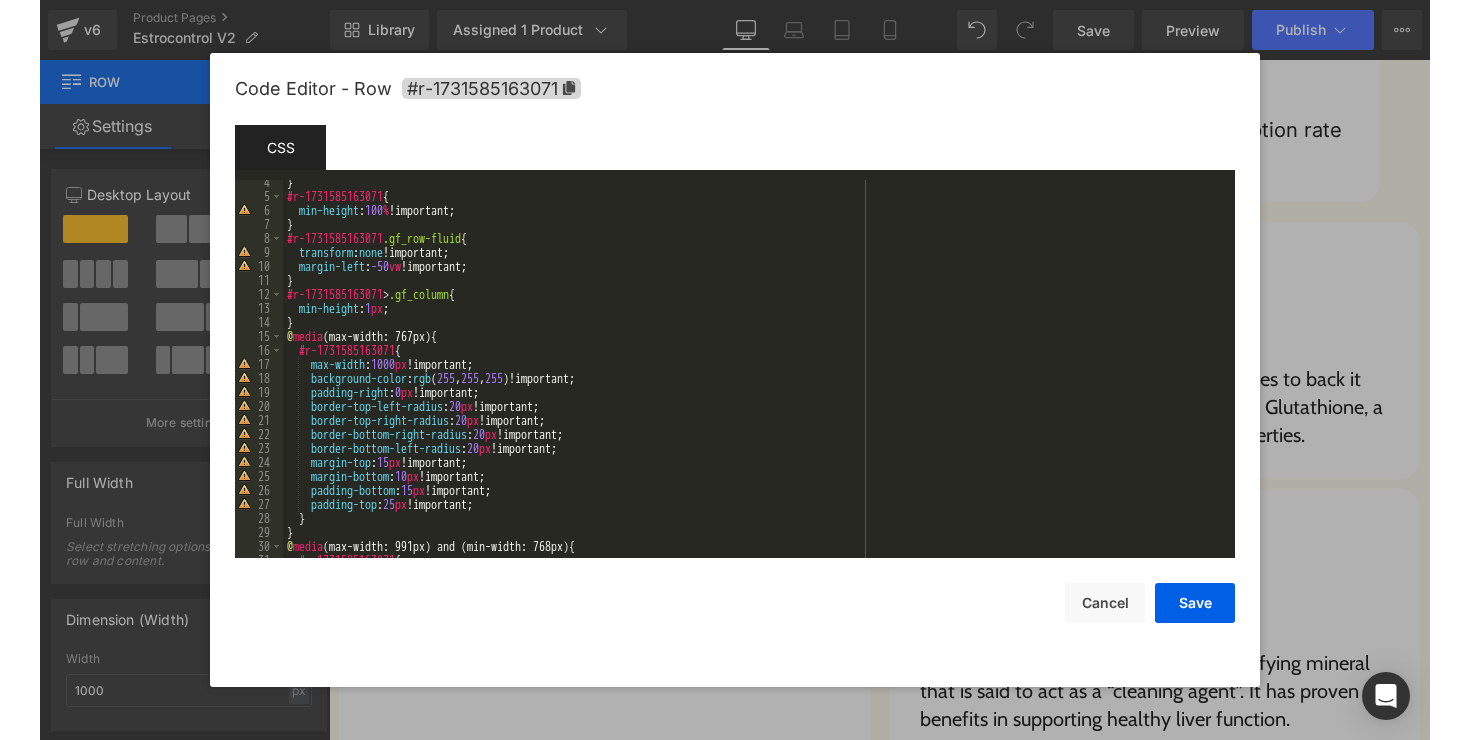 scroll, scrollTop: 0, scrollLeft: 0, axis: both 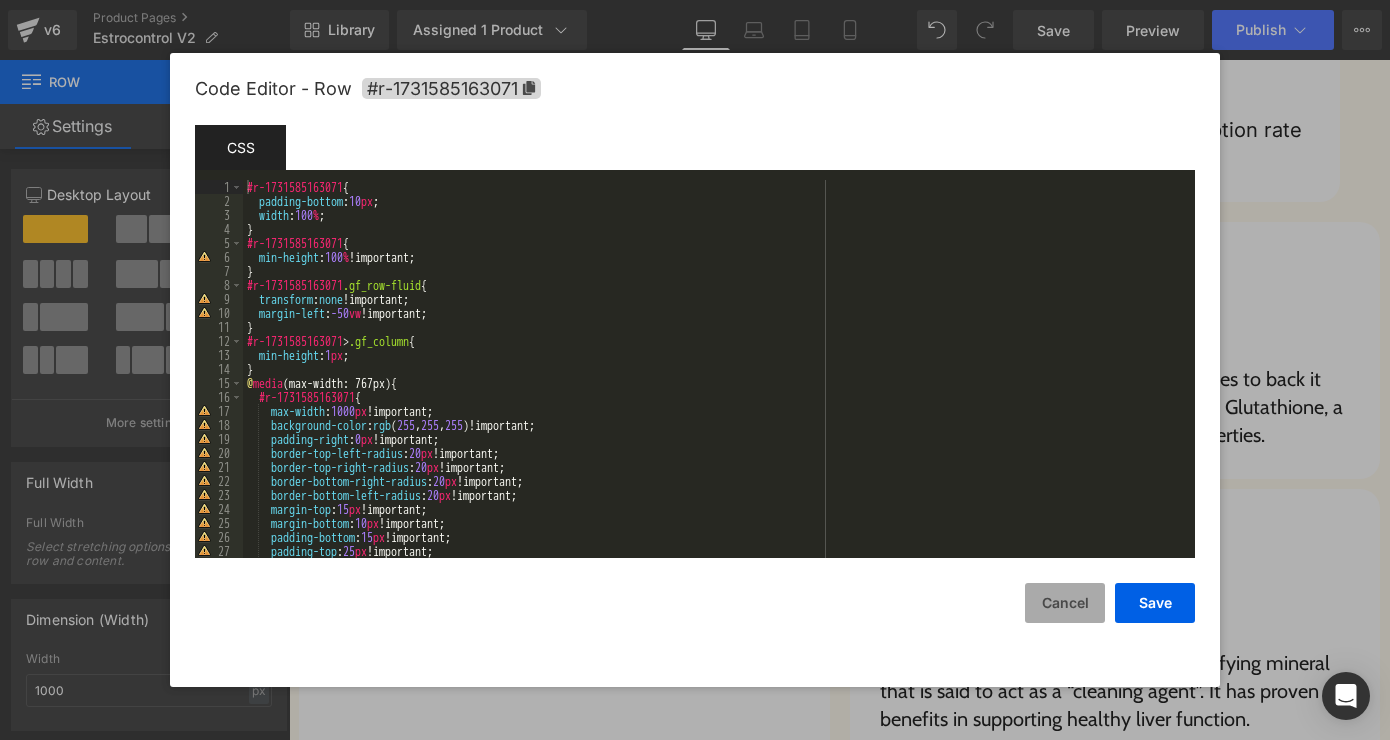 click on "Cancel" at bounding box center [1065, 603] 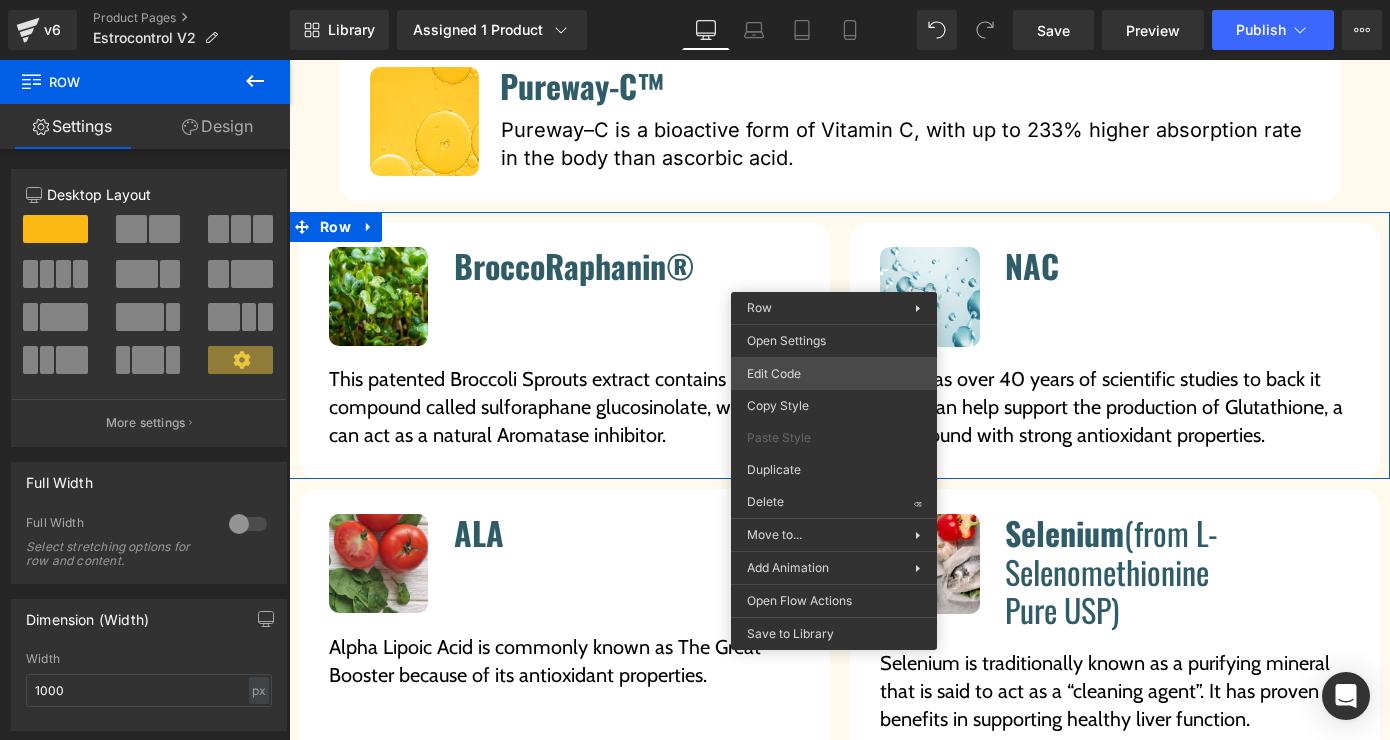 click on "Row  You are previewing how the   will restyle your page. You can not edit Elements in Preset Preview Mode.  v6 Product Pages Estrocontrol V2 Library Assigned 1 Product  Product Preview
EstroControl Manage assigned products Desktop Desktop Laptop Tablet Mobile Save Preview Publish Scheduled View Live Page View with current Template Save Template to Library Schedule Publish  Optimize  Publish Settings Shortcuts  Your page can’t be published   You've reached the maximum number of published pages on your plan  (14/999999).  You need to upgrade your plan or unpublish all your pages to get 1 publish slot.   Unpublish pages   Upgrade plan  Elements Global Style Base Row  rows, columns, layouts, div Heading  headings, titles, h1,h2,h3,h4,h5,h6 Text Block  texts, paragraphs, contents, blocks Image  images, photos, alts, uploads Icon  icons, symbols Button  button, call to action, cta Separator  separators, dividers, horizontal lines Liquid  Banner Parallax  Hero Banner  Stack Tabs  Carousel  Pricing" at bounding box center (695, 0) 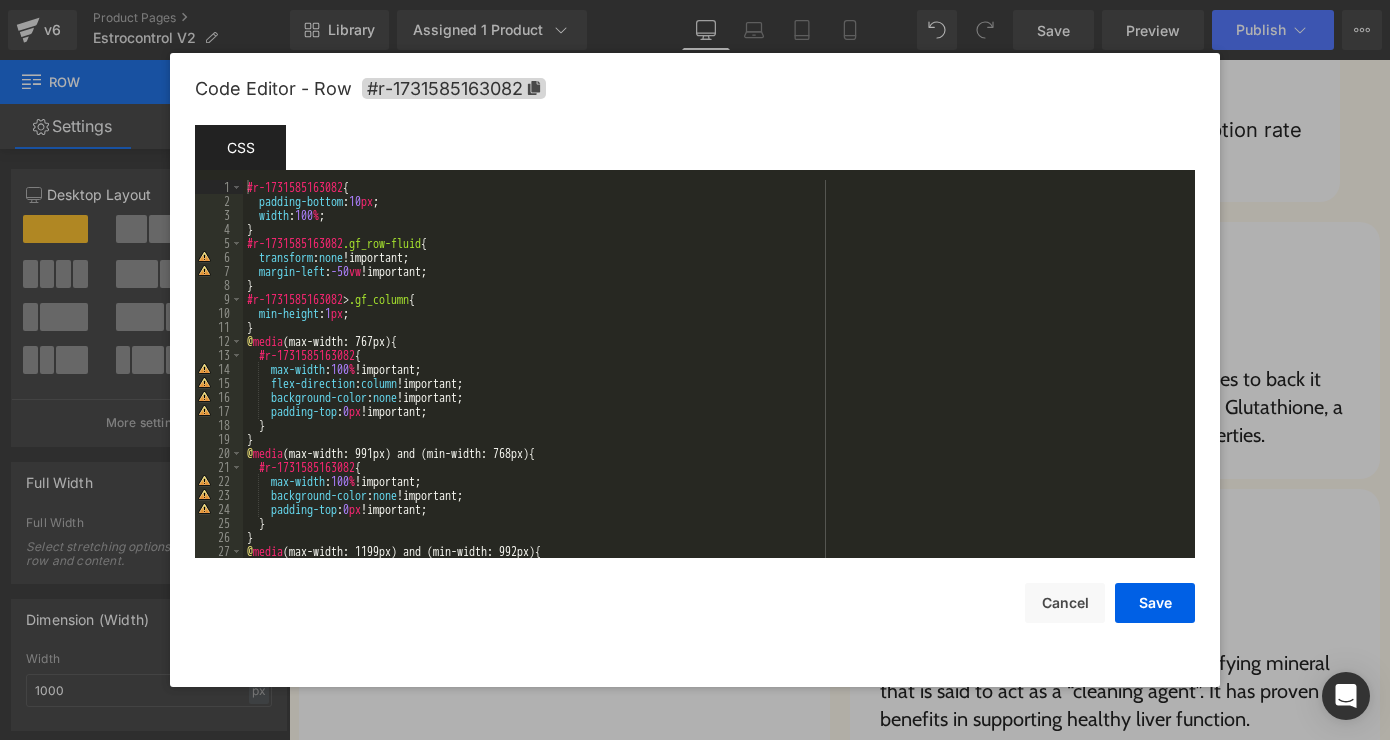 click on "#r-1731585163082 {    padding-bottom :  10 px ;    width :  100 % ; } #r-1731585163082 .gf_row-fluid {    transform :  none  !important;    margin-left :  -50 vw  !important; } #r-1731585163082  >  .gf_column {    min-height :  1 px ; } @ media  (max-width: 767px) {    #r-1731585163082 {       max-width :  100 % !important;       flex-direction :  column !important;       background-color :  none !important;       padding-top :  0 px !important;    } } @ media  (max-width: 991px) and (min-width: 768px) {    #r-1731585163082 {       max-width :  100 % !important;       background-color :  none !important;       padding-top :  0 px !important;    } } @ media  (max-width: 1199px) and (min-width: 992px) {    #r-1731585163082 {" at bounding box center (715, 383) 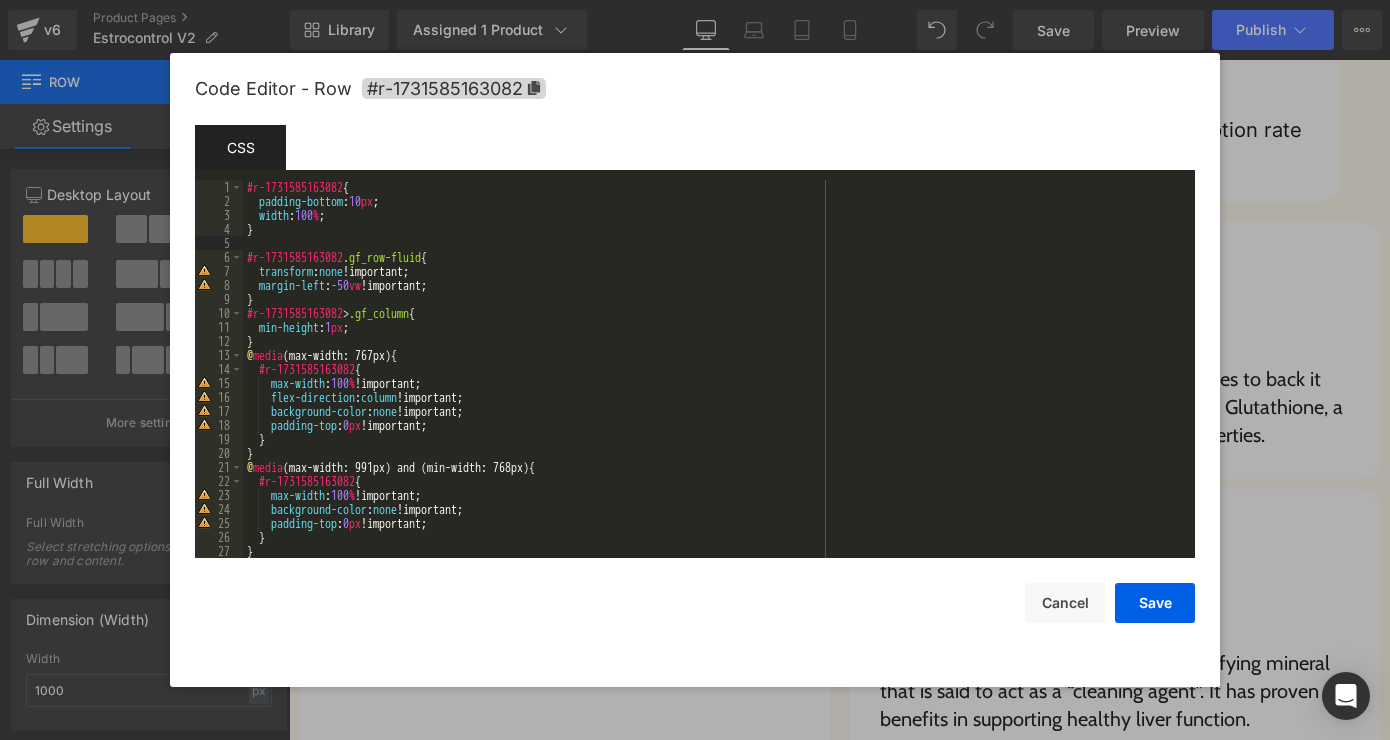 paste 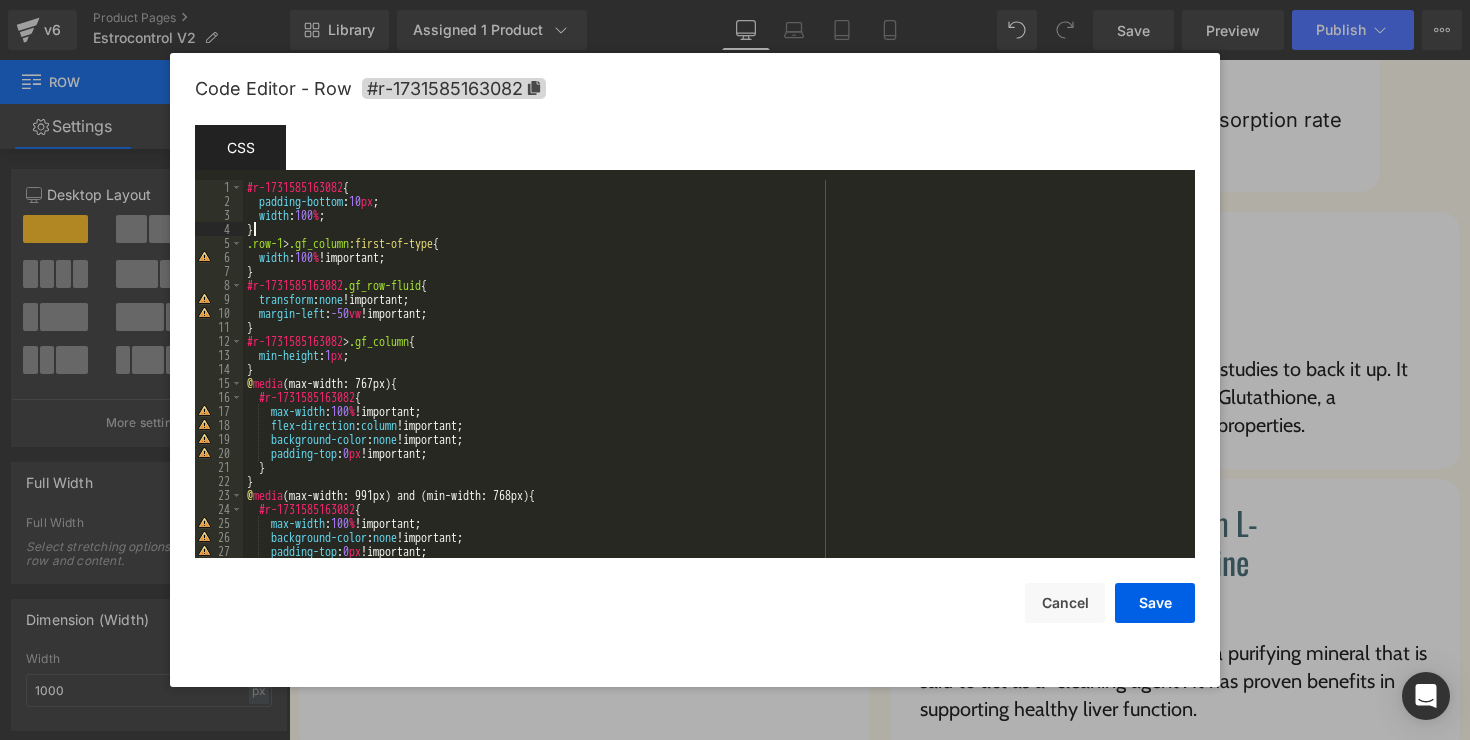 click on "#r-1731585163082 {    padding-bottom :  10 px ;    width :  100 % ; } .row-1  >  .gf_column :first-of-type {    width :  100 %  !important; } #r-1731585163082 .gf_row-fluid {    transform :  none  !important;    margin-left :  -50 vw  !important; } #r-1731585163082  >  .gf_column {    min-height :  1 px ; } @ media  (max-width: 767px) {    #r-1731585163082 {       max-width :  100 % !important;       flex-direction :  column !important;       background-color :  none !important;       padding-top :  0 px !important;    } } @ media  (max-width: 991px) and (min-width: 768px) {    #r-1731585163082 {       max-width :  100 % !important;       background-color :  none !important;       padding-top :  0 px !important;    }" at bounding box center [715, 383] 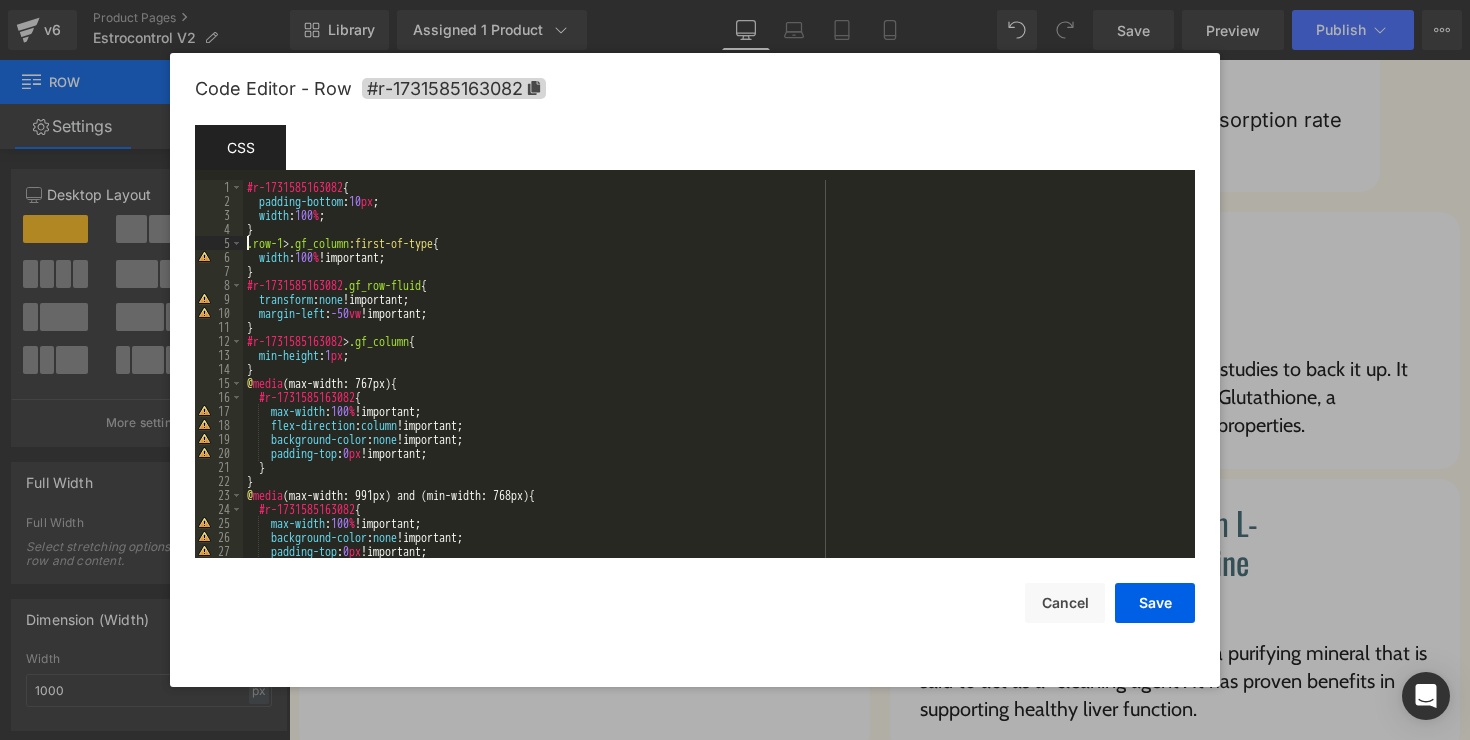 paste 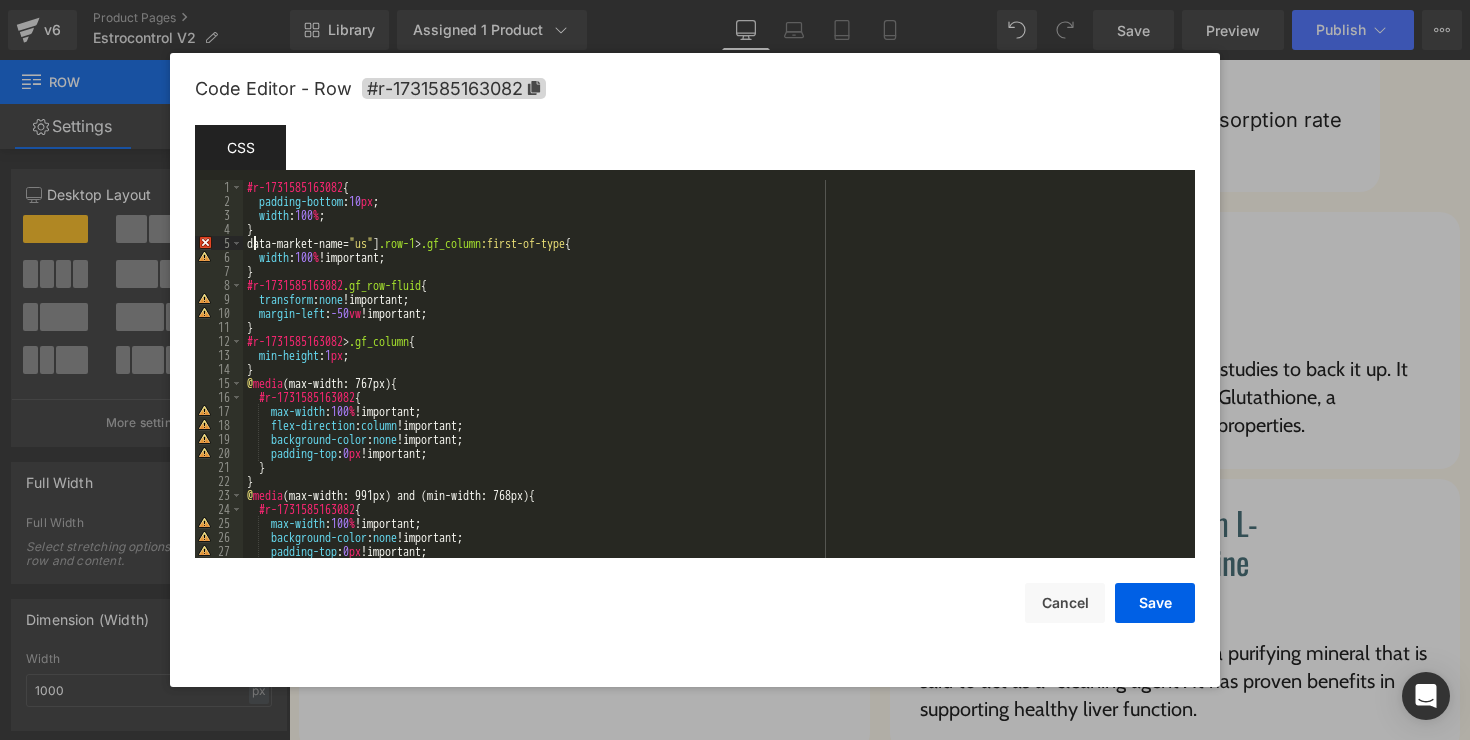 click on "#r-1731585163082 {    padding-bottom :  10 px ;    width :  100 % ; } data-market-name = " us " ] .row-1  >  .gf_column :first-of-type {    width :  100 %  !important; } #r-1731585163082 .gf_row-fluid {    transform :  none  !important;    margin-left :  -50 vw  !important; } #r-1731585163082  >  .gf_column {    min-height :  1 px ; } @ media  (max-width: 767px) {    #r-1731585163082 {       max-width :  100 % !important;       flex-direction :  column !important;       background-color :  none !important;       padding-top :  0 px !important;    } } @ media  (max-width: 991px) and (min-width: 768px) {    #r-1731585163082 {       max-width :  100 % !important;       background-color :  none !important;       padding-top :  0 px !important;    }" at bounding box center (715, 383) 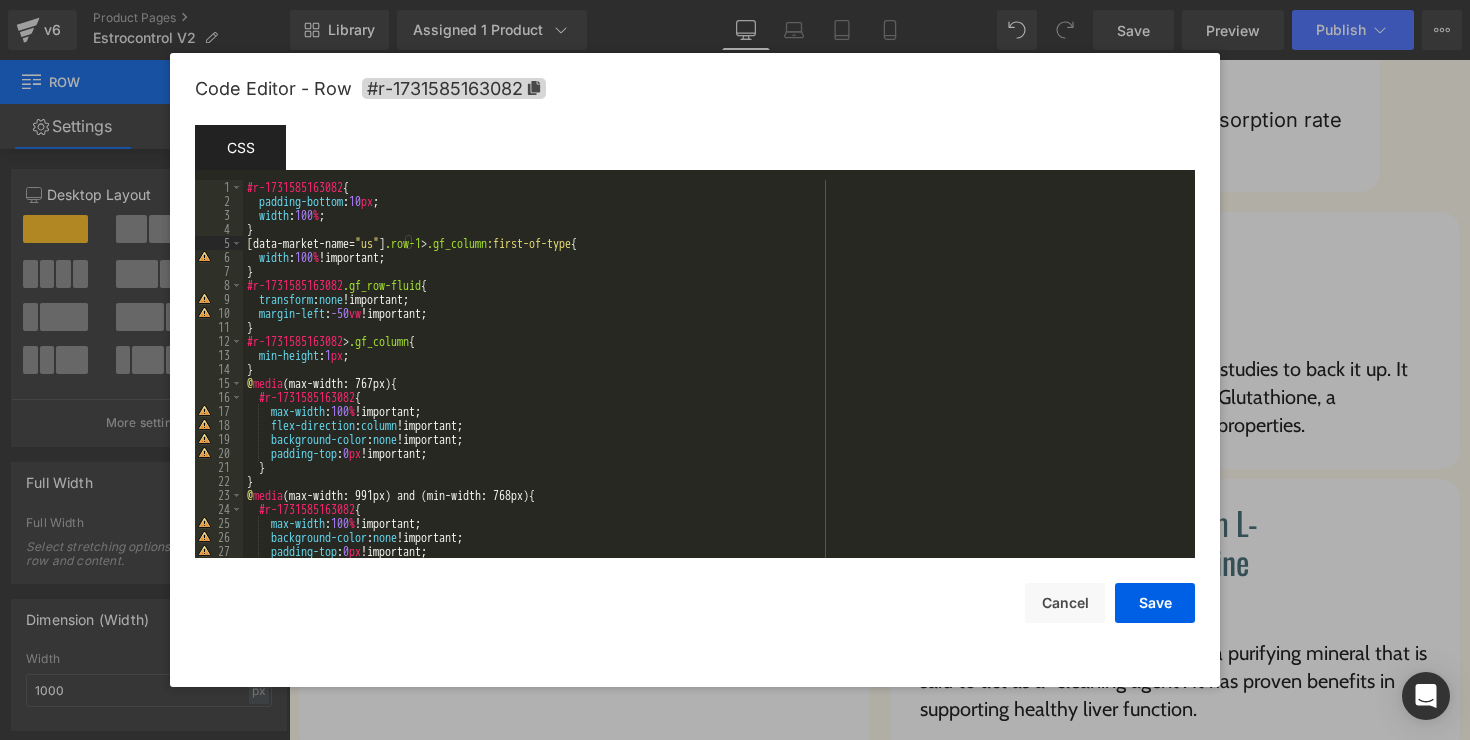 click on "#r-1731585163082 {    padding-bottom :  10 px ;    width :  100 % ; } [ data-market-name = " us " ] .row-1  >  .gf_column :first-of-type {    width :  100 %  !important; } #r-1731585163082 .gf_row-fluid {    transform :  none  !important;    margin-left :  -50 vw  !important; } #r-1731585163082  >  .gf_column {    min-height :  1 px ; } @ media  (max-width: 767px) {    #r-1731585163082 {       max-width :  100 % !important;       flex-direction :  column !important;       background-color :  none !important;       padding-top :  0 px !important;    } } @ media  (max-width: 991px) and (min-width: 768px) {    #r-1731585163082 {       max-width :  100 % !important;       background-color :  none !important;       padding-top :  0 px !important;    }" at bounding box center (715, 383) 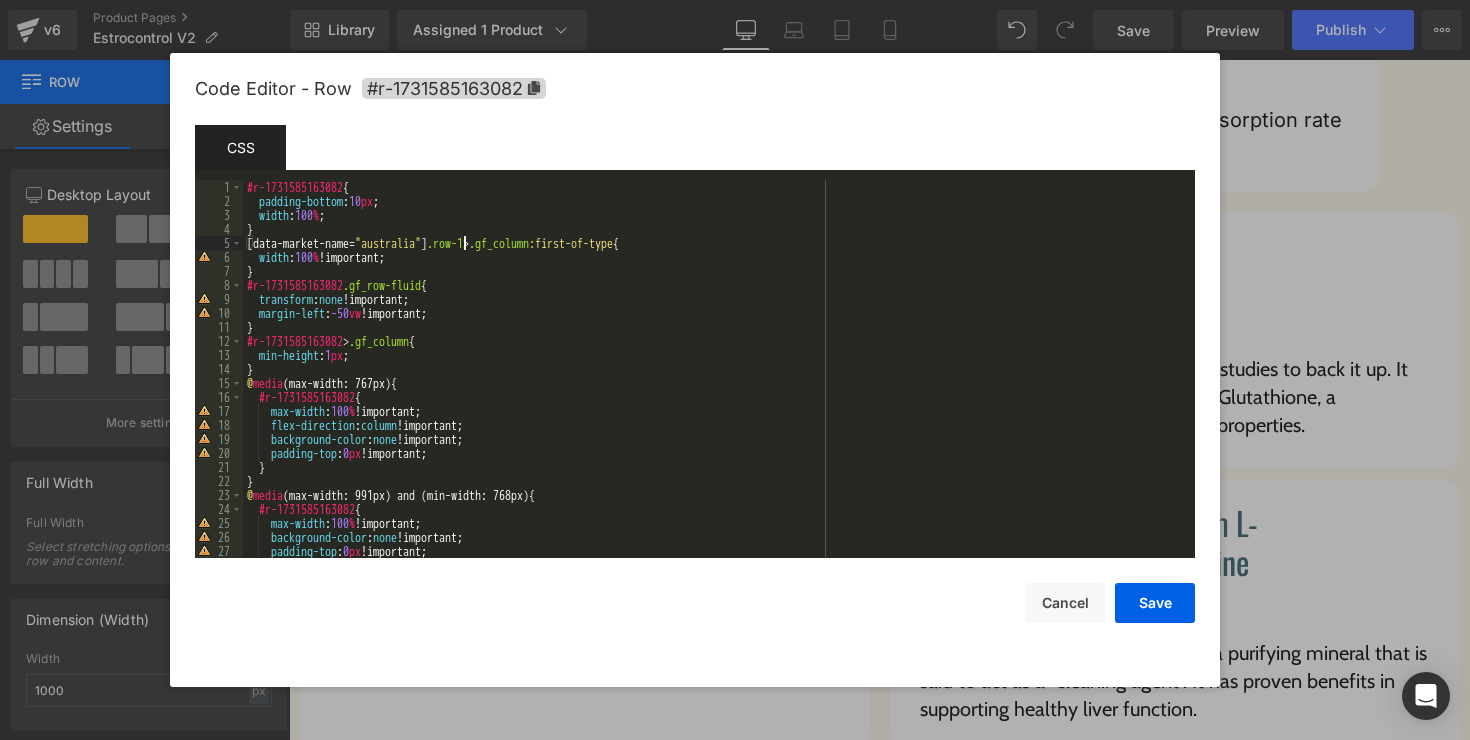 type 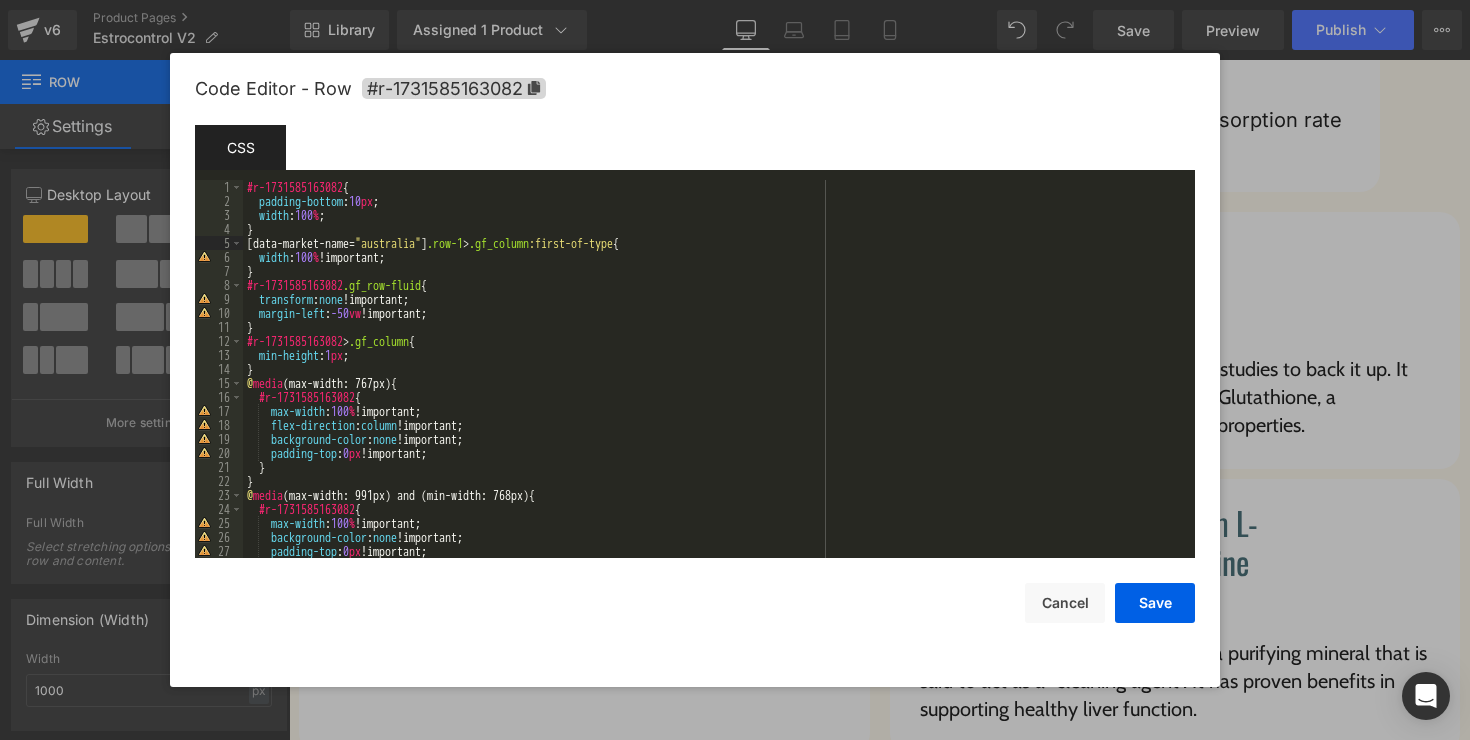 click on "#r-1731585163082 {    padding-bottom :  10 px ;    width :  100 % ; } [ data-market-name = " australia " ]  .row-1  >  .gf_column :first-of-type {    width :  100 %  !important; } #r-1731585163082 .gf_row-fluid {    transform :  none  !important;    margin-left :  -50 vw  !important; } #r-1731585163082  >  .gf_column {    min-height :  1 px ; } @ media  (max-width: 767px) {    #r-1731585163082 {       max-width :  100 % !important;       flex-direction :  column !important;       background-color :  none !important;       padding-top :  0 px !important;    } } @ media  (max-width: 991px) and (min-width: 768px) {    #r-1731585163082 {       max-width :  100 % !important;       background-color :  none !important;       padding-top :  0 px !important;    }" at bounding box center (715, 383) 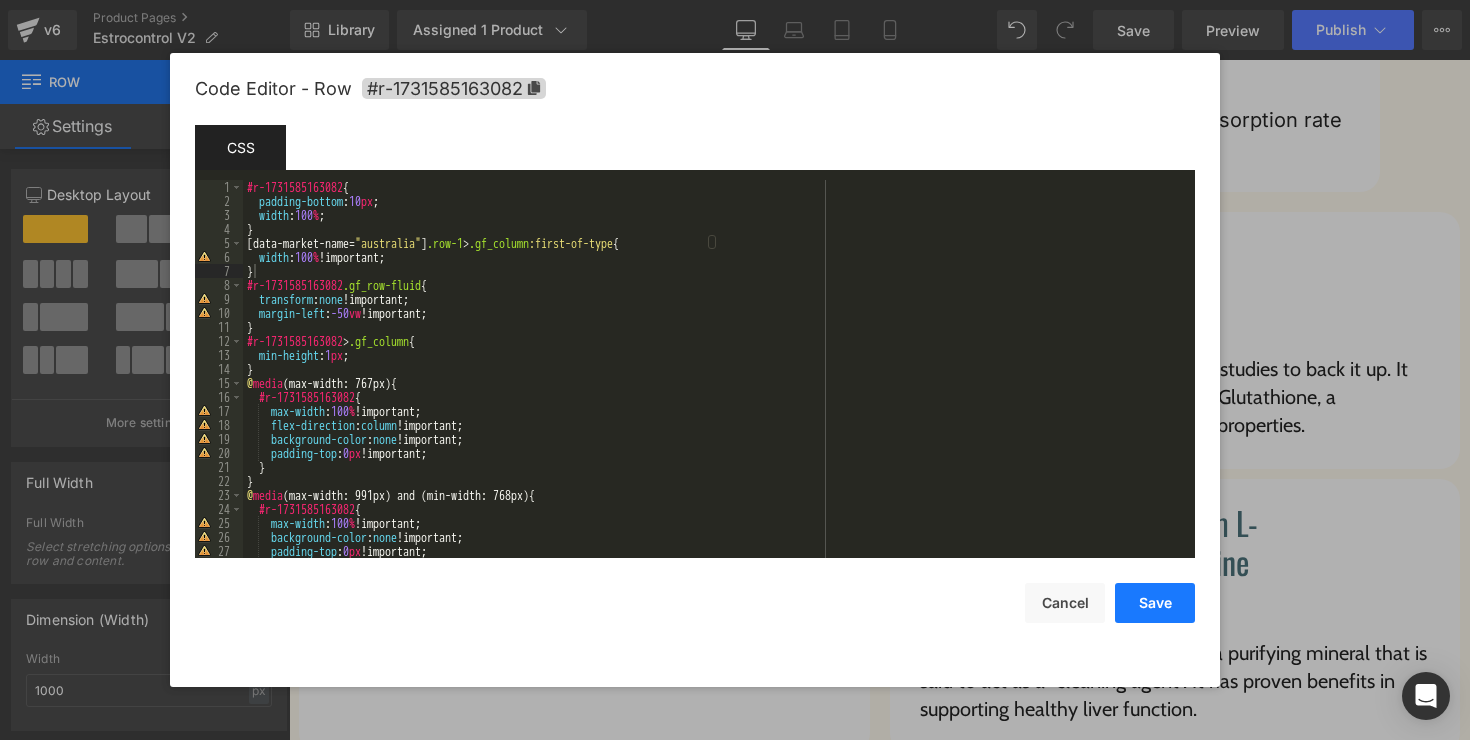 click on "Save" at bounding box center [1155, 603] 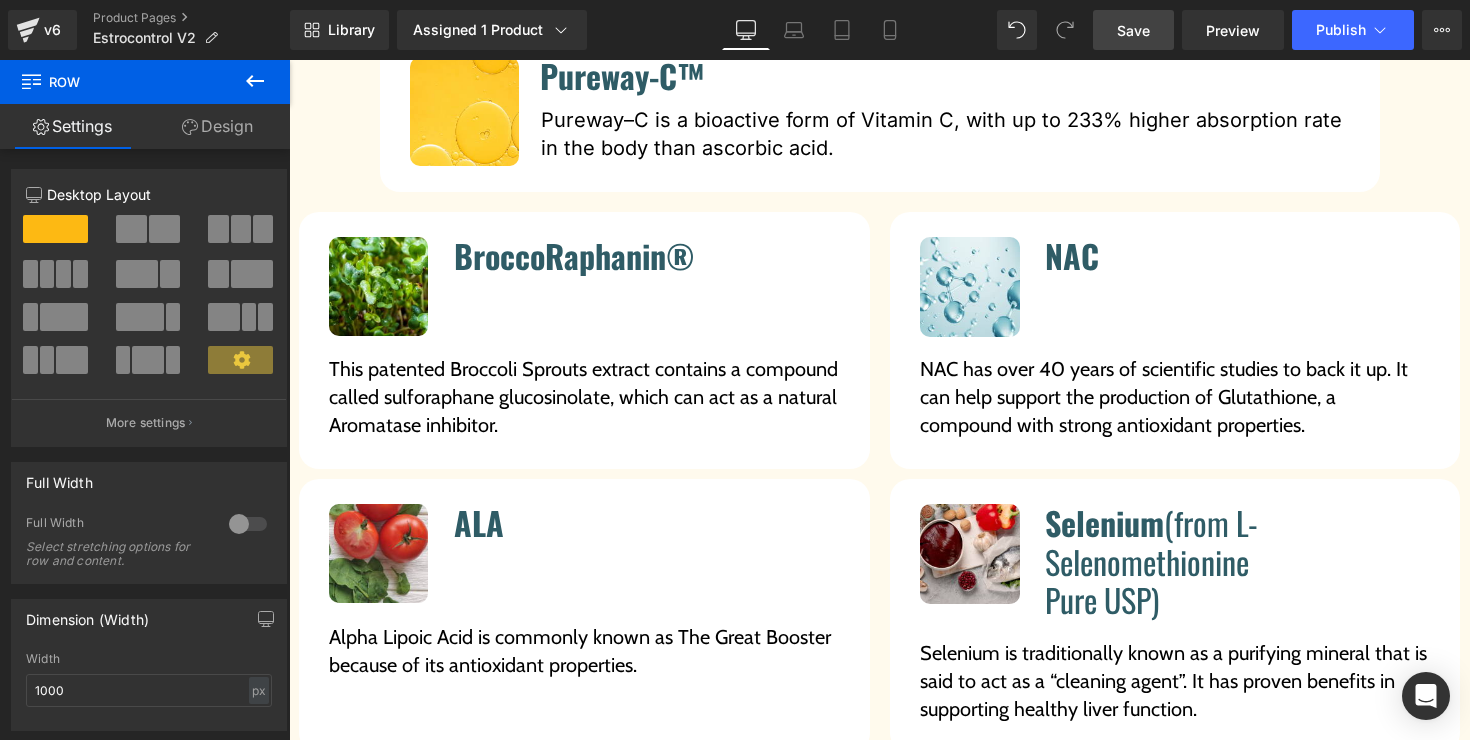 click on "Save" at bounding box center (1133, 30) 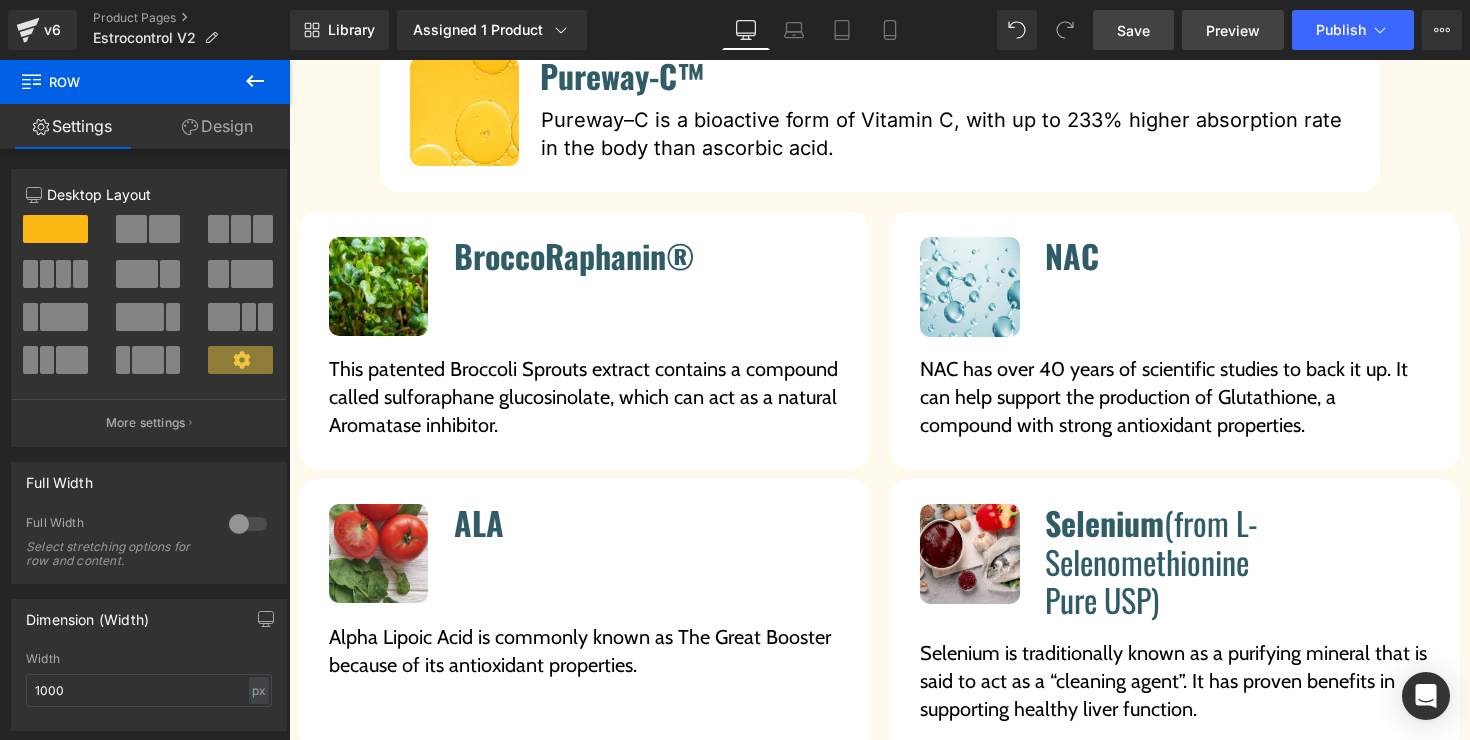 click on "Preview" at bounding box center [1233, 30] 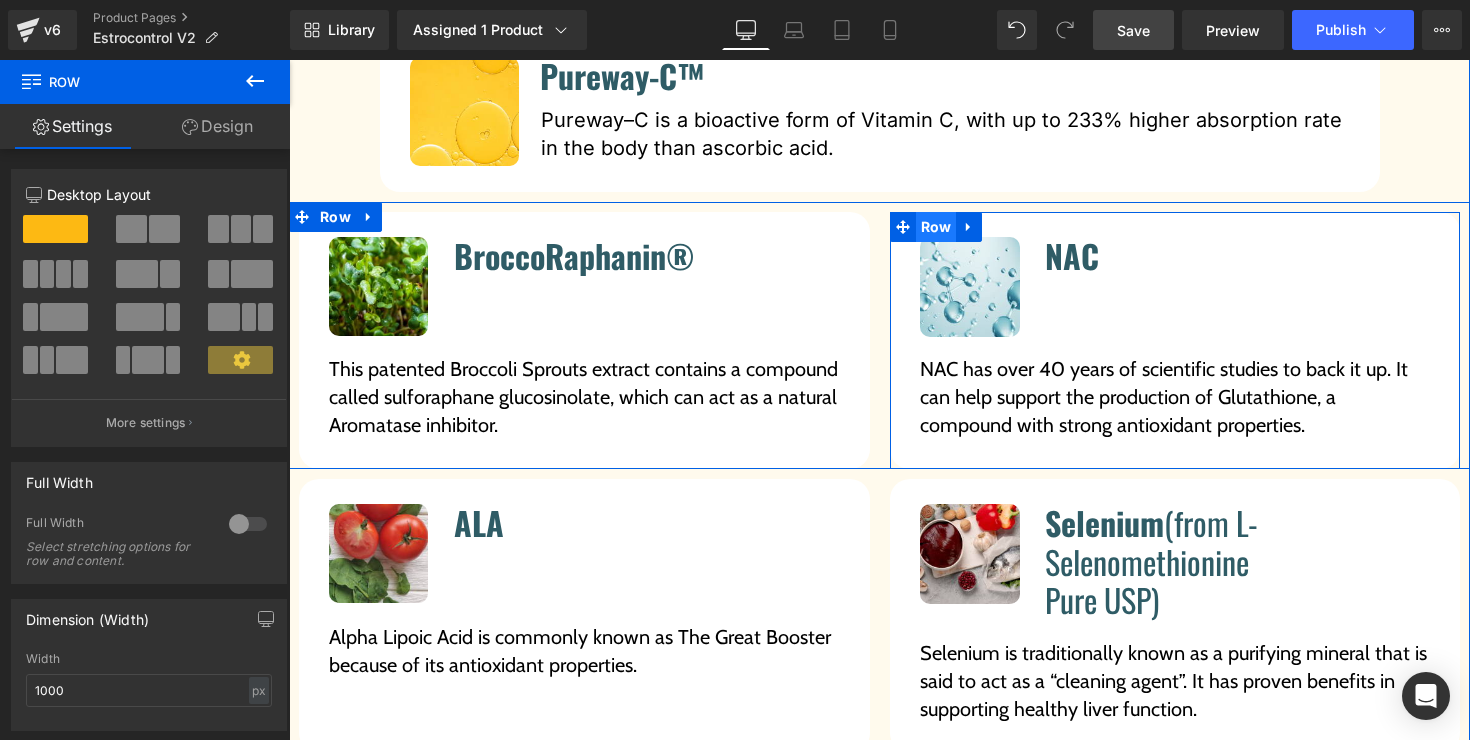 click on "Row" at bounding box center (936, 227) 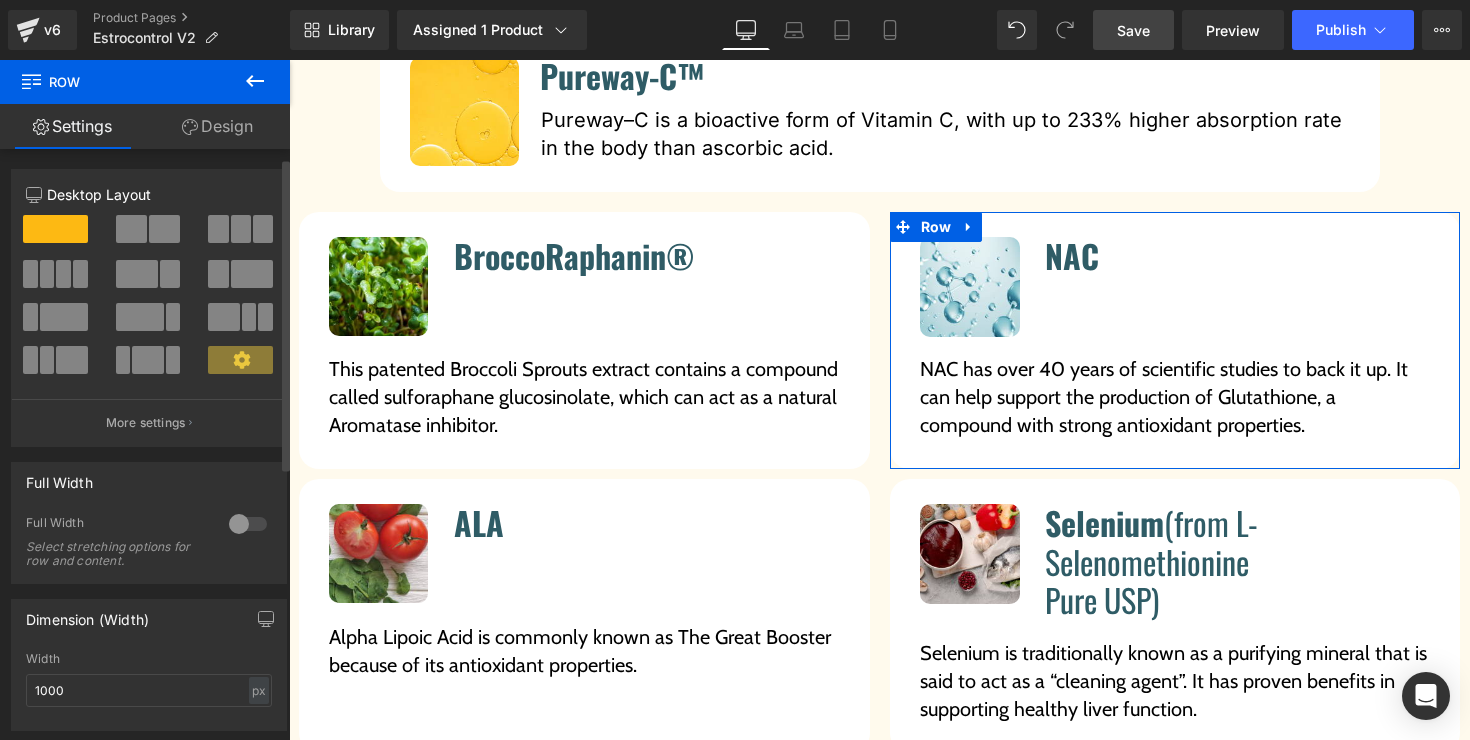 scroll, scrollTop: 532, scrollLeft: 0, axis: vertical 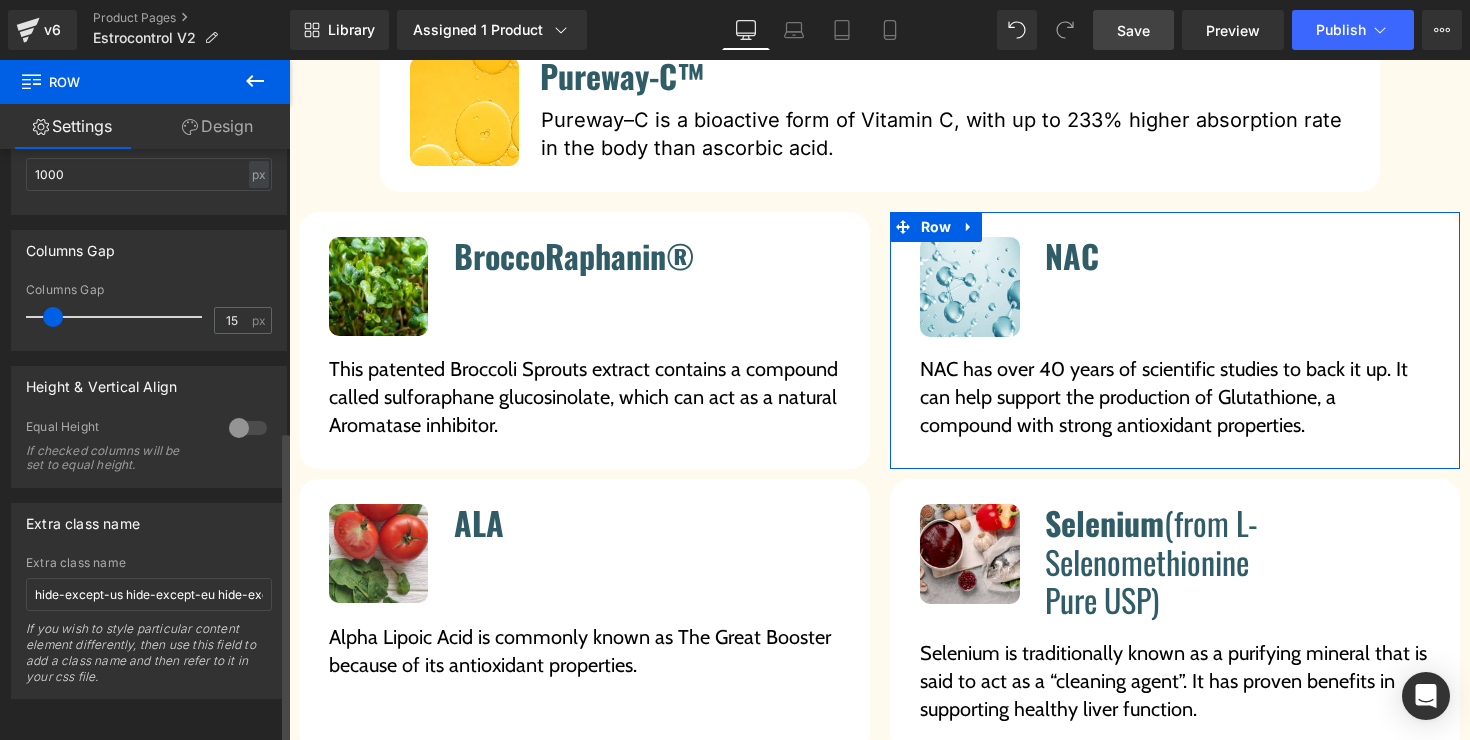 click on "Extra class name hide-except-us hide-except-eu hide-except-uk If you wish to style particular content element differently, then use this field to add a class name and then refer to it in your css file." at bounding box center (149, 627) 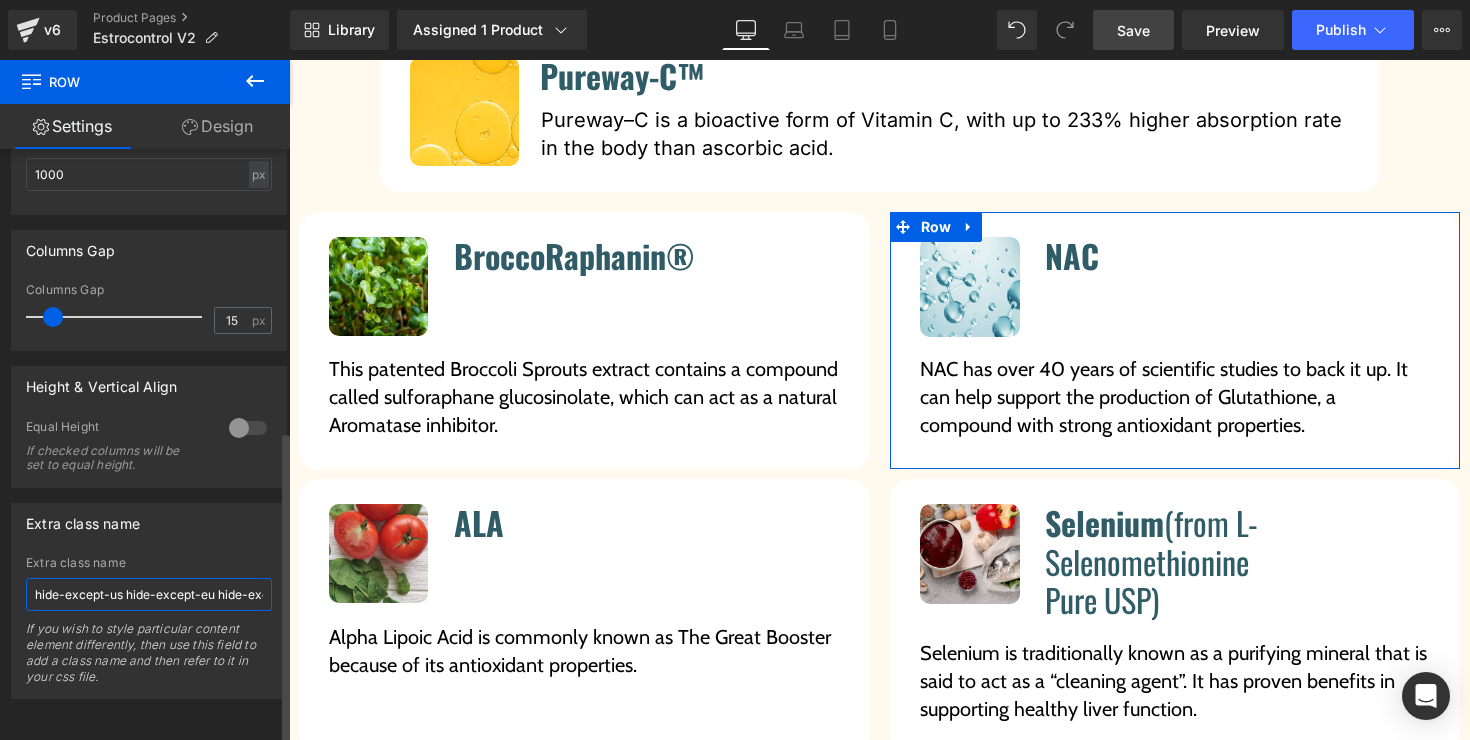 click on "hide-except-us hide-except-eu hide-except-uk" at bounding box center (149, 594) 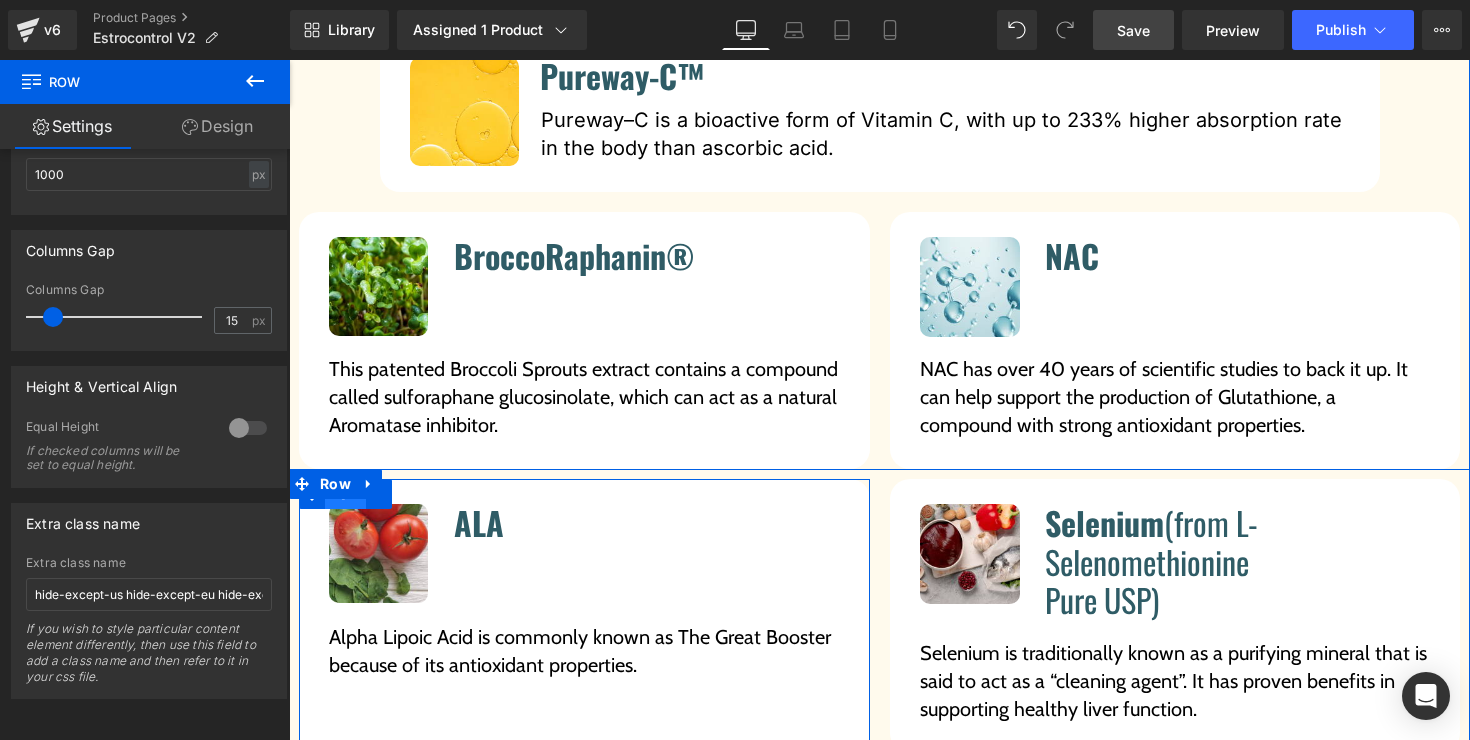 click on "Row" at bounding box center [345, 494] 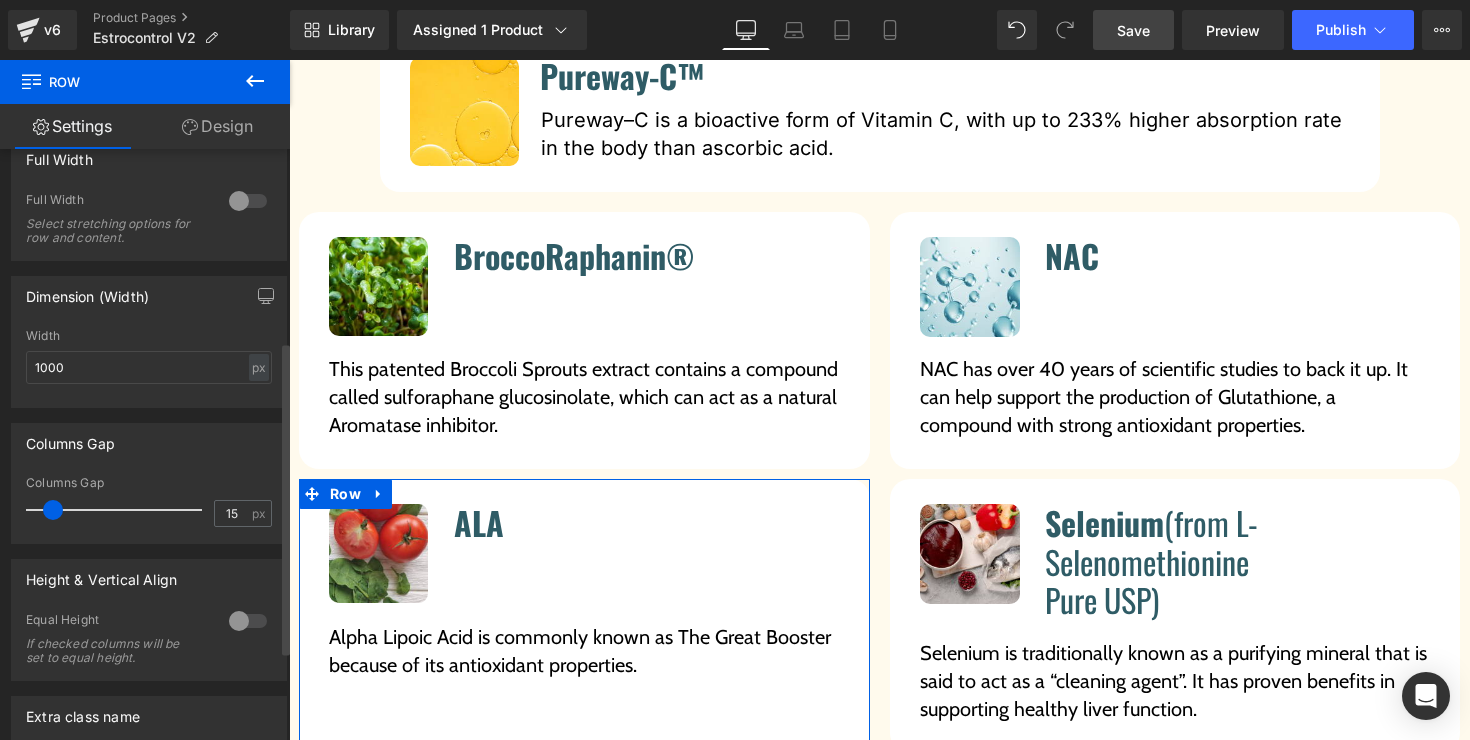 scroll, scrollTop: 532, scrollLeft: 0, axis: vertical 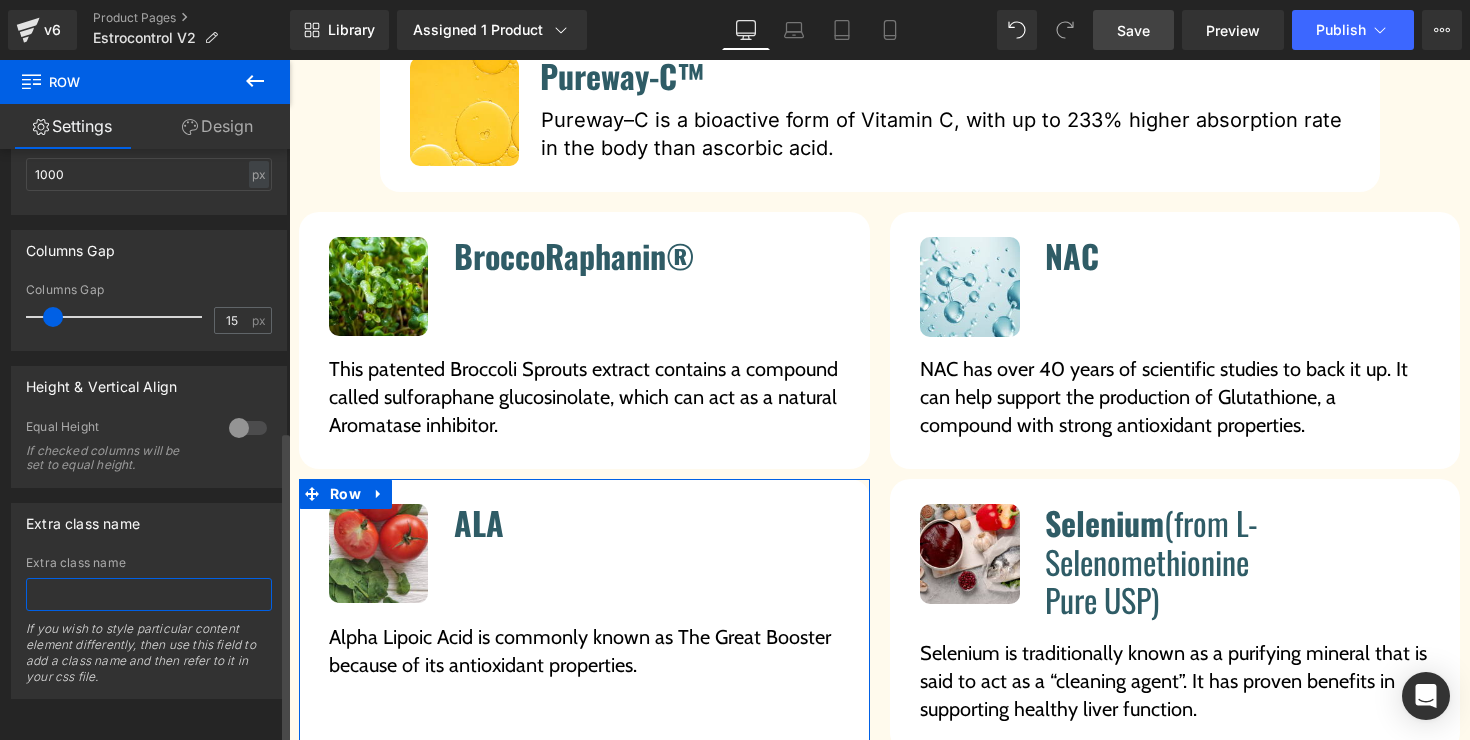 click at bounding box center [149, 594] 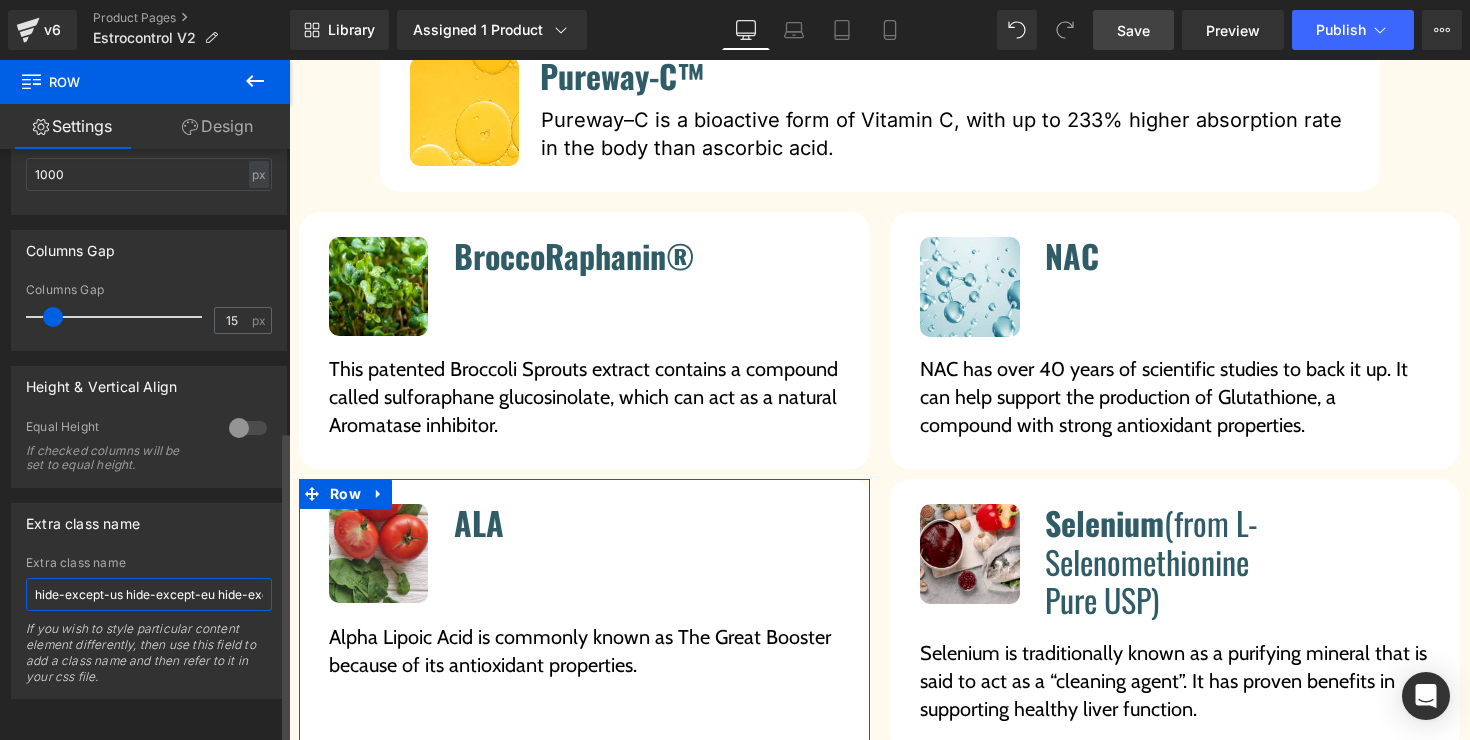 scroll, scrollTop: 0, scrollLeft: 50, axis: horizontal 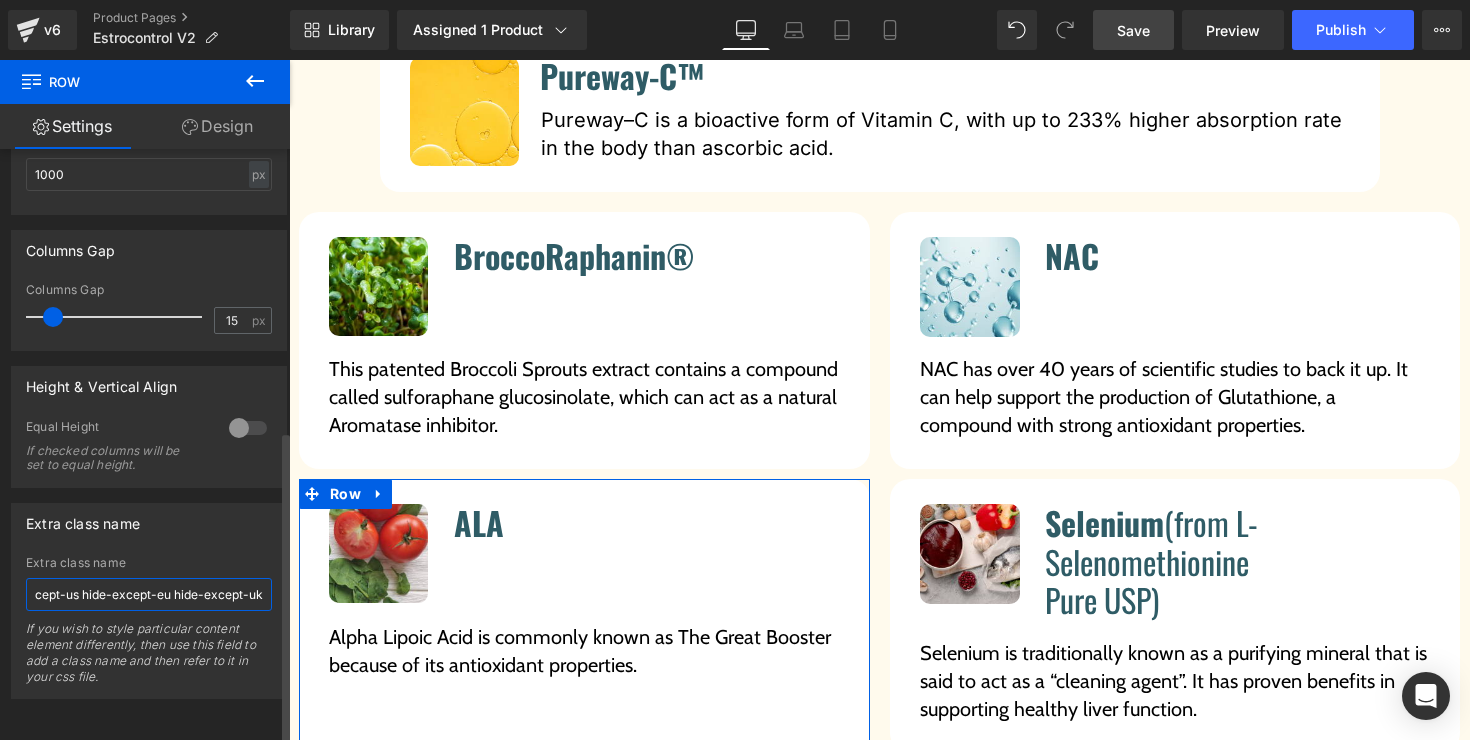 type on "hide-except-us hide-except-eu hide-except-uk" 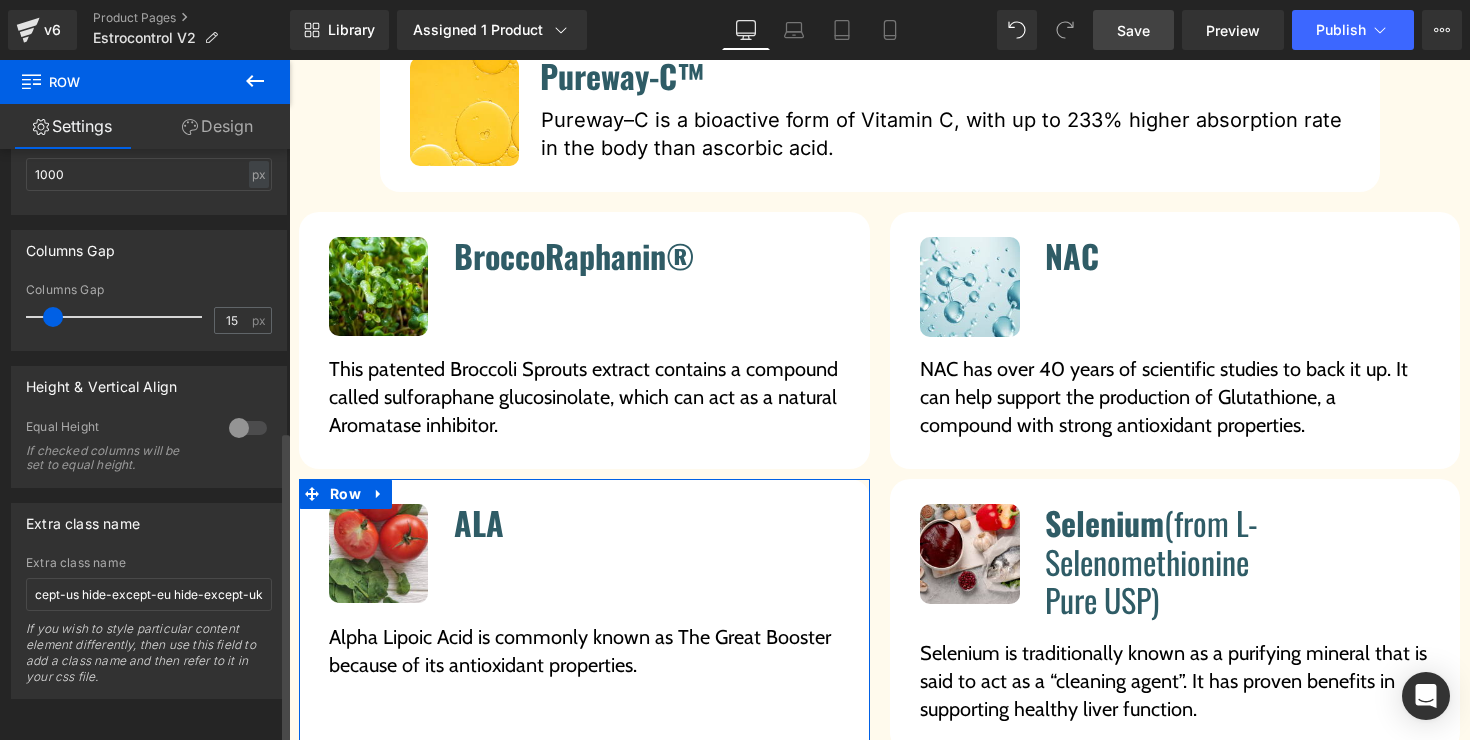 click on "Extra class name hide-except-us hide-except-eu hide-except-uk Extra class name hide-except-us hide-except-eu hide-except-uk If you wish to style particular content element differently, then use this field to add a class name and then refer to it in your css file." at bounding box center [149, 601] 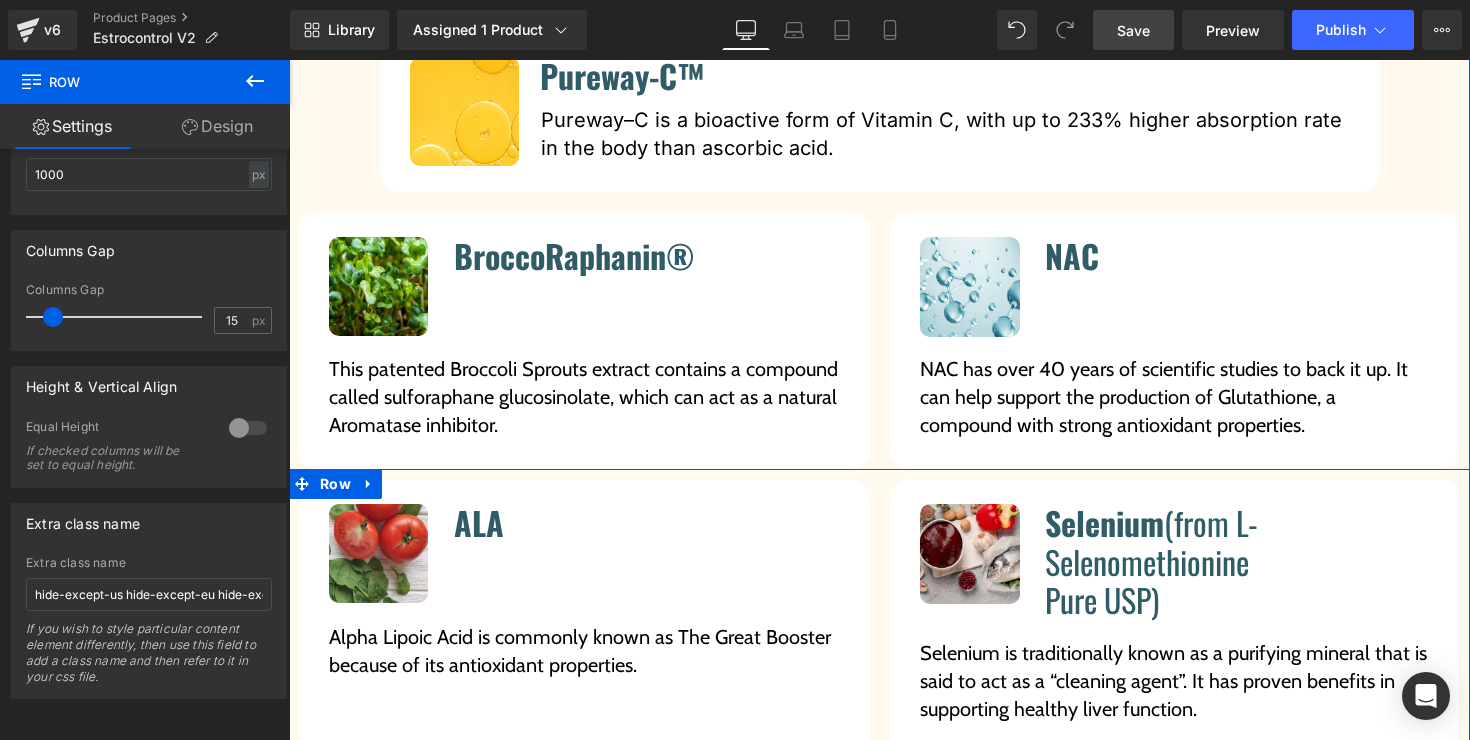 click on "Image
ALA Heading
Icon List         Alpha Lipoic Acid is commonly known as The Great Booster because of its antioxidant properties. Text Block         Row         Row" at bounding box center (584, 606) 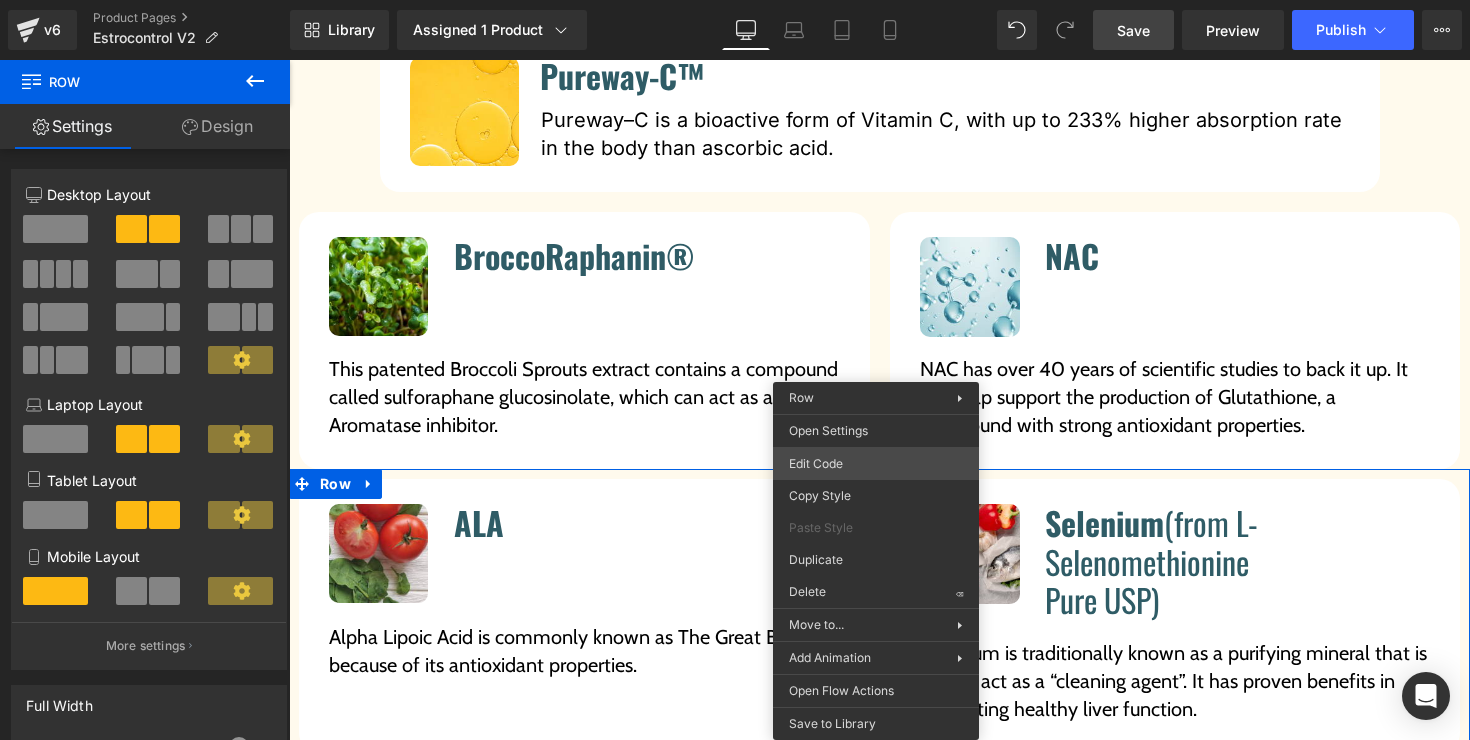 click on "Row  You are previewing how the   will restyle your page. You can not edit Elements in Preset Preview Mode.  v6 Product Pages Estrocontrol V2 Library Assigned 1 Product  Product Preview
EstroControl Manage assigned products Desktop Desktop Laptop Tablet Mobile Save Preview Publish Scheduled View Live Page View with current Template Save Template to Library Schedule Publish  Optimize  Publish Settings Shortcuts  Your page can’t be published   You've reached the maximum number of published pages on your plan  (14/999999).  You need to upgrade your plan or unpublish all your pages to get 1 publish slot.   Unpublish pages   Upgrade plan  Elements Global Style Base Row  rows, columns, layouts, div Heading  headings, titles, h1,h2,h3,h4,h5,h6 Text Block  texts, paragraphs, contents, blocks Image  images, photos, alts, uploads Icon  icons, symbols Button  button, call to action, cta Separator  separators, dividers, horizontal lines Liquid  Banner Parallax  Hero Banner  Stack Tabs  Carousel  Pricing" at bounding box center [735, 0] 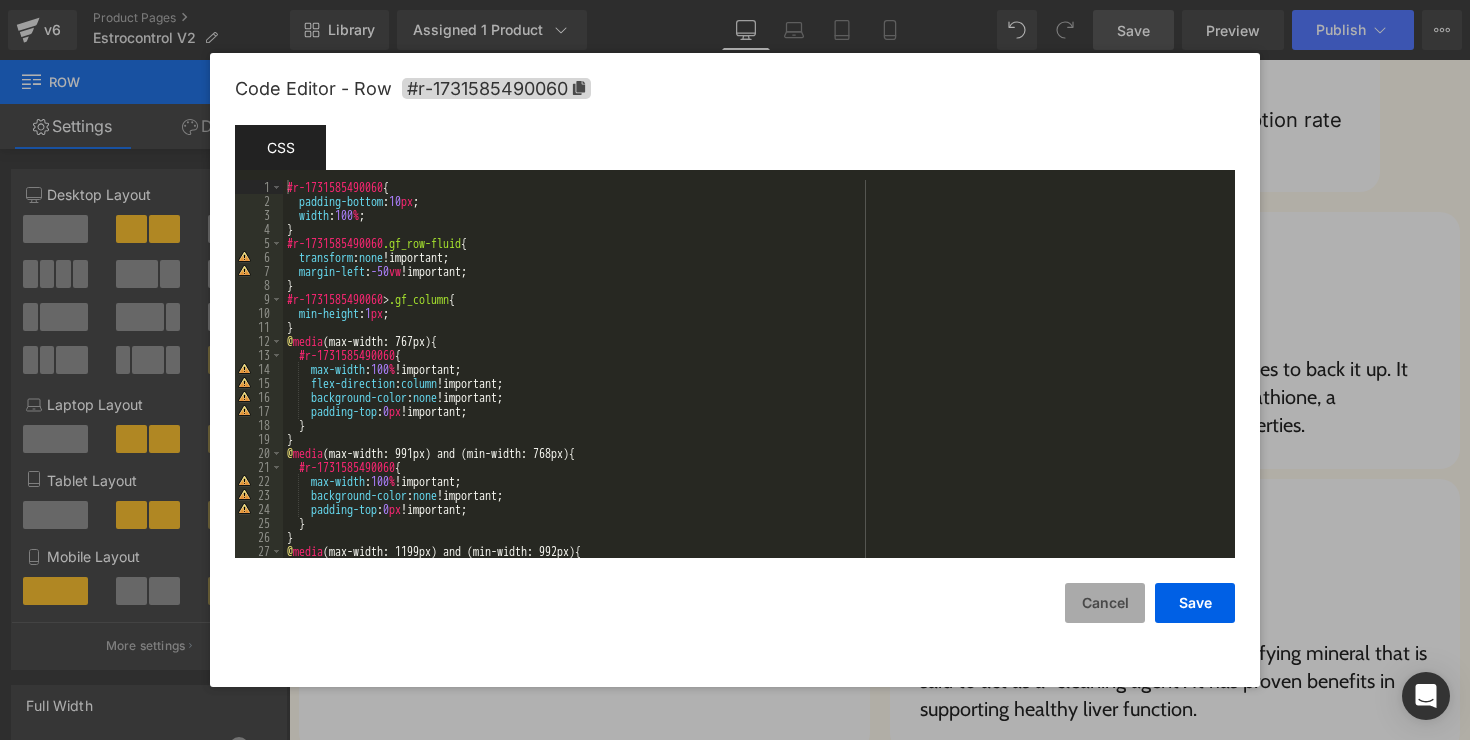 click on "Cancel" at bounding box center (1105, 603) 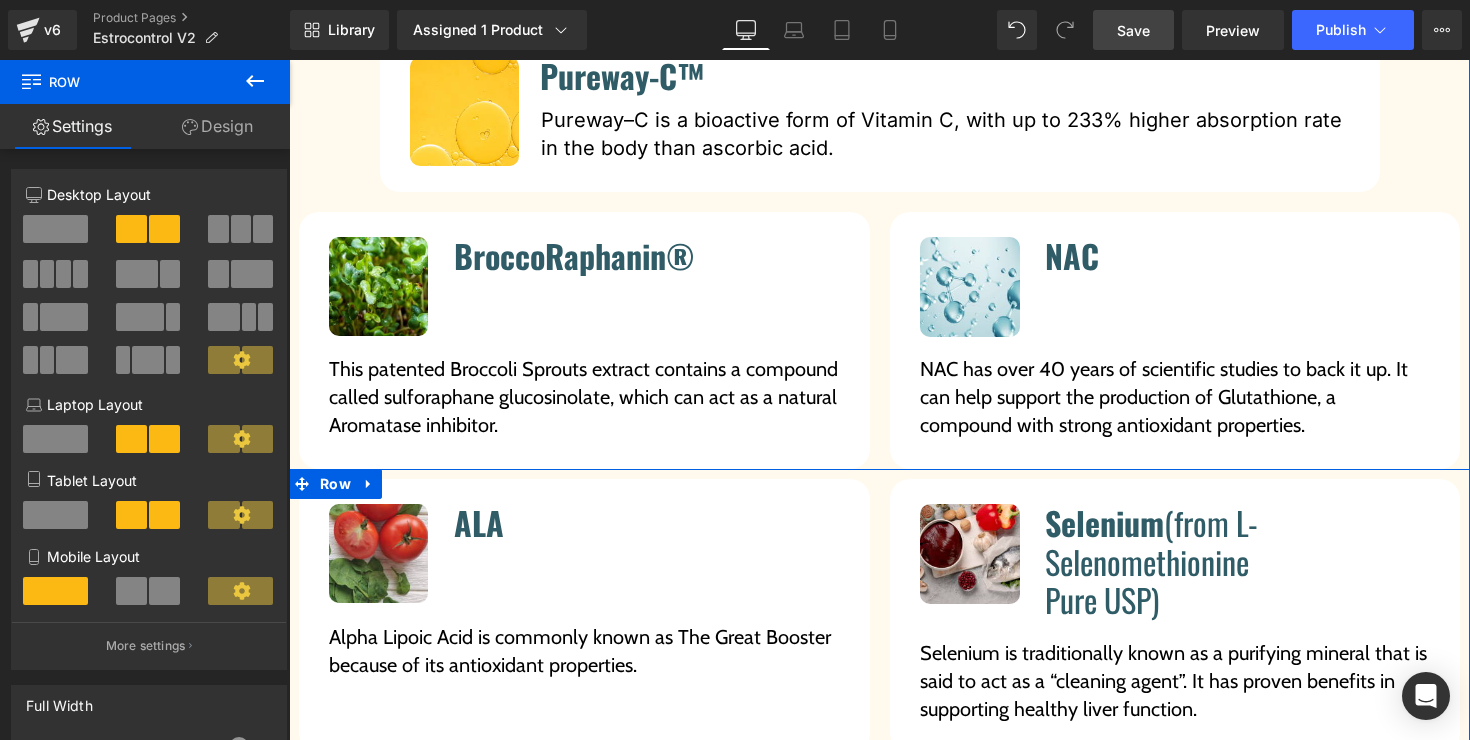 click on "Image
Selenium (from L-Selenomethionine  Pure USP) Heading
Icon List         Selenium is traditionally known as a purifying mineral that is said to act as a “cleaning agent”. It has proven benefits in supporting healthy liver function. Text Block         Row         Row" at bounding box center (1175, 606) 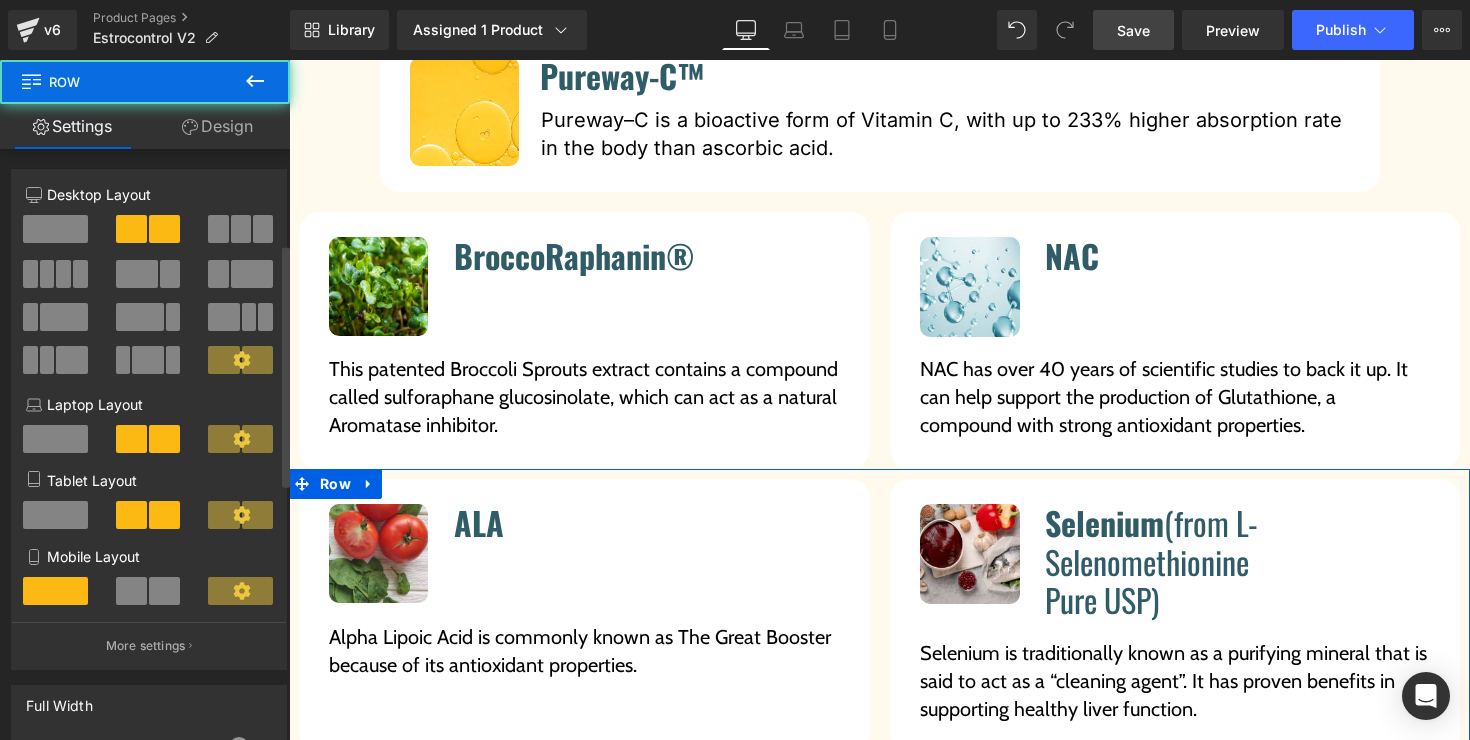 scroll, scrollTop: 859, scrollLeft: 0, axis: vertical 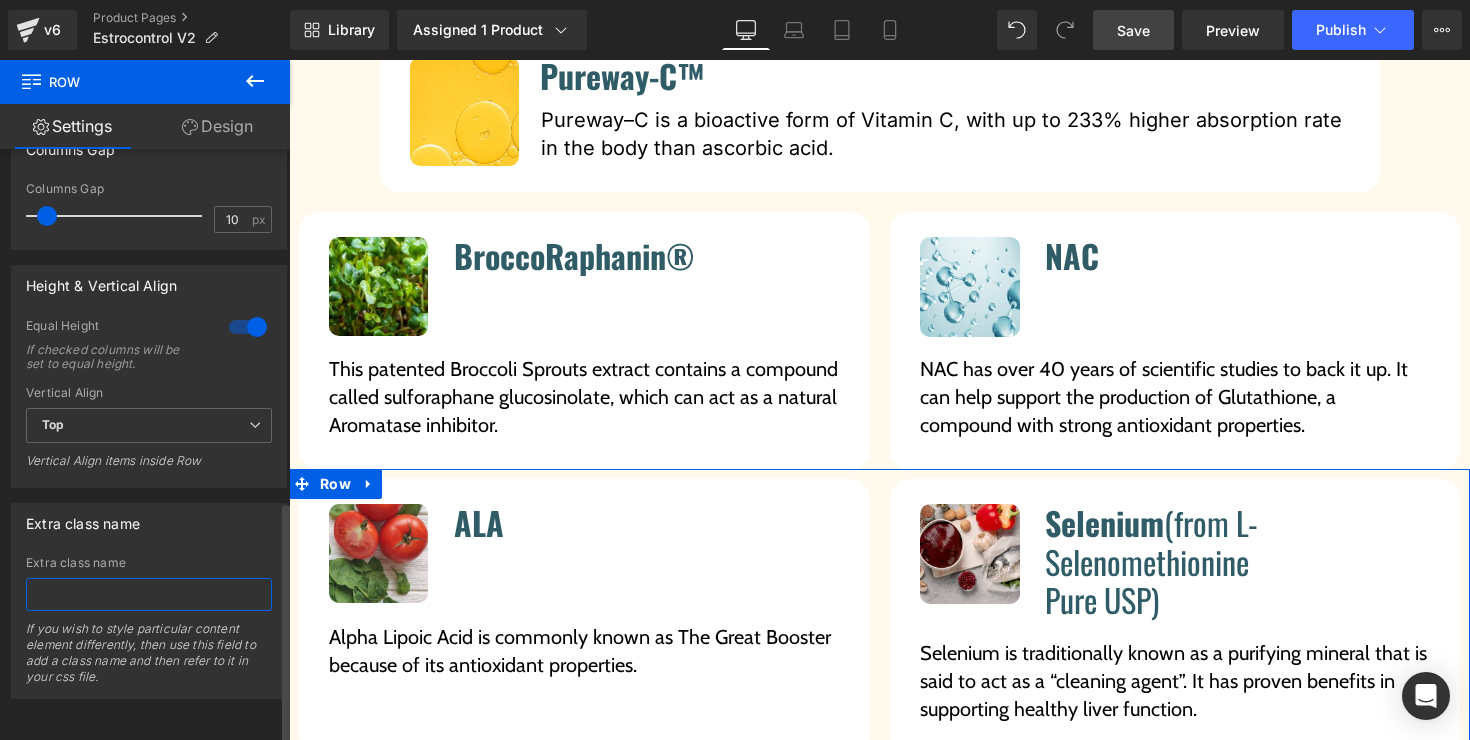 click at bounding box center (149, 594) 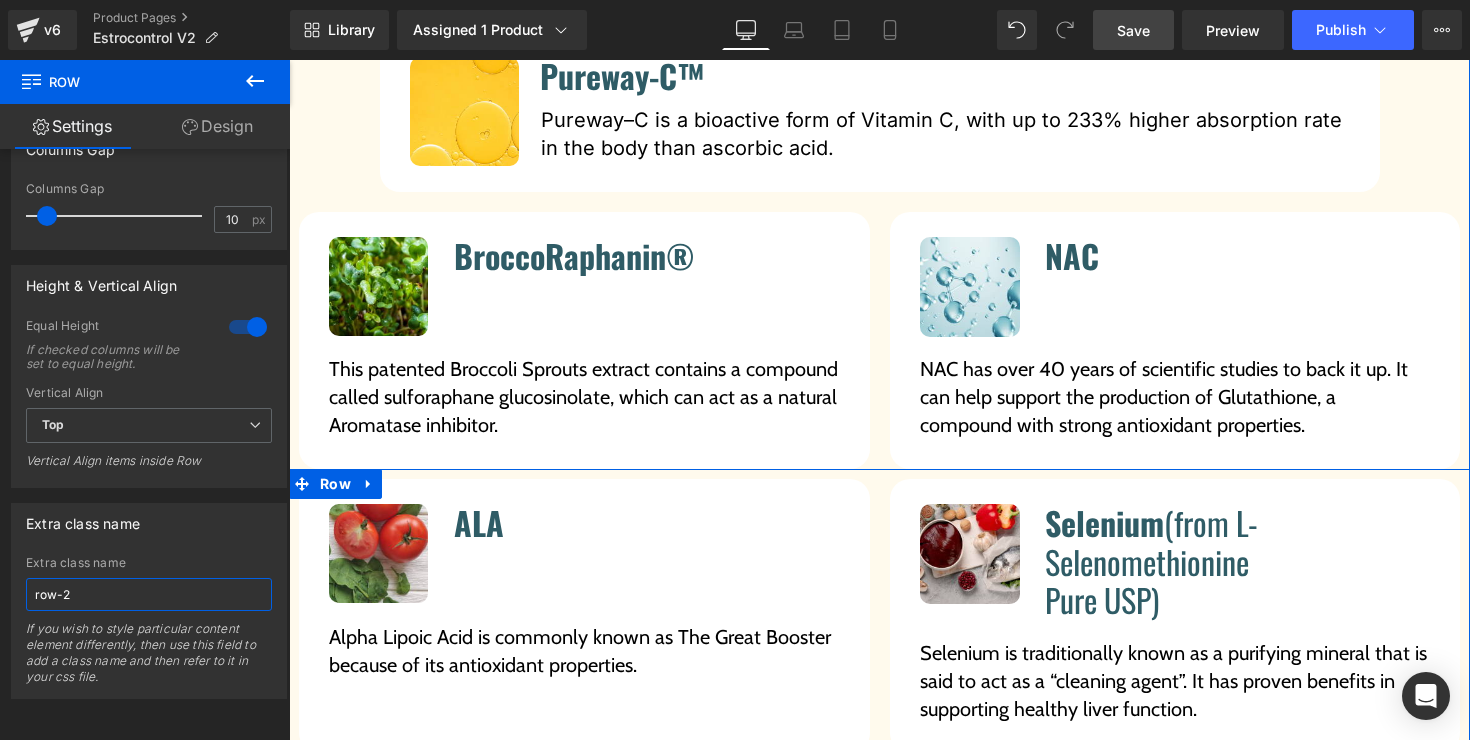 type on "row-2" 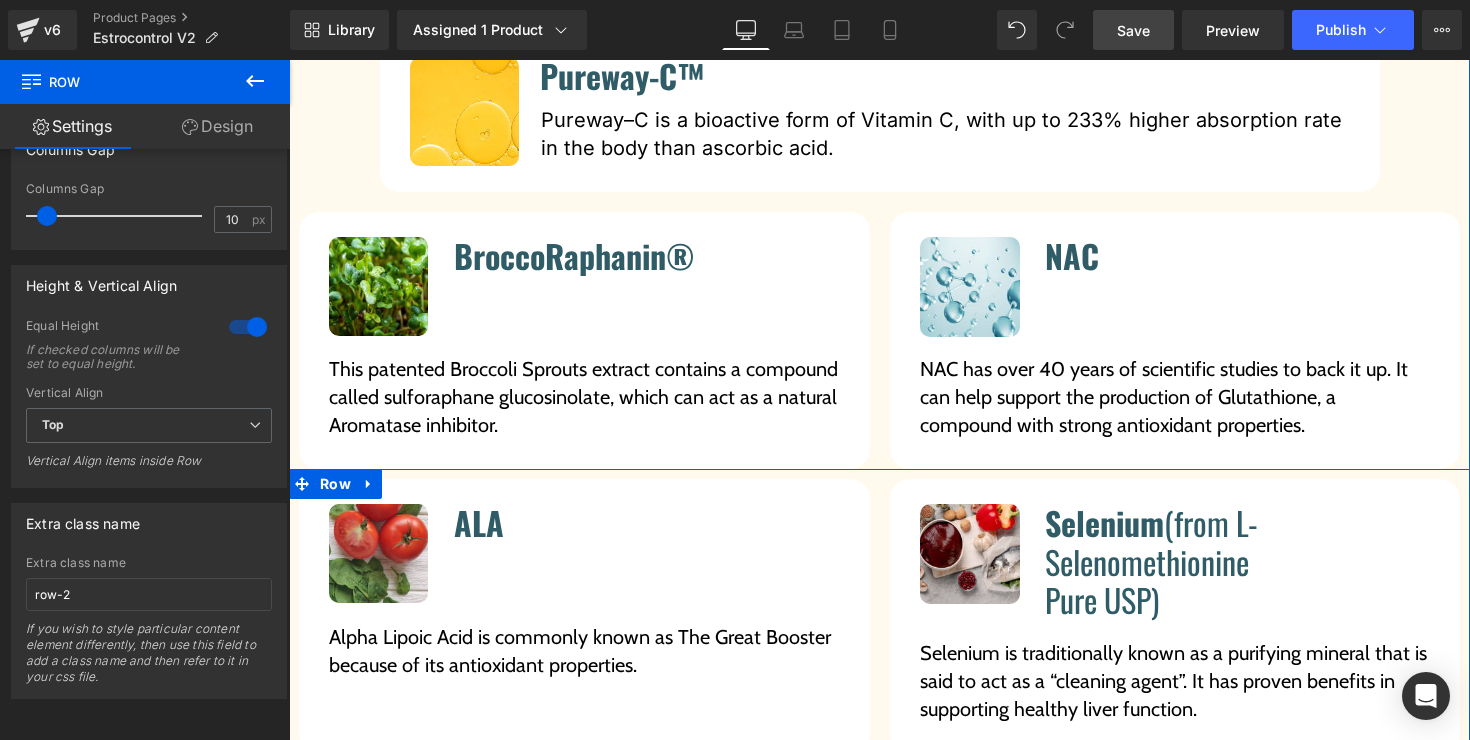 click on "Image
ALA Heading
Icon List         Alpha Lipoic Acid is commonly known as The Great Booster because of its antioxidant properties. Text Block         Row         Row" at bounding box center (584, 606) 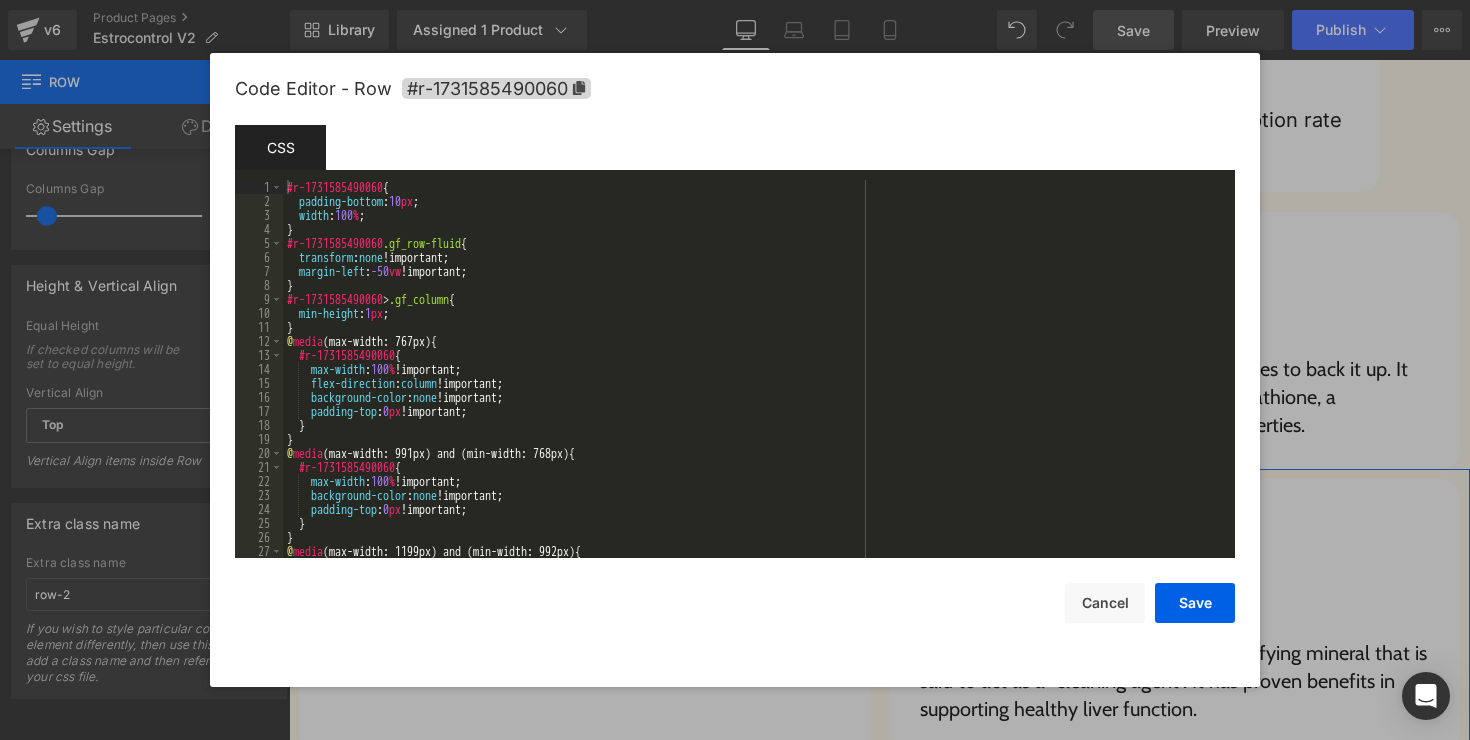 click on "Row  You are previewing how the   will restyle your page. You can not edit Elements in Preset Preview Mode.  v6 Product Pages Estrocontrol V2 Library Assigned 1 Product  Product Preview
EstroControl Manage assigned products Desktop Desktop Laptop Tablet Mobile Save Preview Publish Scheduled View Live Page View with current Template Save Template to Library Schedule Publish  Optimize  Publish Settings Shortcuts  Your page can’t be published   You've reached the maximum number of published pages on your plan  (14/999999).  You need to upgrade your plan or unpublish all your pages to get 1 publish slot.   Unpublish pages   Upgrade plan  Elements Global Style Base Row  rows, columns, layouts, div Heading  headings, titles, h1,h2,h3,h4,h5,h6 Text Block  texts, paragraphs, contents, blocks Image  images, photos, alts, uploads Icon  icons, symbols Button  button, call to action, cta Separator  separators, dividers, horizontal lines Liquid  Banner Parallax  Hero Banner  Stack Tabs  Carousel  Pricing" at bounding box center [735, 0] 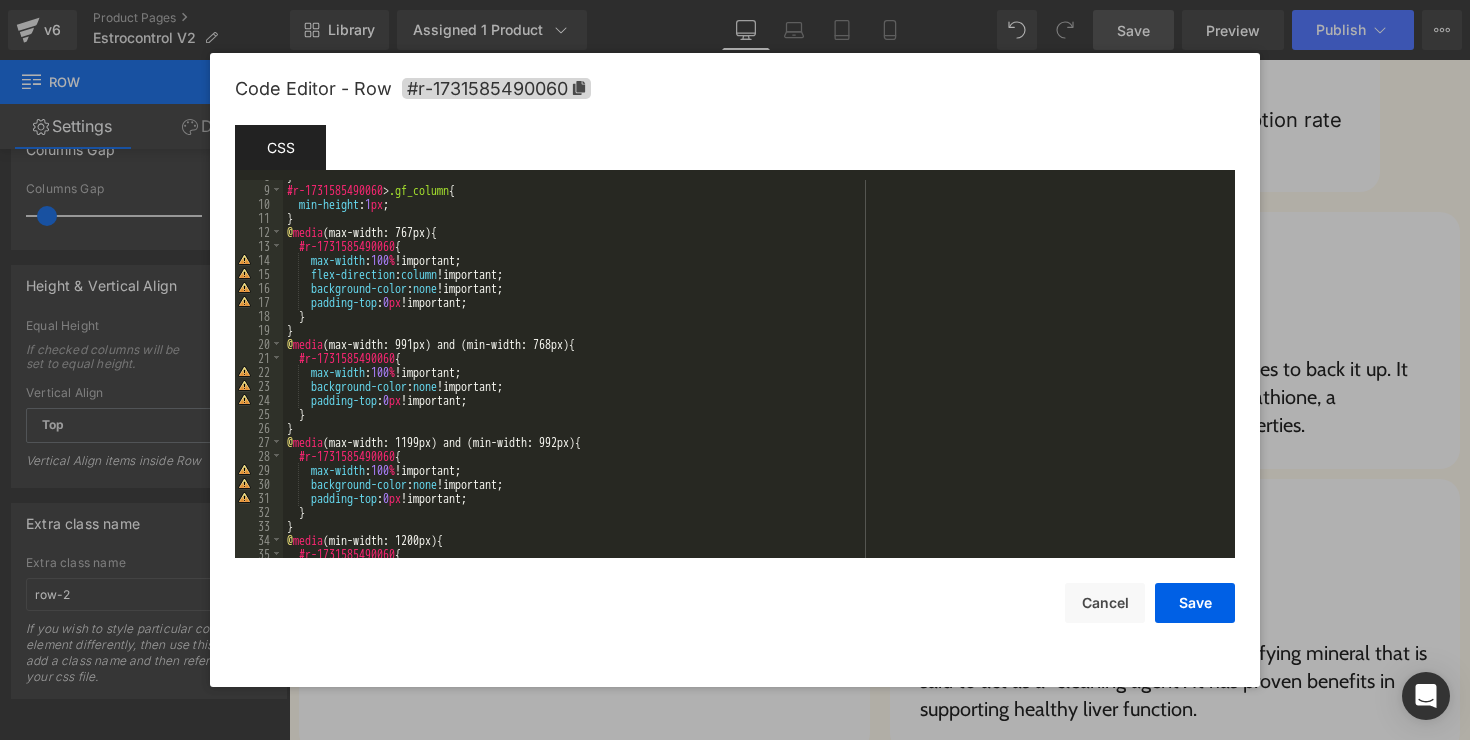 scroll, scrollTop: 308, scrollLeft: 0, axis: vertical 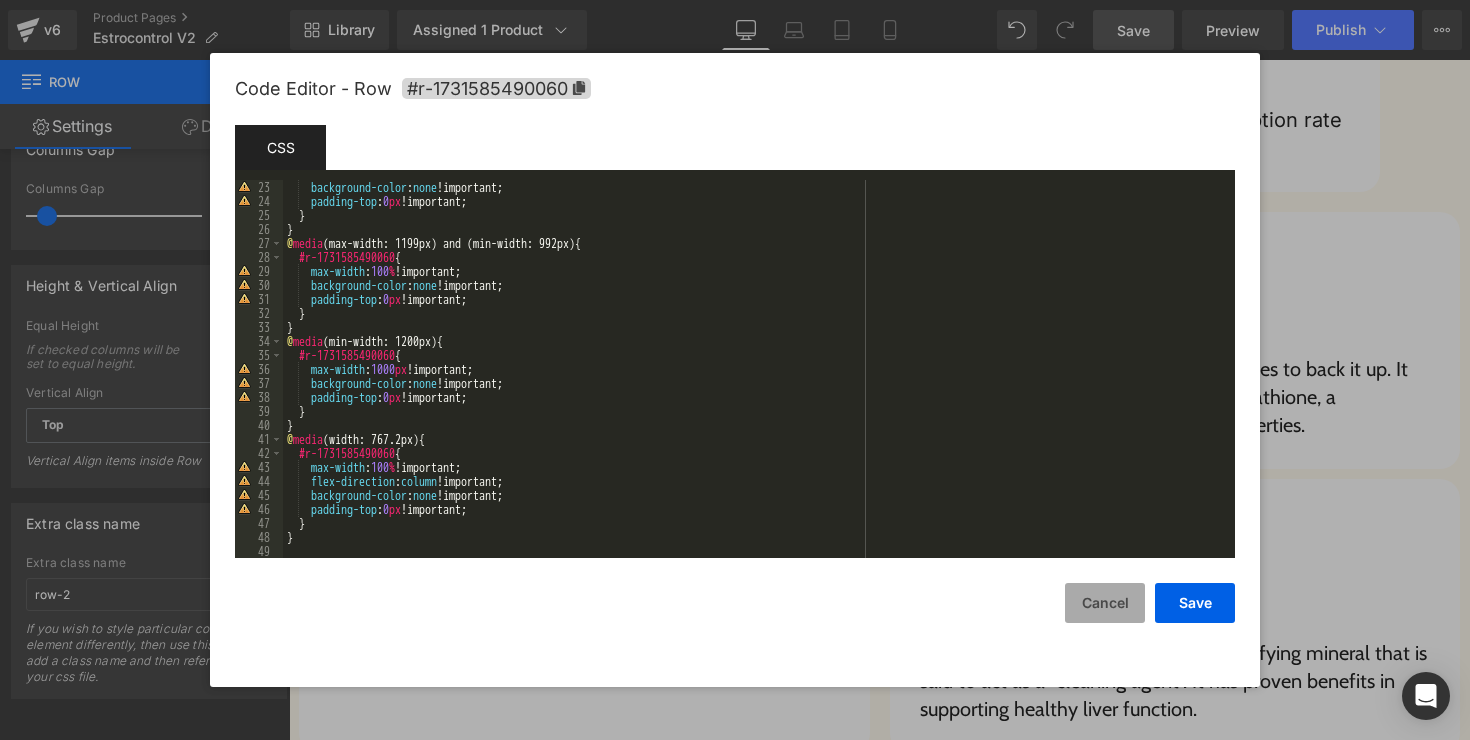 click on "Cancel" at bounding box center [1105, 603] 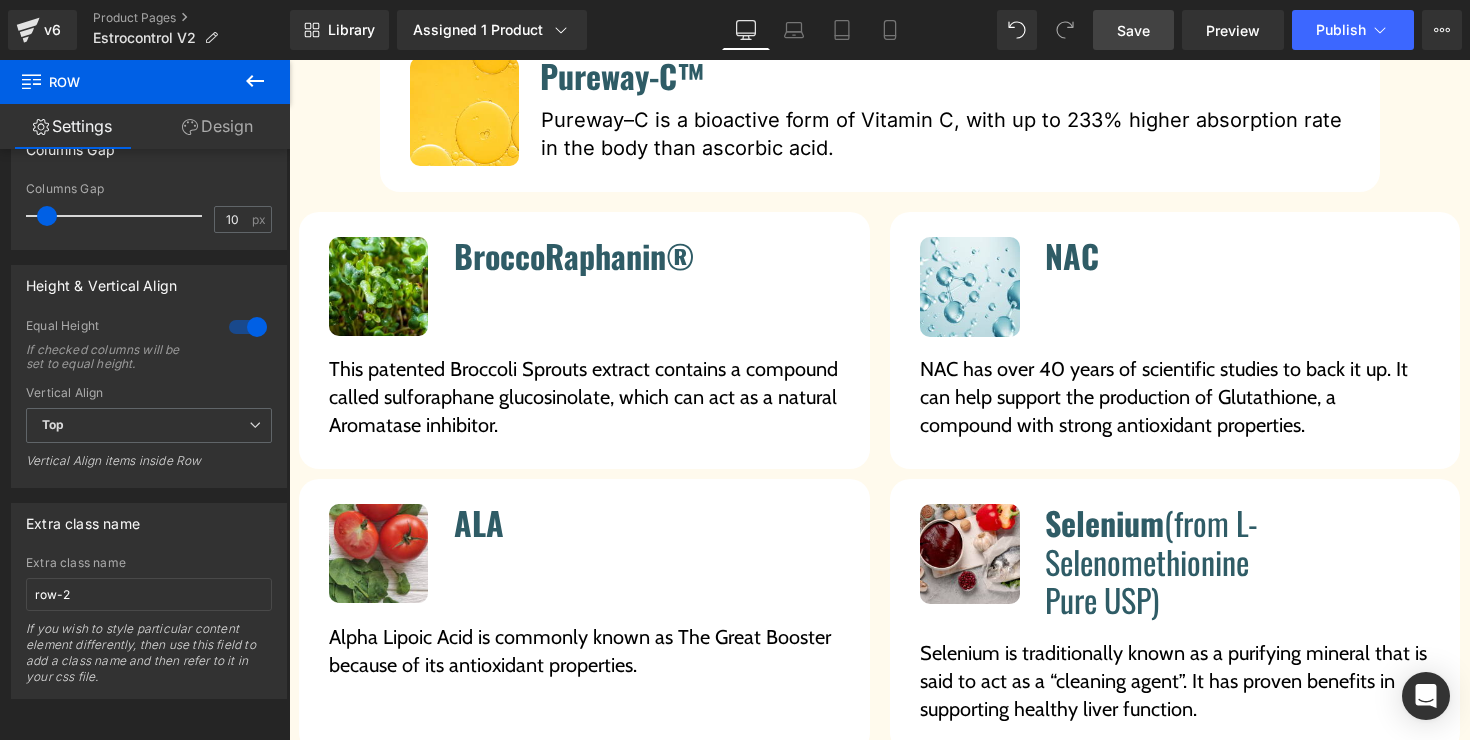 click on "Save" at bounding box center [1133, 30] 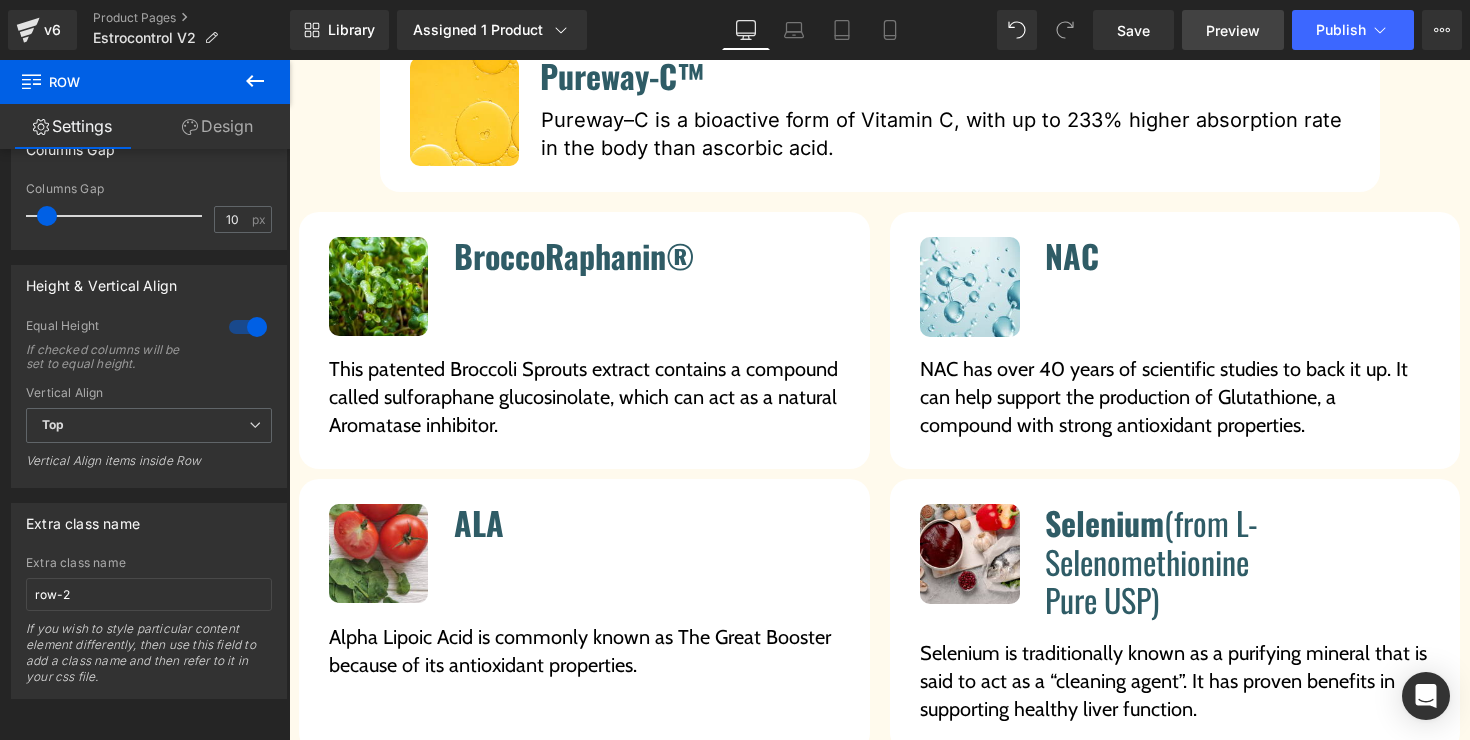 click on "Preview" at bounding box center [1233, 30] 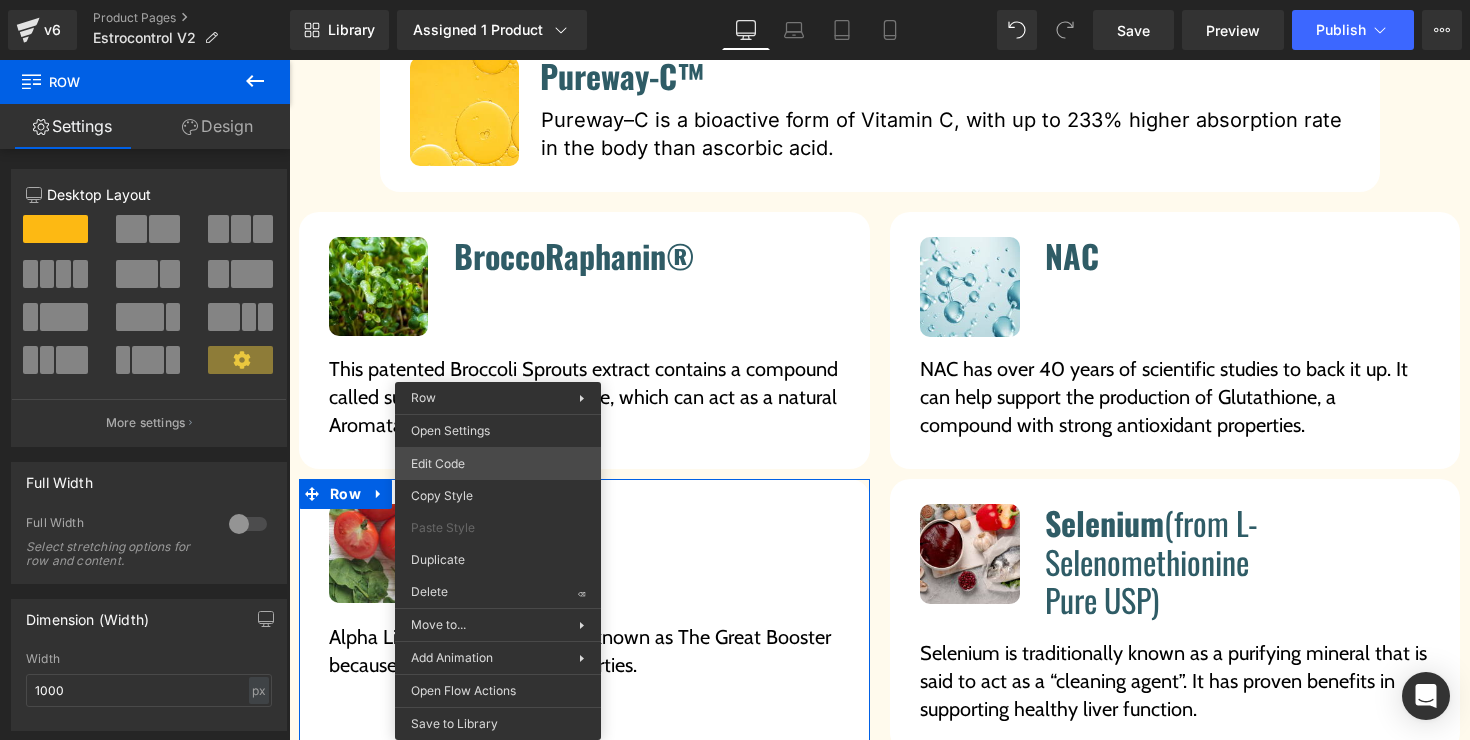 click on "Row  You are previewing how the   will restyle your page. You can not edit Elements in Preset Preview Mode.  v6 Product Pages Estrocontrol V2 Library Assigned 1 Product  Product Preview
EstroControl Manage assigned products Desktop Desktop Laptop Tablet Mobile Save Preview Publish Scheduled View Live Page View with current Template Save Template to Library Schedule Publish  Optimize  Publish Settings Shortcuts  Your page can’t be published   You've reached the maximum number of published pages on your plan  (14/999999).  You need to upgrade your plan or unpublish all your pages to get 1 publish slot.   Unpublish pages   Upgrade plan  Elements Global Style Base Row  rows, columns, layouts, div Heading  headings, titles, h1,h2,h3,h4,h5,h6 Text Block  texts, paragraphs, contents, blocks Image  images, photos, alts, uploads Icon  icons, symbols Button  button, call to action, cta Separator  separators, dividers, horizontal lines Liquid  Banner Parallax  Hero Banner  Stack Tabs  Carousel  Pricing" at bounding box center [735, 0] 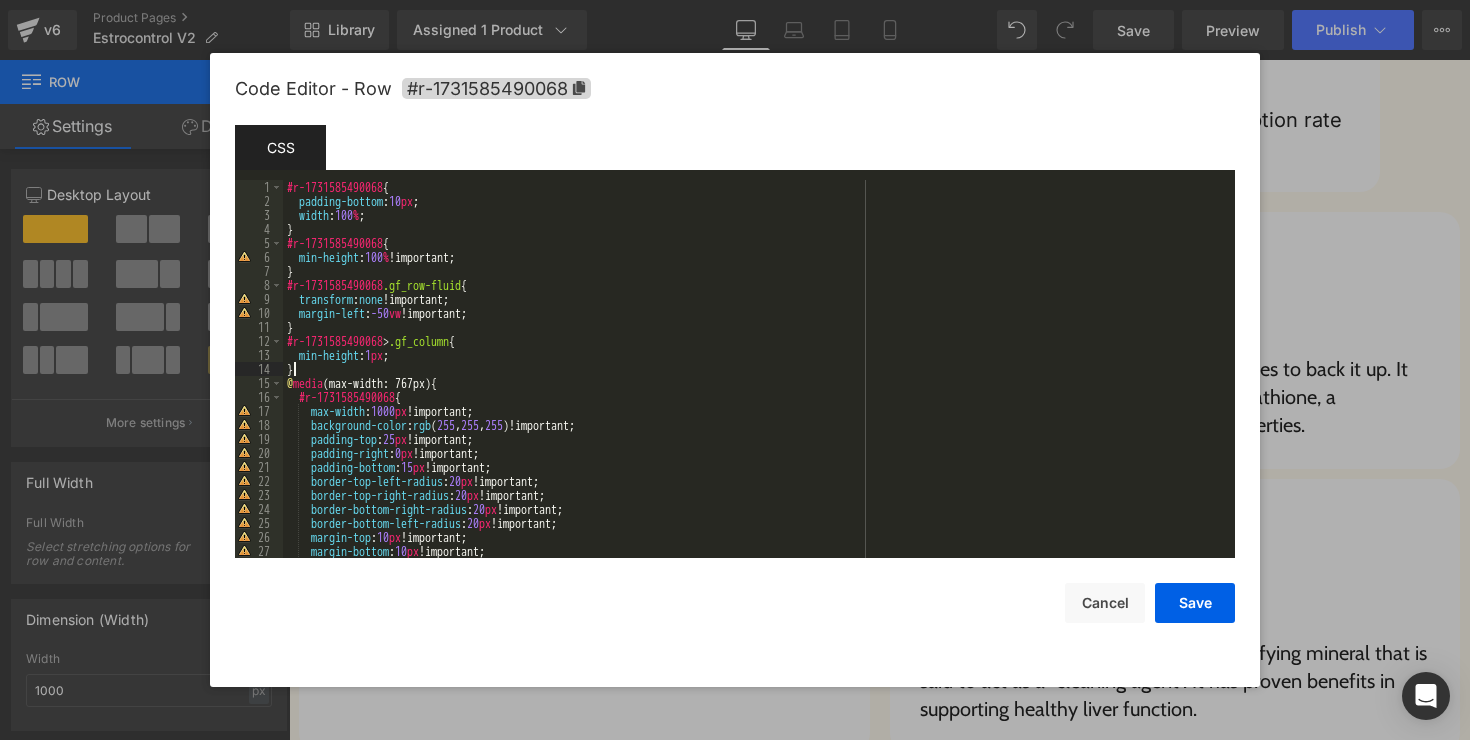 click on "#r-1731585490068 {    padding-bottom :  10 px ;    width :  100 % ; } #r-1731585490068 {    min-height : 100 %  !important; } #r-1731585490068 .gf_row-fluid {    transform :  none  !important;    margin-left :  -50 vw  !important; } #r-1731585490068  >  .gf_column {    min-height :  1 px ; } @ media  (max-width: 767px) {    #r-1731585490068 {       max-width :  1000 px !important;       background-color :  rgb ( 255 ,  255 ,  255 )!important;       padding-top :  25 px !important;       padding-right :  0 px !important;       padding-bottom :  15 px !important;       border-top-left-radius :  20 px !important;       border-top-right-radius :  20 px !important;       border-bottom-right-radius :  20 px !important;       border-bottom-left-radius :  20 px !important;       margin-top :  10 px !important;       margin-bottom :  10 px !important;    }" at bounding box center (755, 383) 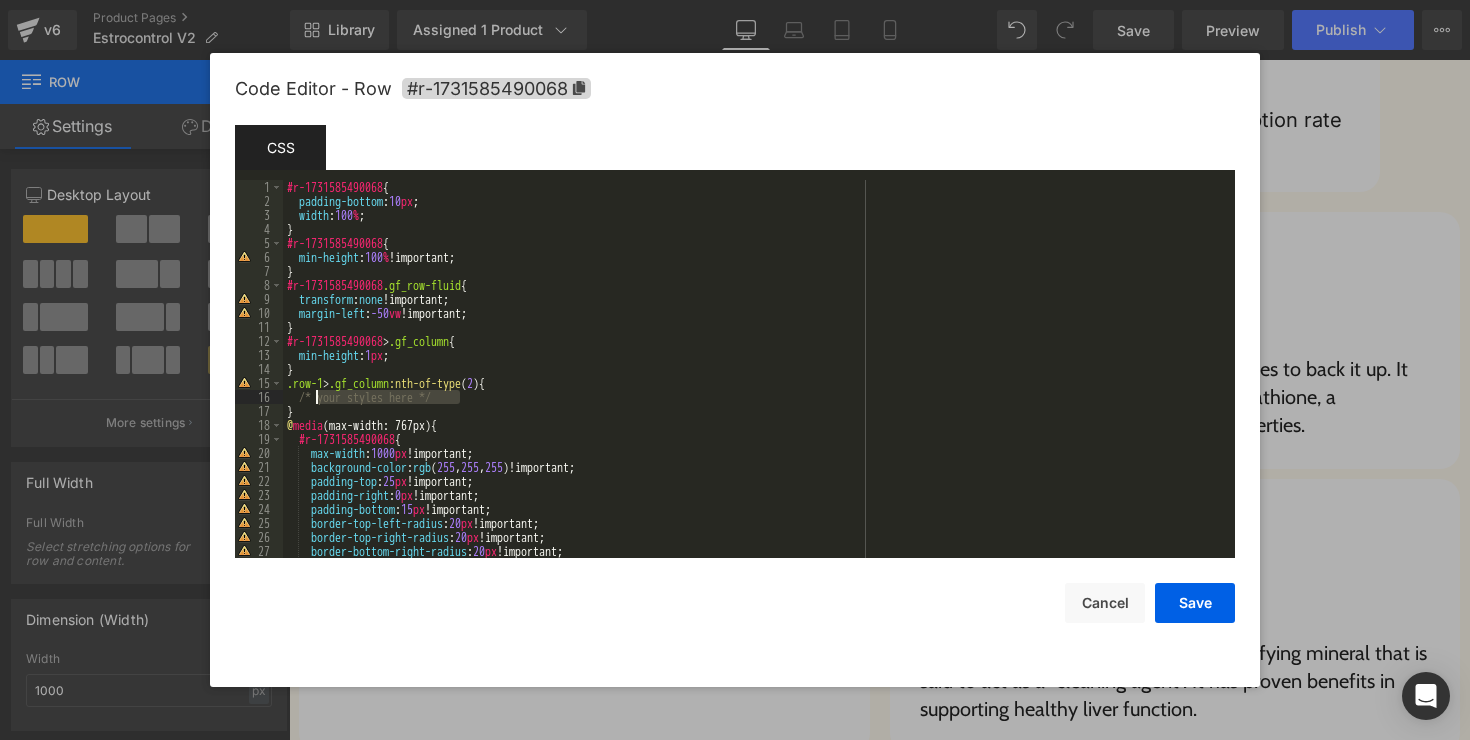 drag, startPoint x: 466, startPoint y: 392, endPoint x: 299, endPoint y: 392, distance: 167 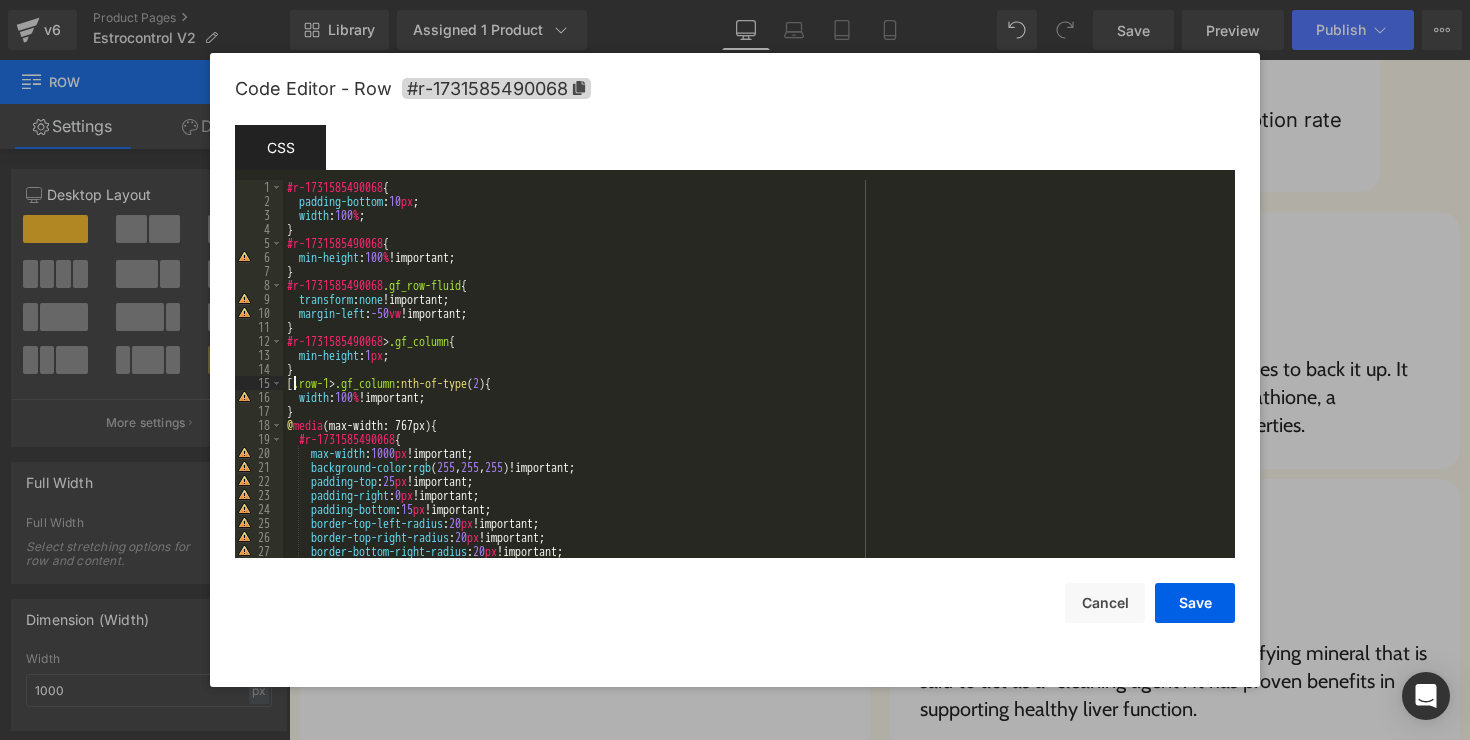 paste 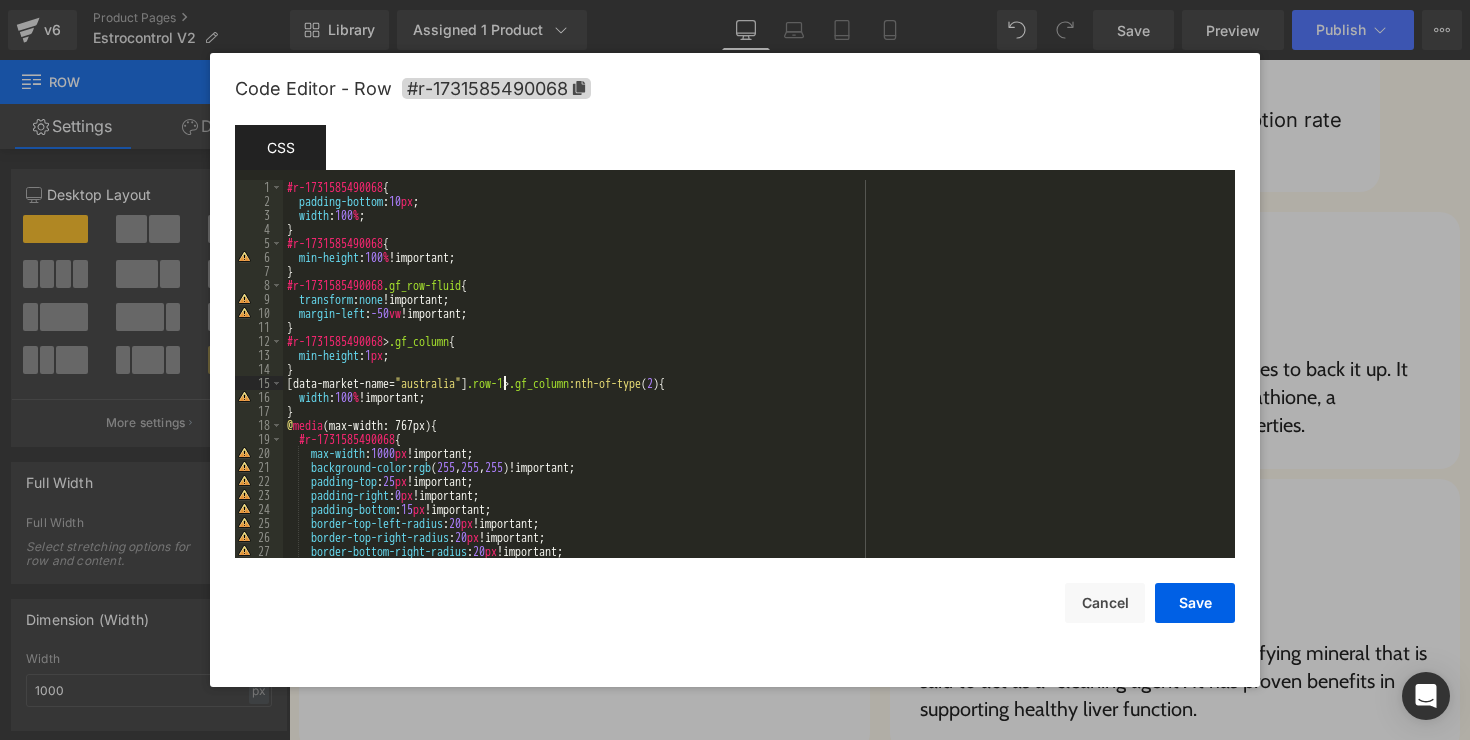 type 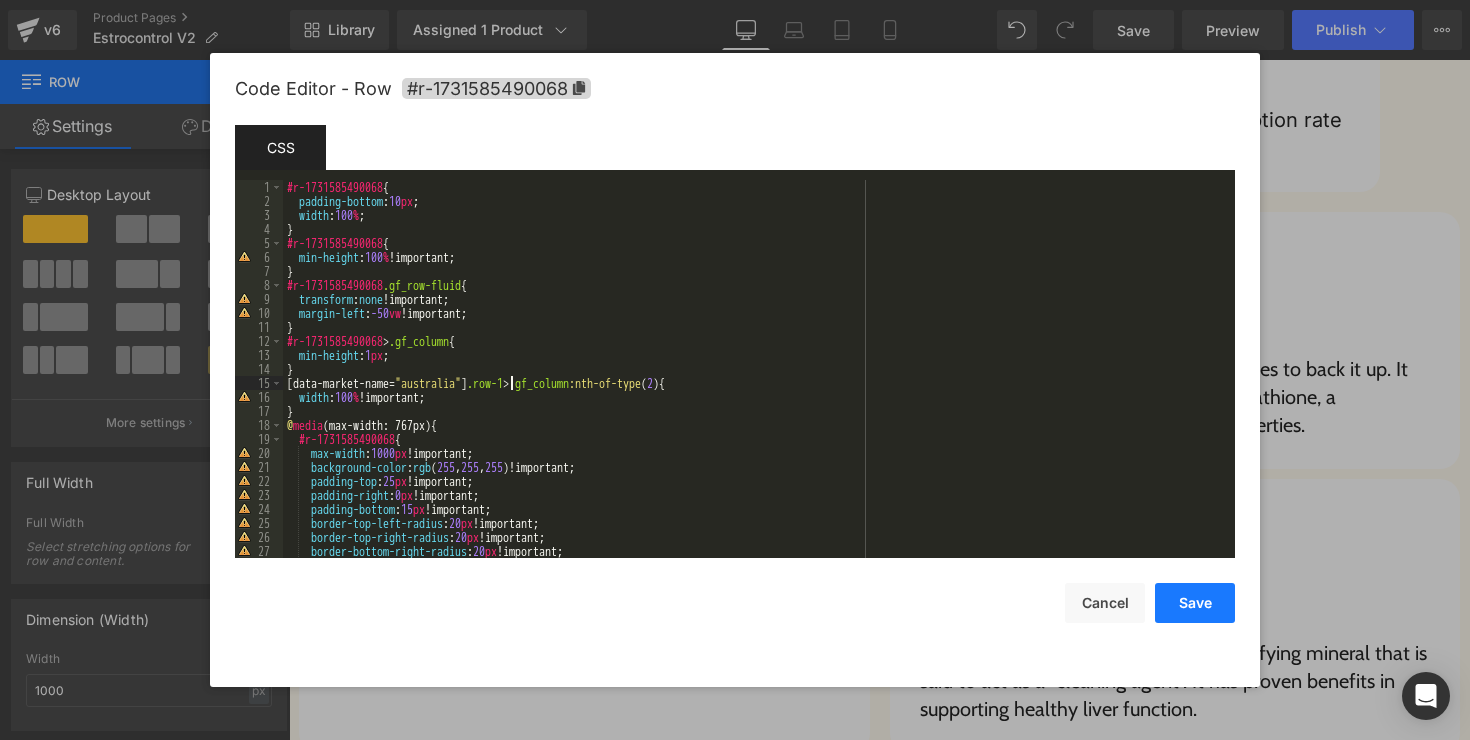 click on "Save" at bounding box center (1195, 603) 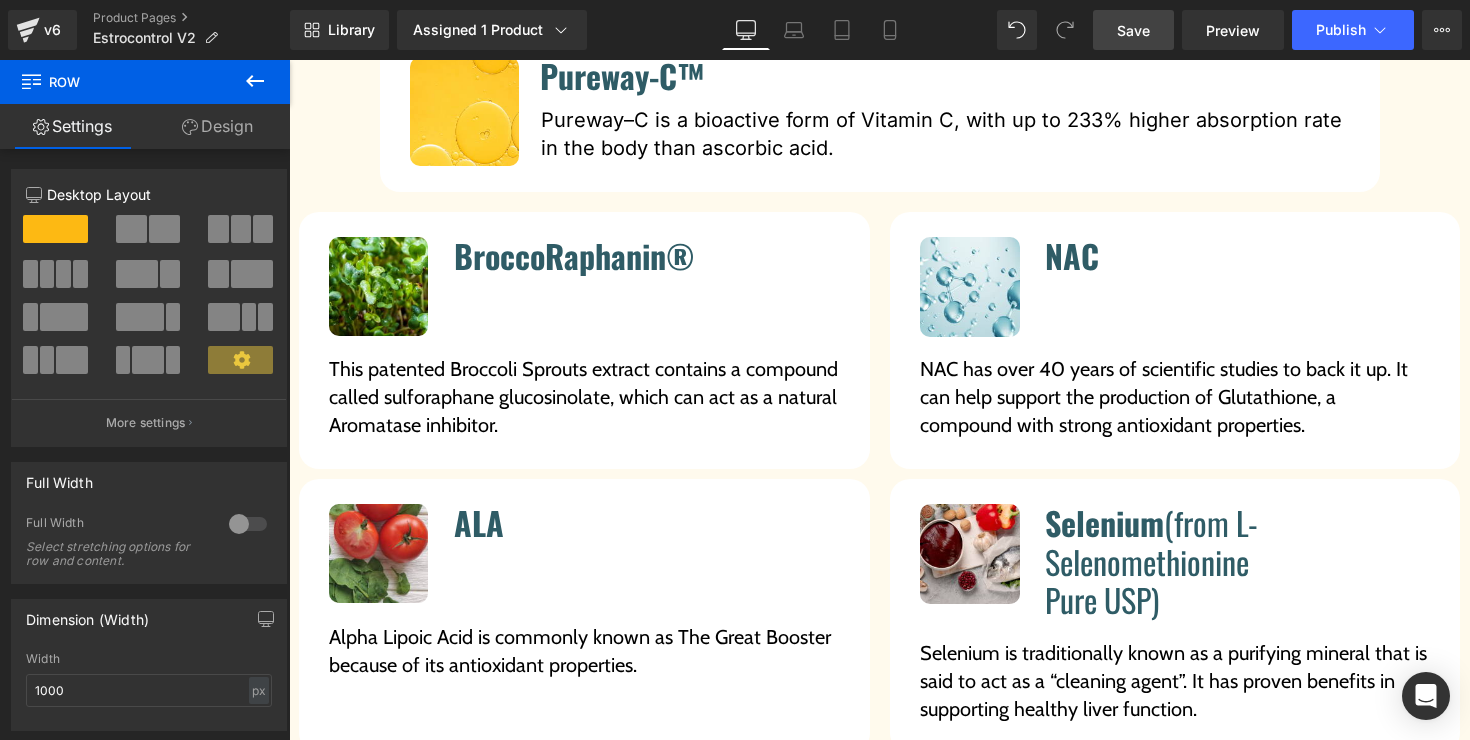 click on "Save" at bounding box center [1133, 30] 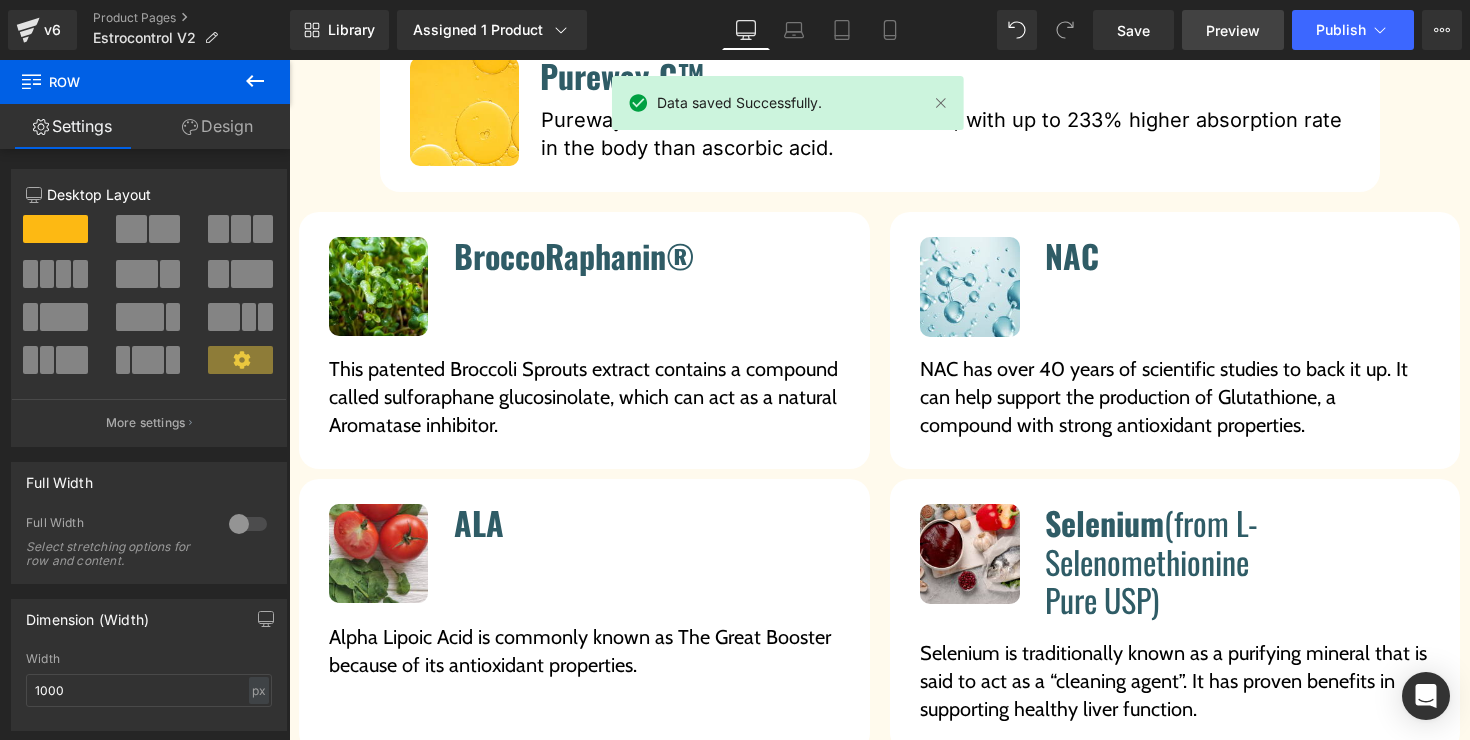 click on "Preview" at bounding box center (1233, 30) 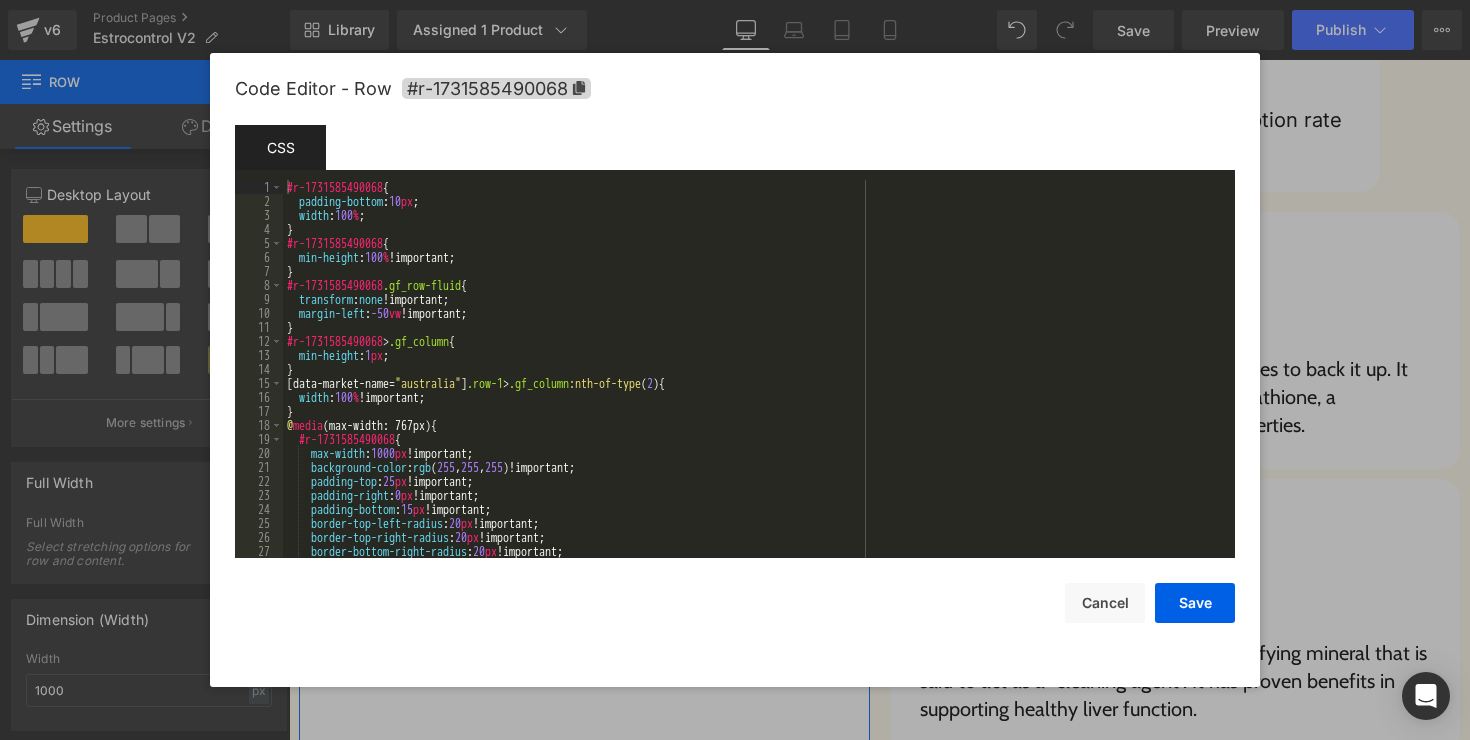 click on "Row  You are previewing how the   will restyle your page. You can not edit Elements in Preset Preview Mode.  v6 Product Pages Estrocontrol V2 Library Assigned 1 Product  Product Preview
EstroControl Manage assigned products Desktop Desktop Laptop Tablet Mobile Save Preview Publish Scheduled View Live Page View with current Template Save Template to Library Schedule Publish  Optimize  Publish Settings Shortcuts  Your page can’t be published   You've reached the maximum number of published pages on your plan  (14/999999).  You need to upgrade your plan or unpublish all your pages to get 1 publish slot.   Unpublish pages   Upgrade plan  Elements Global Style Base Row  rows, columns, layouts, div Heading  headings, titles, h1,h2,h3,h4,h5,h6 Text Block  texts, paragraphs, contents, blocks Image  images, photos, alts, uploads Icon  icons, symbols Button  button, call to action, cta Separator  separators, dividers, horizontal lines Liquid  Banner Parallax  Hero Banner  Stack Tabs  Carousel  Pricing" at bounding box center [735, 0] 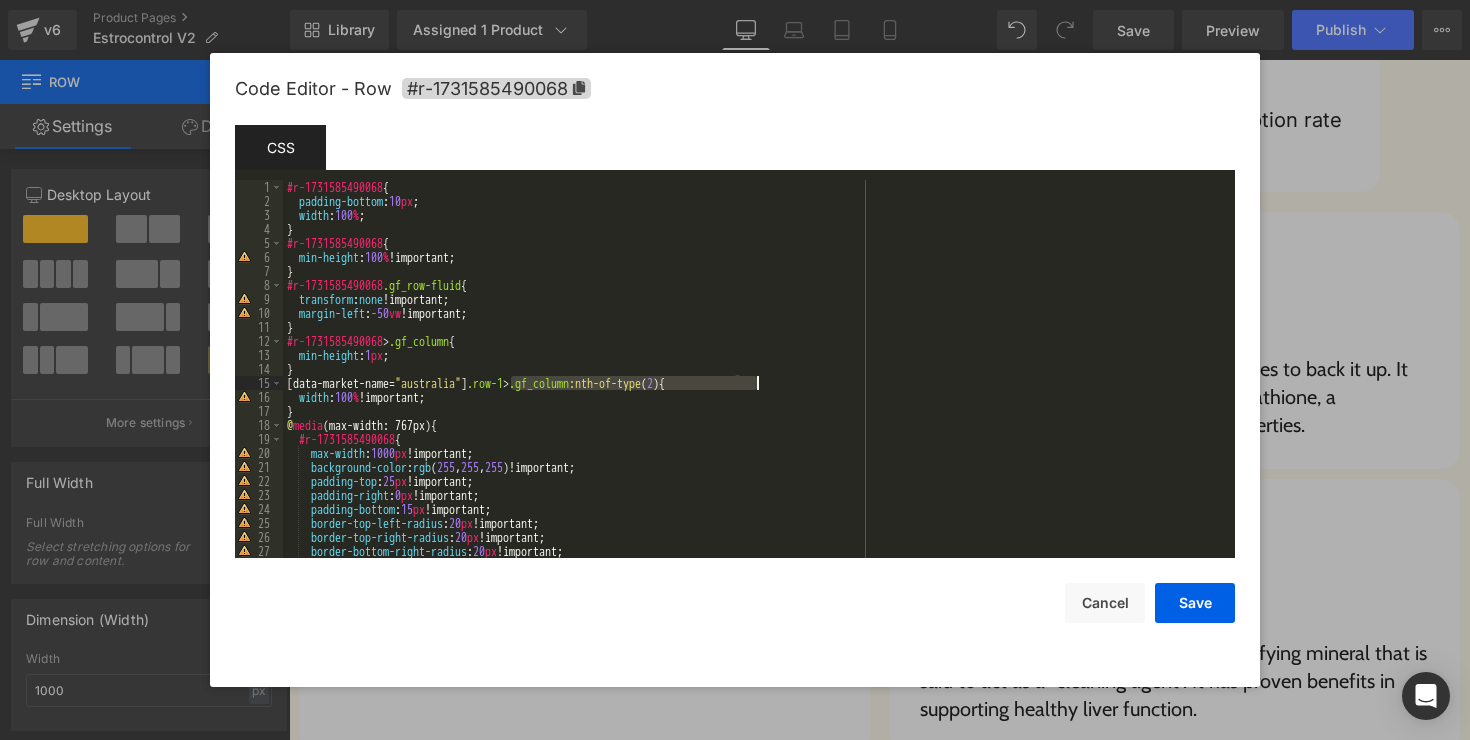 drag, startPoint x: 511, startPoint y: 387, endPoint x: 754, endPoint y: 387, distance: 243 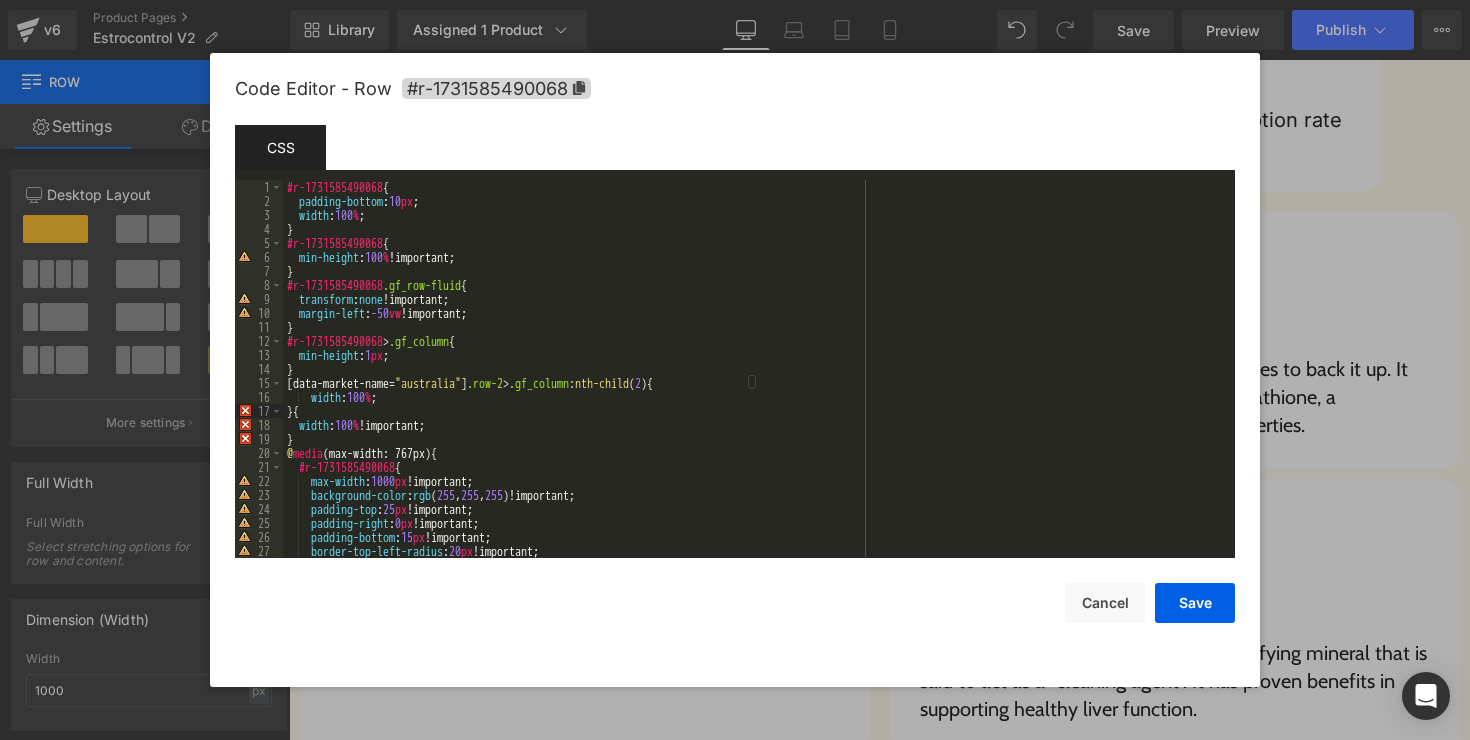 click on "#r-1731585490068 {    padding-bottom :  10 px ;    width :  100 % ; } #r-1731585490068 {    min-height : 100 %  !important; } #r-1731585490068 .gf_row-fluid {    transform :  none  !important;    margin-left :  -50 vw  !important; } #r-1731585490068  >  .gf_column {    min-height :  1 px ; } [ data-market-name = " australia " ]  .row-2  >  .gf_column :nth-child ( 2 )  {       width :  100 % ; } {    width :  100 %  !important; } @ media  (max-width: 767px) {    #r-1731585490068 {       max-width :  1000 px !important;       background-color :  rgb ( 255 ,  255 ,  255 )!important;       padding-top :  25 px !important;       padding-right :  0 px !important;       padding-bottom :  15 px !important;       border-top-left-radius :  20 px !important;       border-top-right-radius :  20 px !important;" at bounding box center (755, 383) 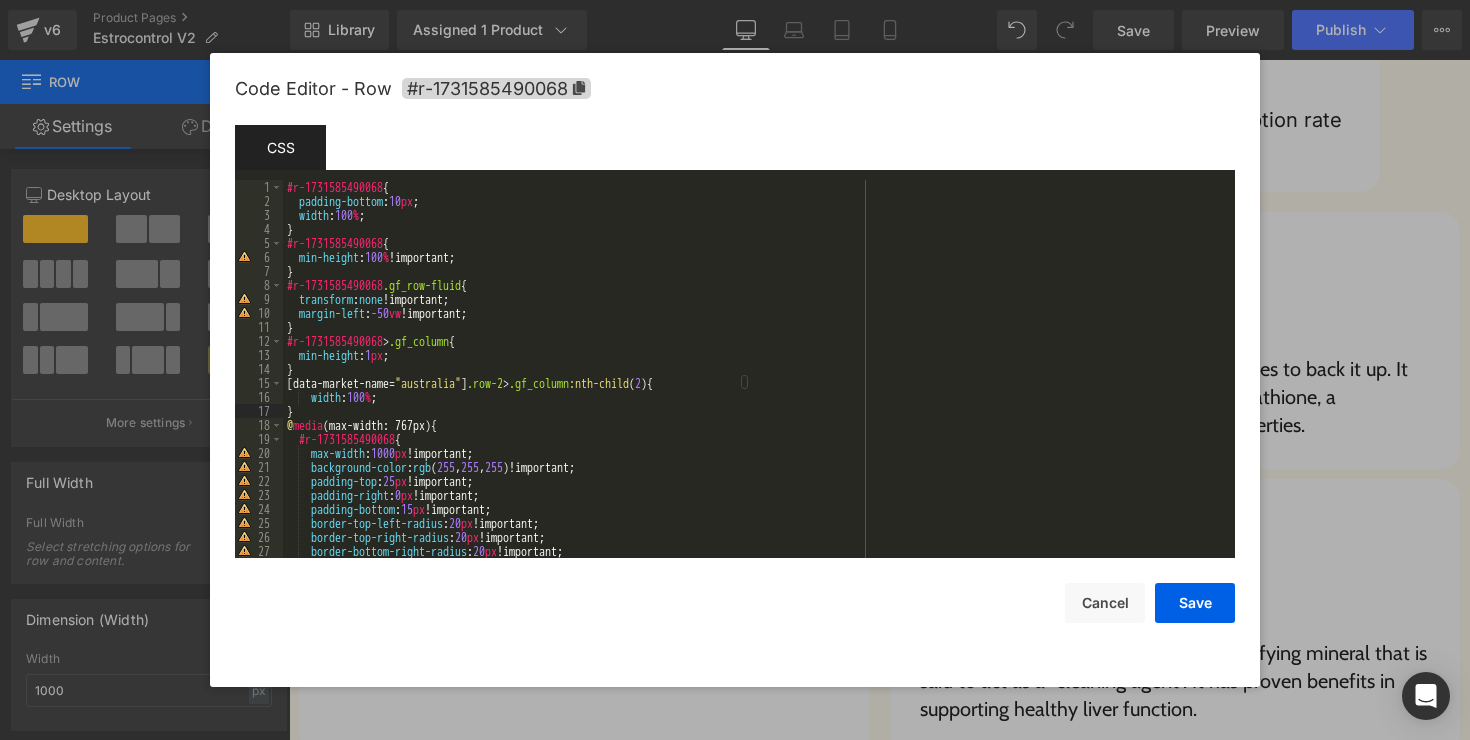 click on "#r-1731585490068 {    padding-bottom :  10 px ;    width :  100 % ; } #r-1731585490068 {    min-height : 100 %  !important; } #r-1731585490068 .gf_row-fluid {    transform :  none  !important;    margin-left :  -50 vw  !important; } #r-1731585490068  >  .gf_column {    min-height :  1 px ; } [ data-market-name = " australia " ]  .row-2  >  .gf_column :nth-child ( 2 ) {       width :  100 % ; } @ media  (max-width: 767px) {    #r-1731585490068 {       max-width :  1000 px !important;       background-color :  rgb ( 255 ,  255 ,  255 )!important;       padding-top :  25 px !important;       padding-right :  0 px !important;       padding-bottom :  15 px !important;       border-top-left-radius :  20 px !important;       border-top-right-radius :  20 px !important;       border-bottom-right-radius :  20 px !important;       border-bottom-left-radius :  20 px !important;" at bounding box center [755, 383] 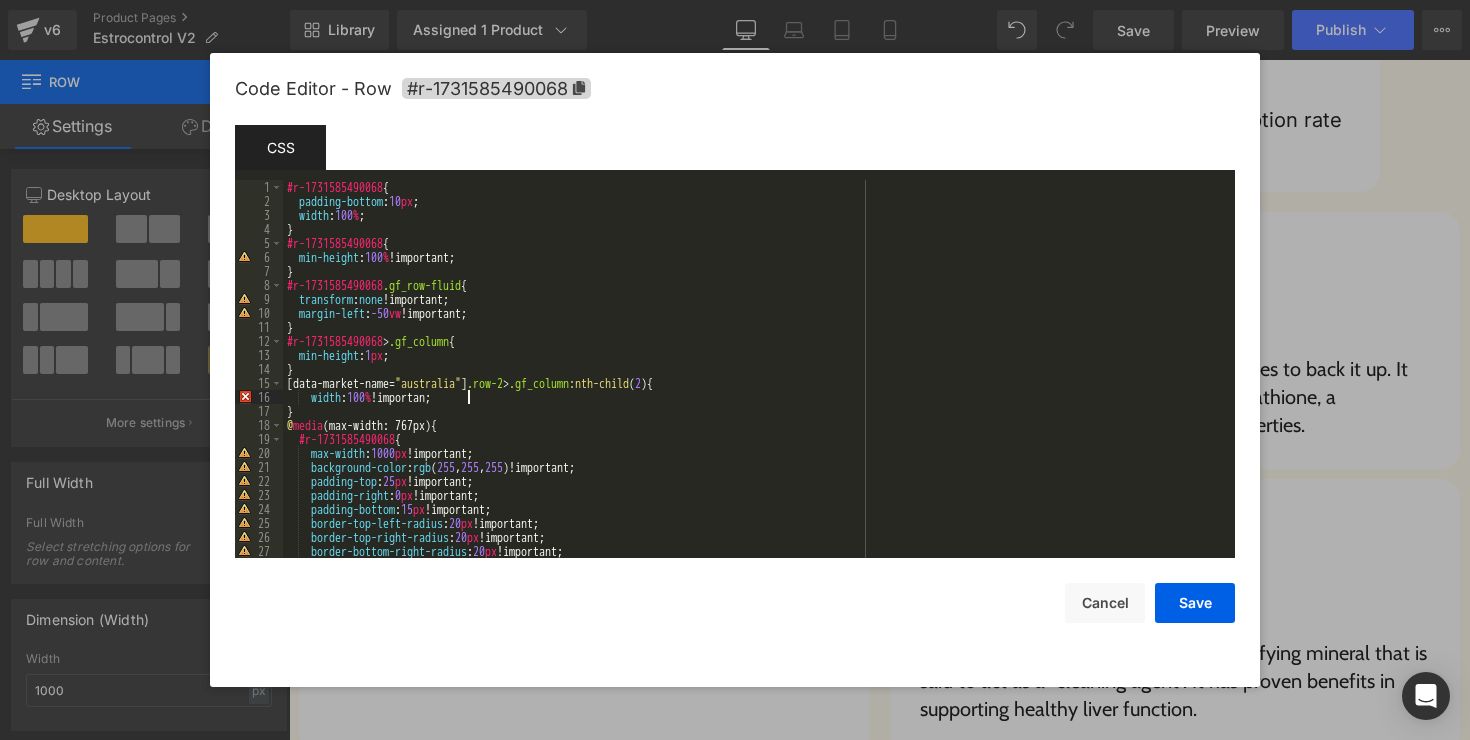 type 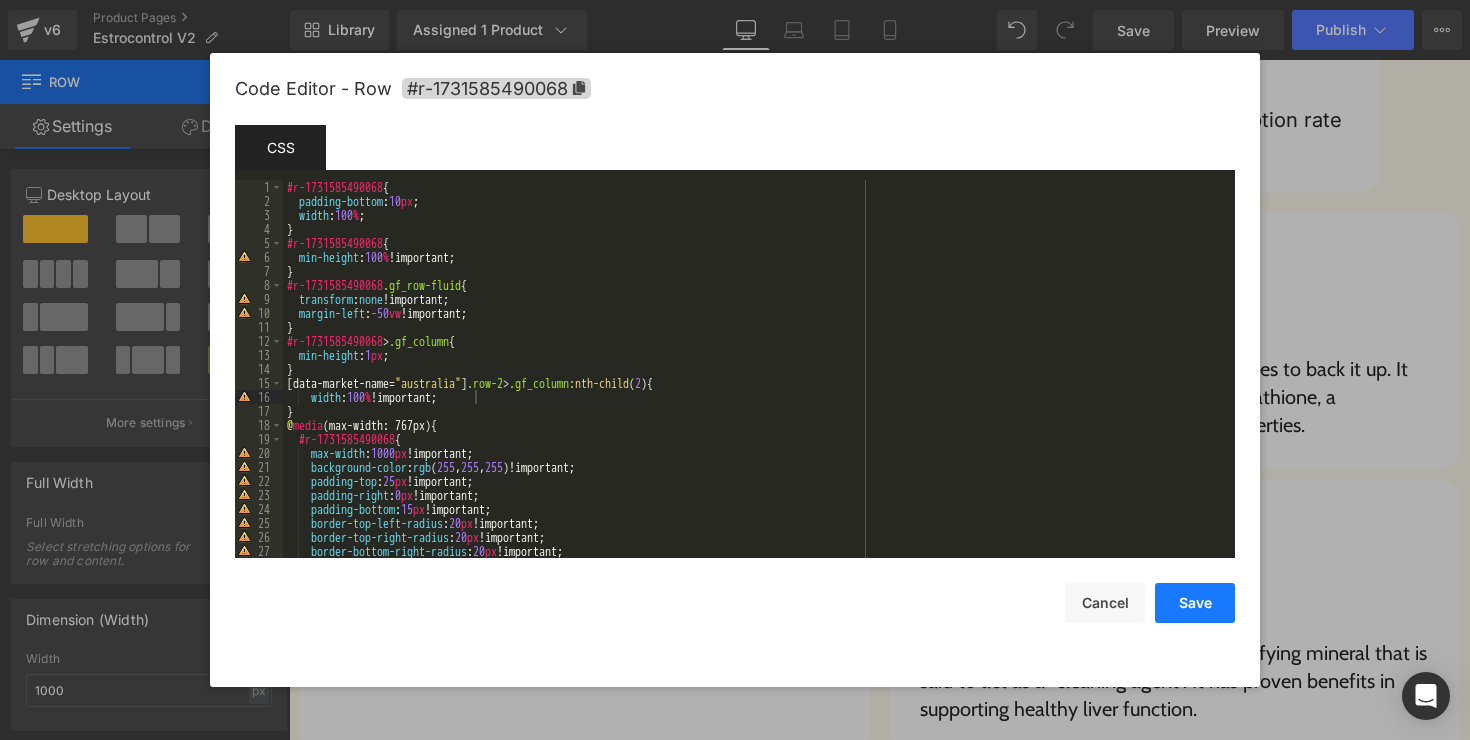 click on "Save" at bounding box center (1195, 603) 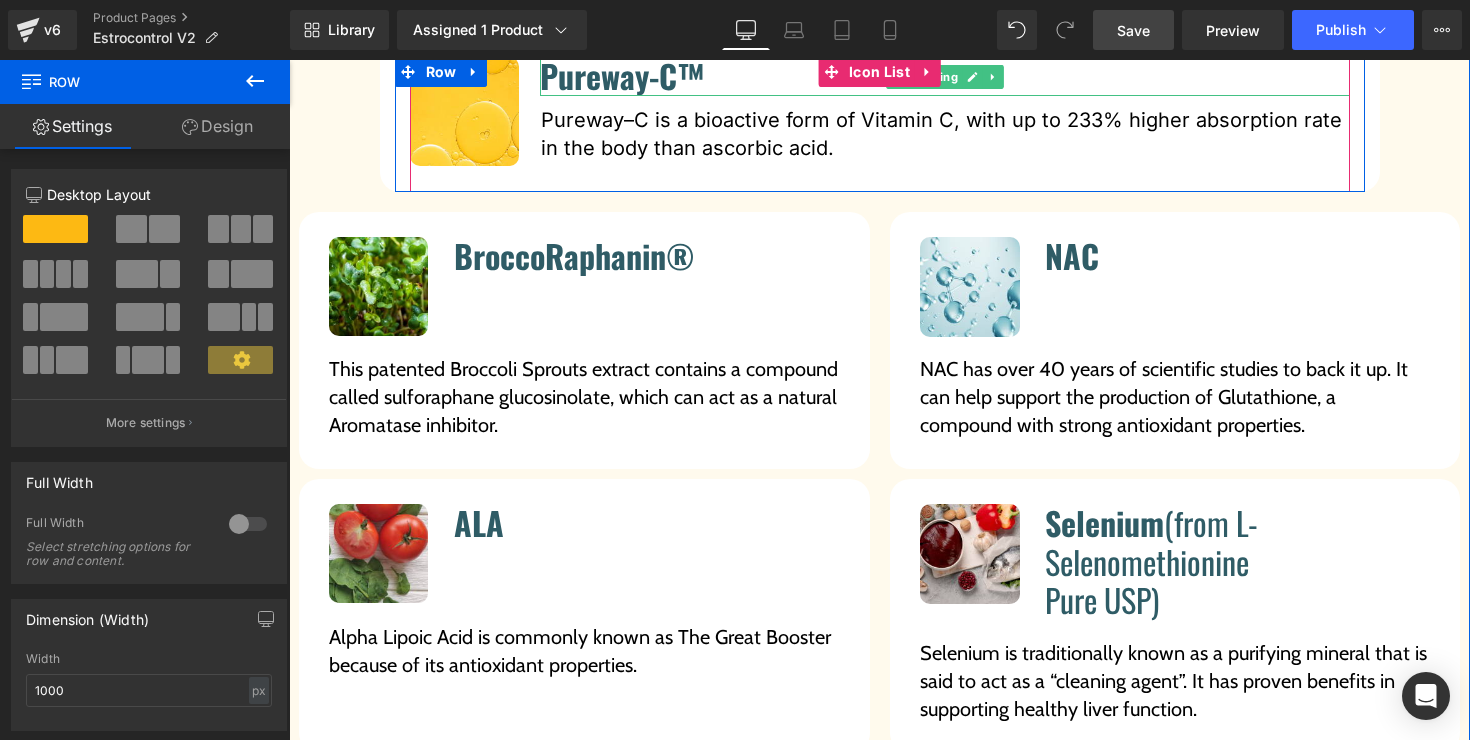 click on "Save" at bounding box center [1133, 30] 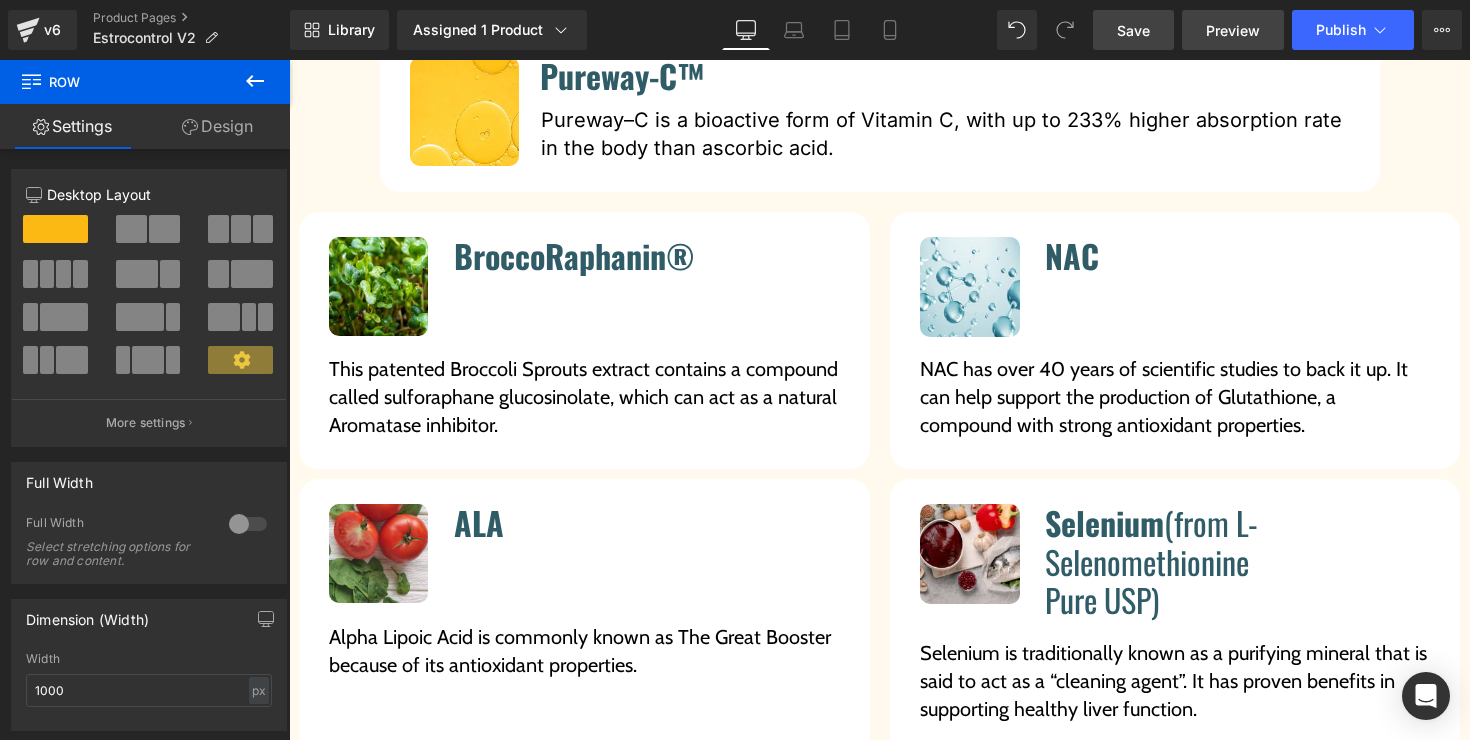 click on "Preview" at bounding box center [1233, 30] 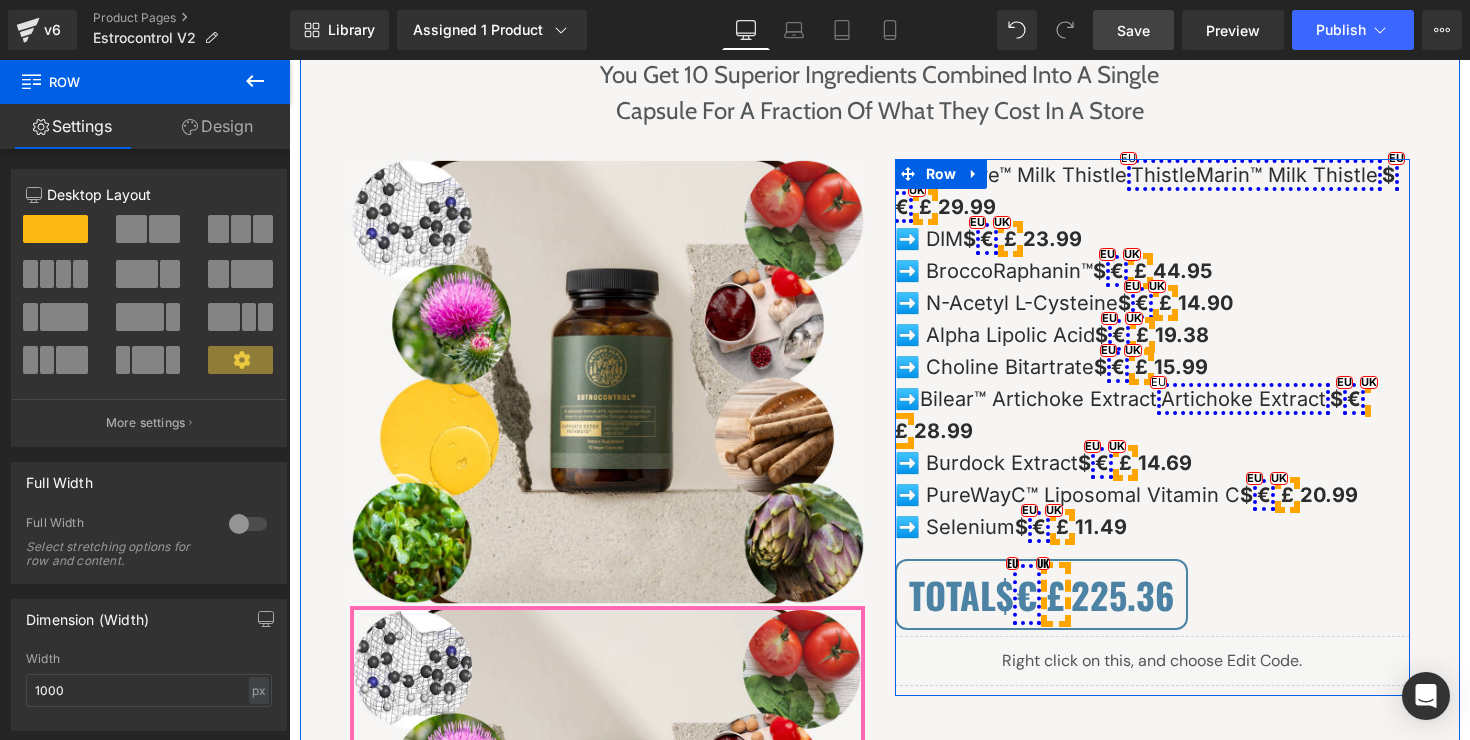 scroll, scrollTop: 5281, scrollLeft: 0, axis: vertical 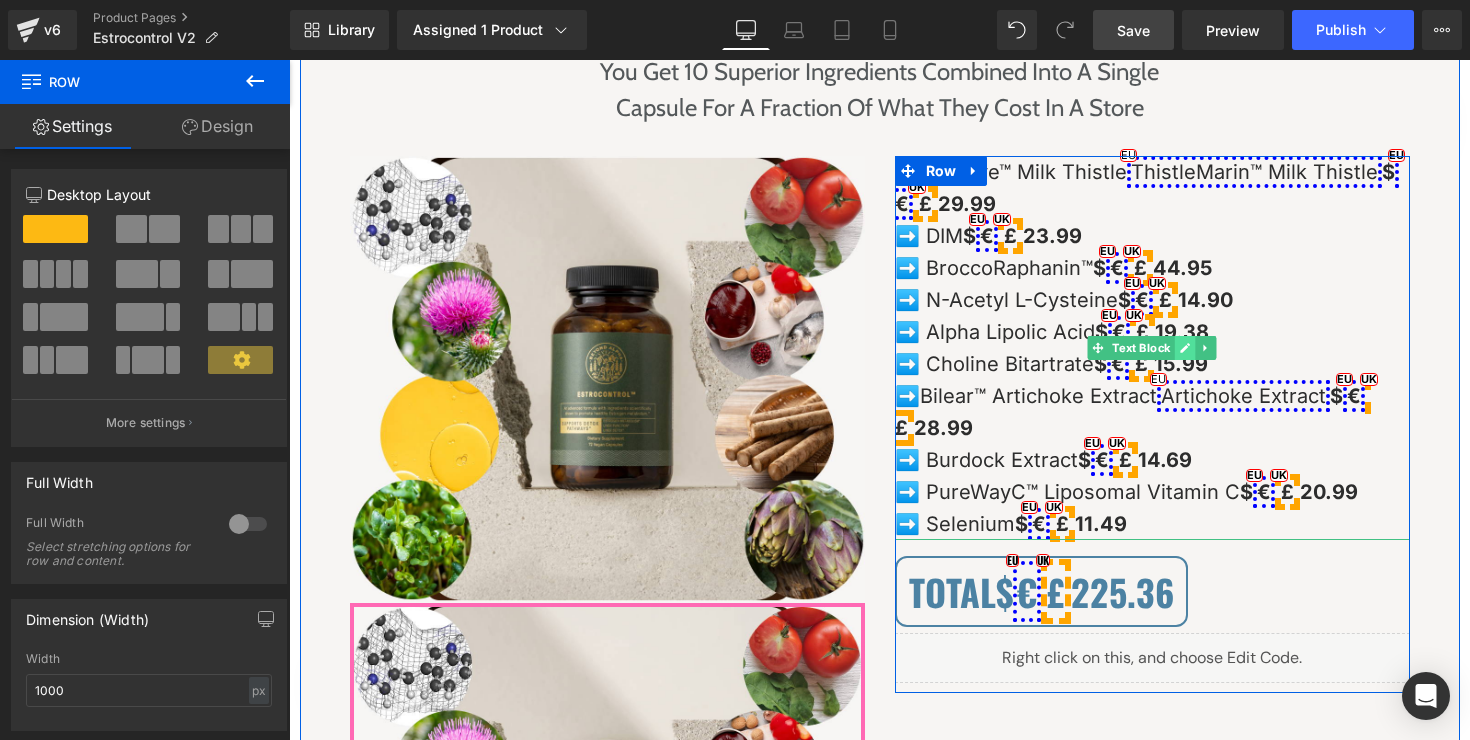 click 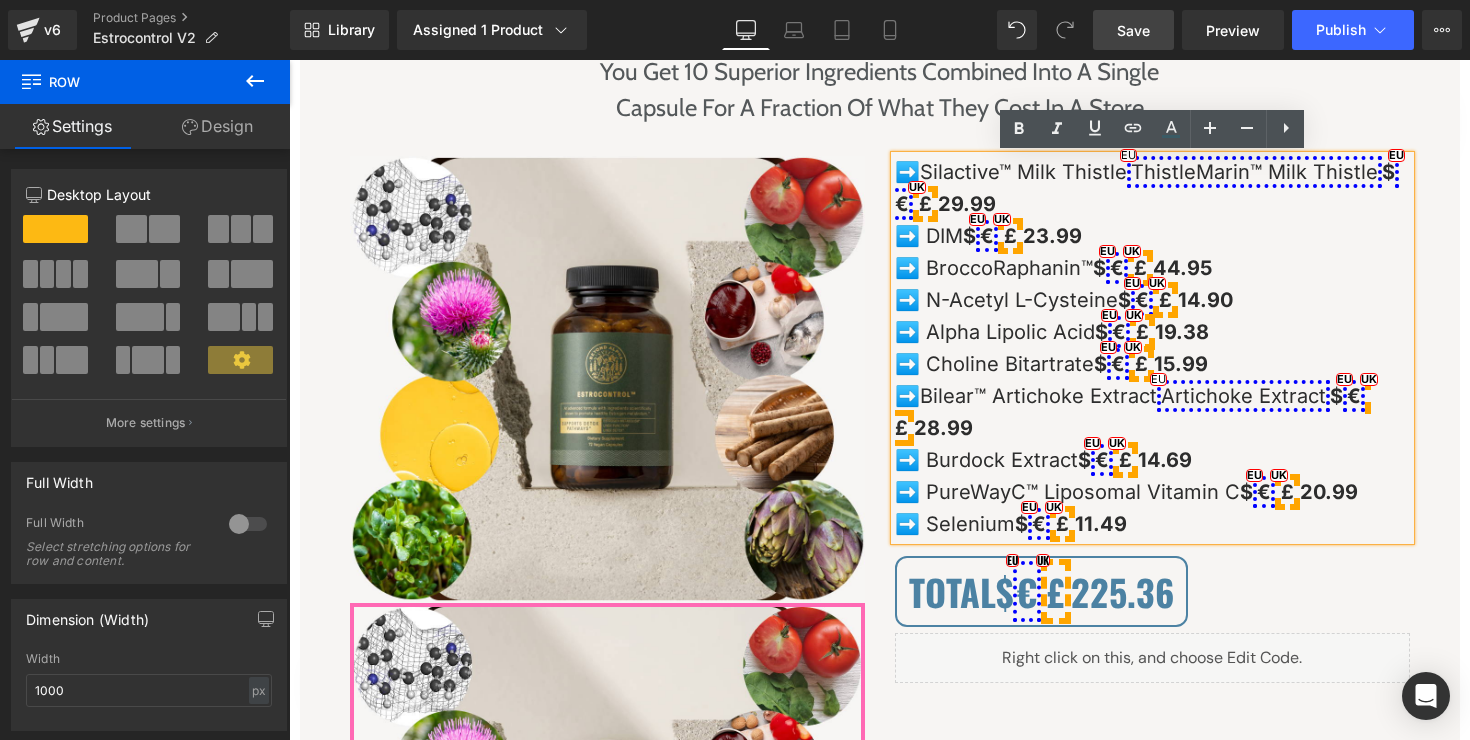 click on "➡️ BroccoRaphanin™  [CURRENCY] [PRICE]" at bounding box center (1152, 268) 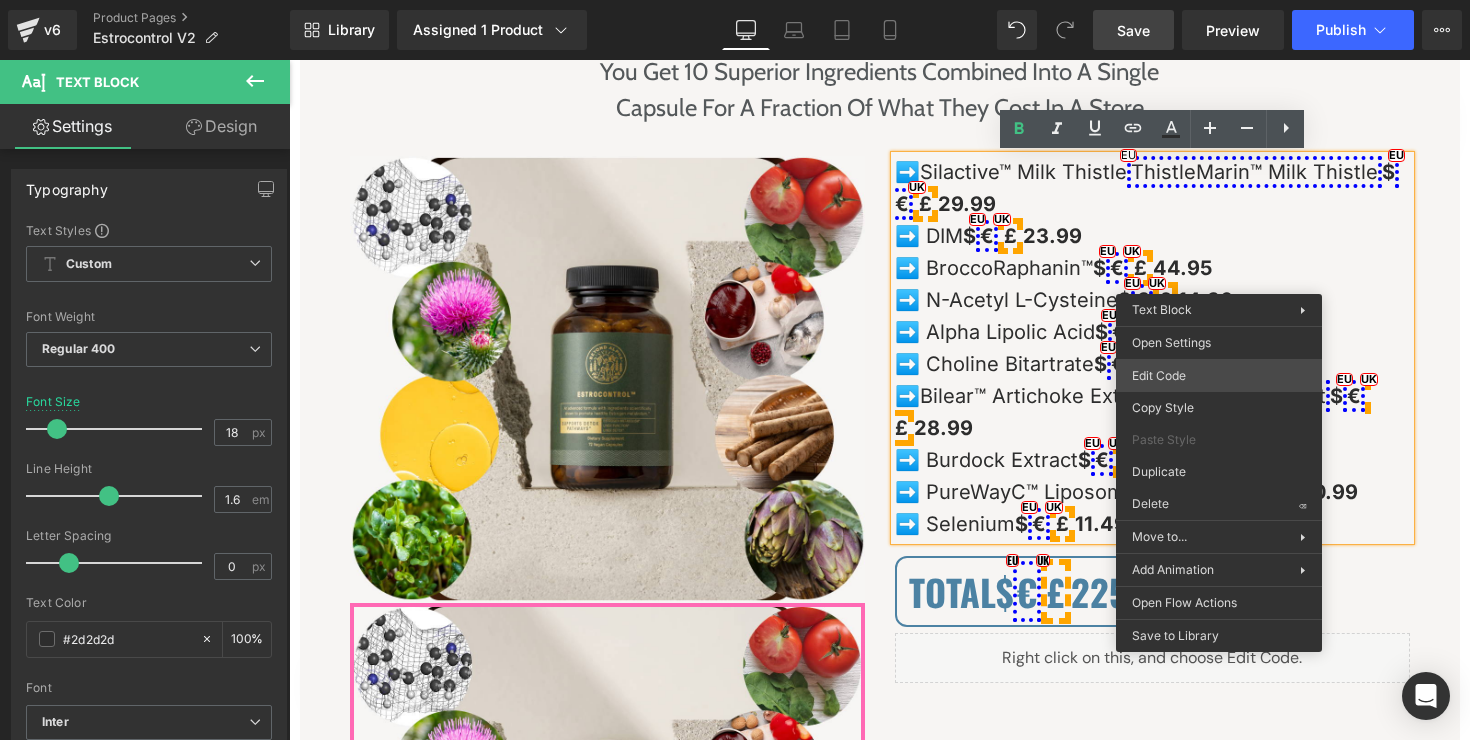 click on "Row  You are previewing how the   will restyle your page. You can not edit Elements in Preset Preview Mode.  v6 Product Pages Estrocontrol V2 Library Assigned 1 Product  Product Preview
EstroControl Manage assigned products Desktop Desktop Laptop Tablet Mobile Save Preview Publish Scheduled View Live Page View with current Template Save Template to Library Schedule Publish  Optimize  Publish Settings Shortcuts  Your page can’t be published   You've reached the maximum number of published pages on your plan  (14/999999).  You need to upgrade your plan or unpublish all your pages to get 1 publish slot.   Unpublish pages   Upgrade plan  Elements Global Style Base Row  rows, columns, layouts, div Heading  headings, titles, h1,h2,h3,h4,h5,h6 Text Block  texts, paragraphs, contents, blocks Image  images, photos, alts, uploads Icon  icons, symbols Button  button, call to action, cta Separator  separators, dividers, horizontal lines Liquid  Banner Parallax  Hero Banner  Stack Tabs  Carousel  Pricing" at bounding box center [735, 0] 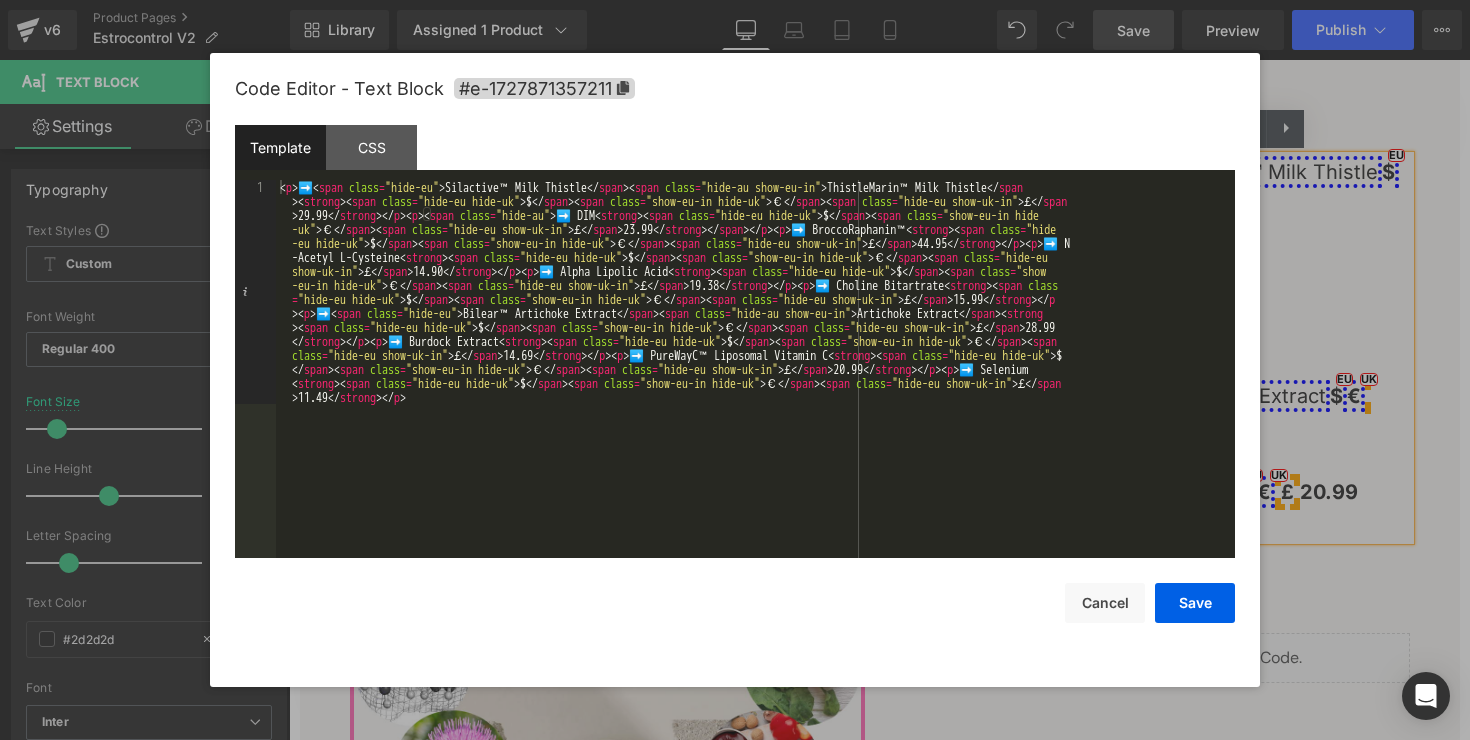 click on "< p > ➡️  < span   class = "hide-eu" > Silactive™ Milk Thistle  </ span > < span   class = "hide-au show-eu-in" > ThistleMarin™ Milk Thistle  </ span    > < strong > < span   class = "hide-eu hide-uk" > $ </ span > < span   class = "show-eu-in hide-uk" > € </ span > < span   class = "hide-eu show-uk-in" > £ </ span    > 29.99  </ strong > </ p > < p > < span   class = "hide-au" > ➡️ DIM  < strong > < span   class = "hide-eu hide-uk" > $ </ span > < span   class = "show-eu-in hide    -uk" > € </ span > < span   class = "hide-eu show-uk-in" > £ </ span > 23.99  </ strong > </ span > </ p > < p > ➡️ BroccoRaphanin™  < strong > < span   class = "hide    -eu hide-uk" > $ </ span > < span   class = "show-eu-in hide-uk" > € </ span > < span   class = "hide-eu show-uk-in" > £ </ span > 44.95  </ strong > </ p > < p > ➡️ N    -Acetyl L-Cysteine  < strong > < span   class = "hide-eu hide-uk" > $ </ span > < span   class = "show-eu-in hide-uk" > € </ span > < span   class = > >" at bounding box center (755, 593) 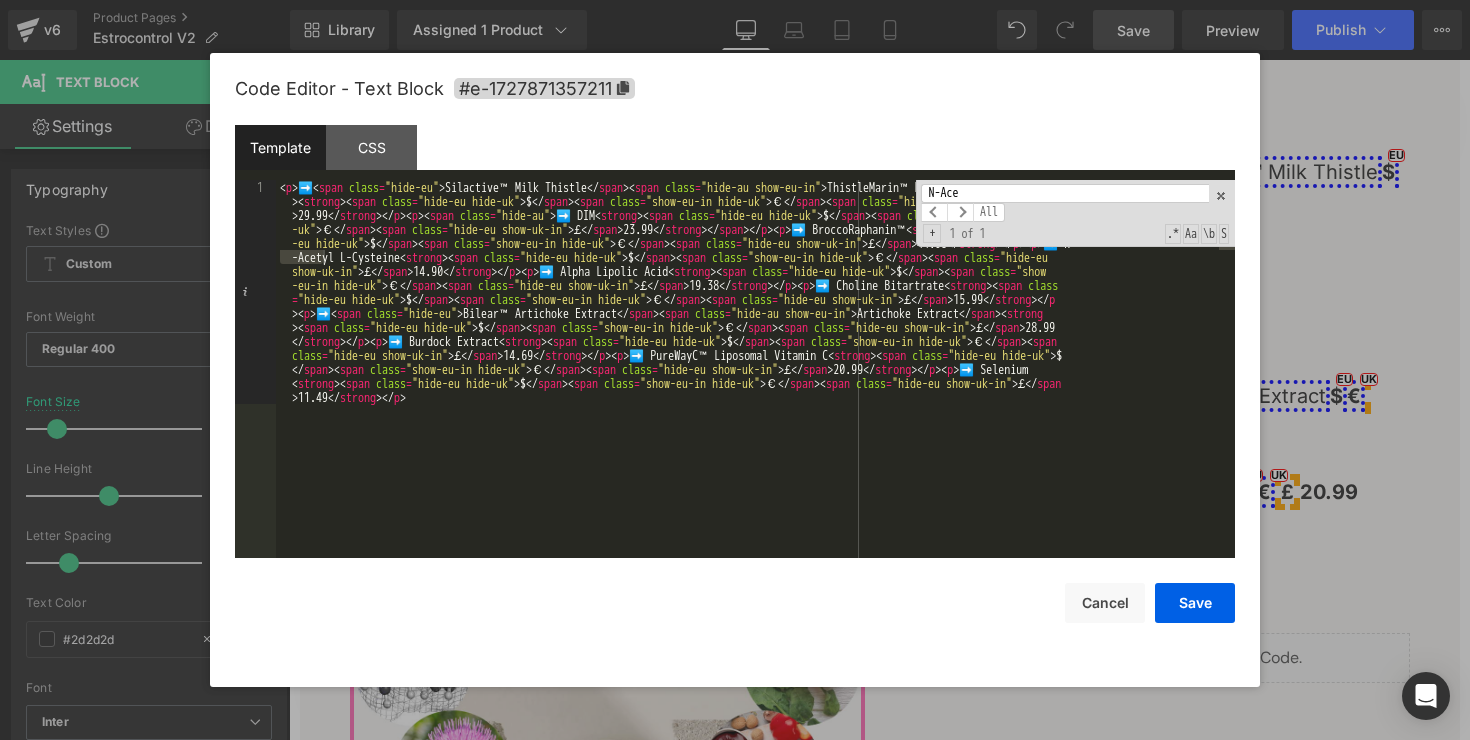 type on "N-Ace" 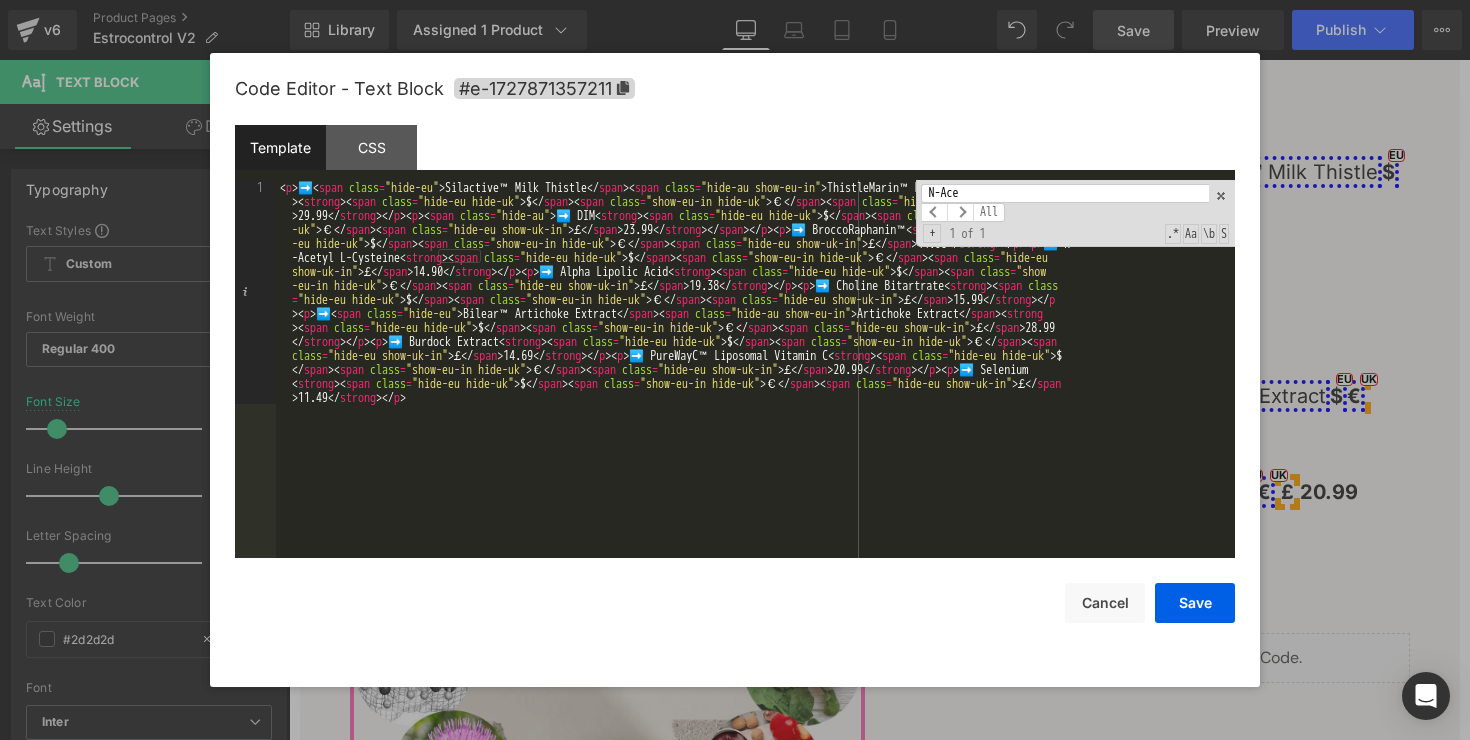 click on "N-Ace All Replace All + 1 of 1 .* Aa \b S" at bounding box center [1075, 213] 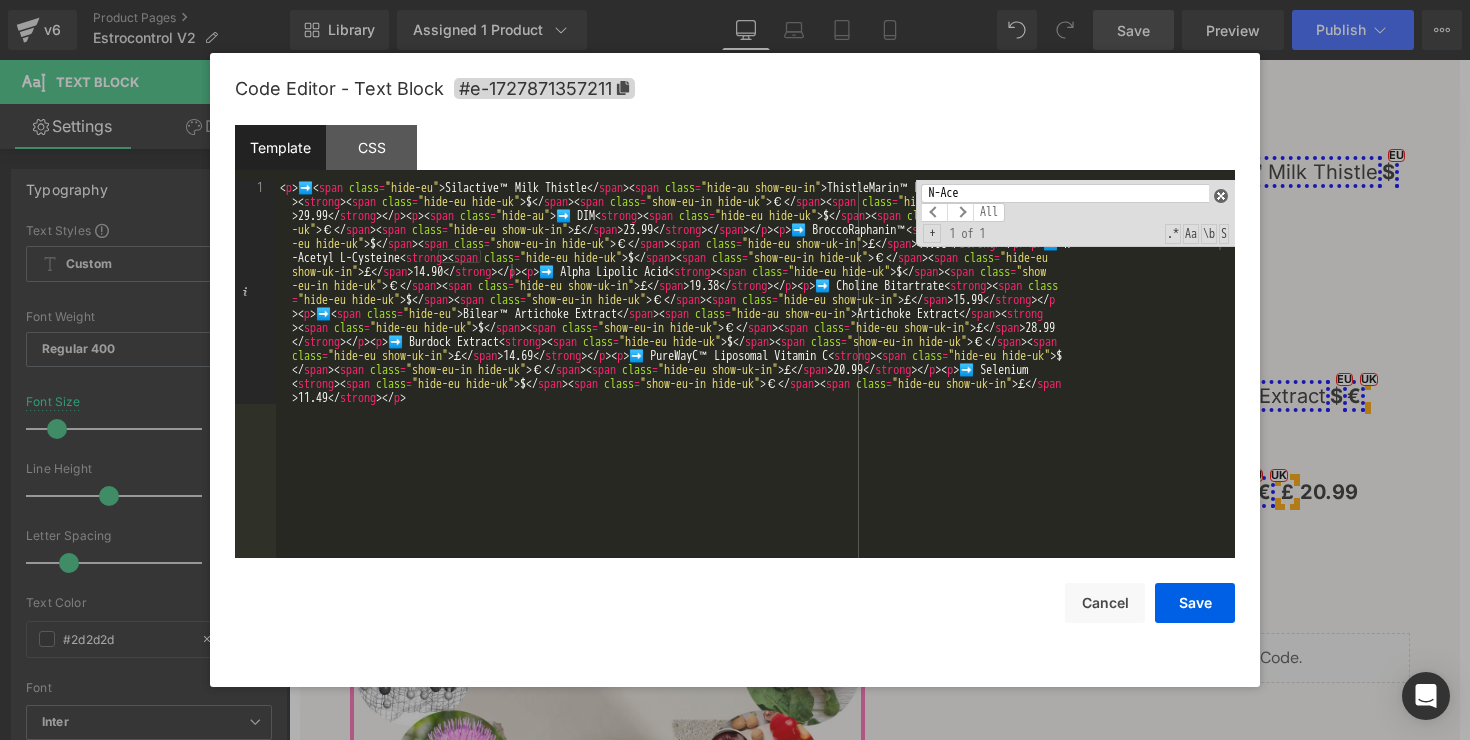 click at bounding box center [1221, 196] 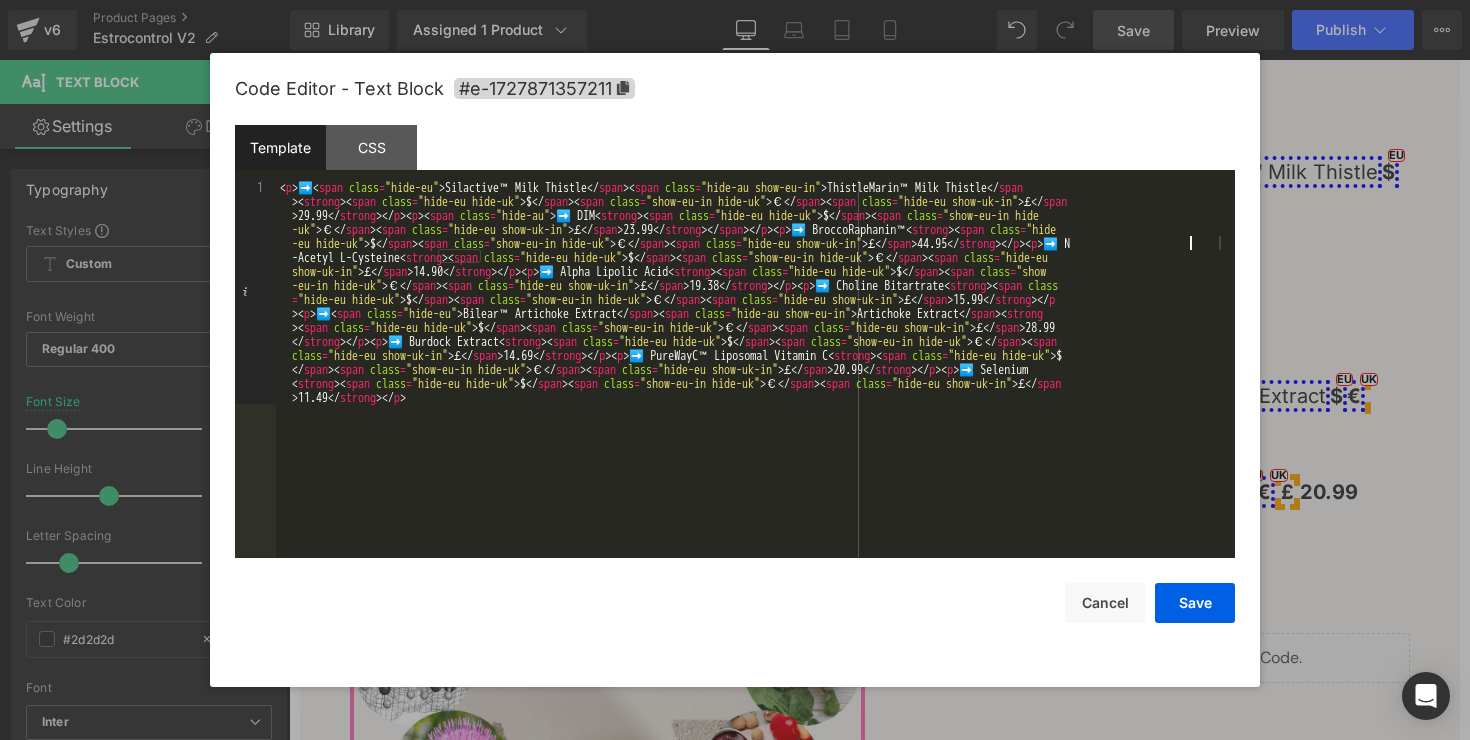 click on "< p > ➡️  < span   class = "hide-eu" > Silactive™ Milk Thistle  </ span > < span   class = "hide-au show-eu-in" > ThistleMarin™ Milk Thistle  </ span    > < strong > < span   class = "hide-eu hide-uk" > $ </ span > < span   class = "show-eu-in hide-uk" > € </ span > < span   class = "hide-eu show-uk-in" > £ </ span    > 29.99  </ strong > </ p > < p > < span   class = "hide-au" > ➡️ DIM  < strong > < span   class = "hide-eu hide-uk" > $ </ span > < span   class = "show-eu-in hide    -uk" > € </ span > < span   class = "hide-eu show-uk-in" > £ </ span > 23.99  </ strong > </ span > </ p > < p > ➡️ BroccoRaphanin™  < strong > < span   class = "hide    -eu hide-uk" > $ </ span > < span   class = "show-eu-in hide-uk" > € </ span > < span   class = "hide-eu show-uk-in" > £ </ span > 44.95  </ strong > </ p > < p > ➡️ N    -Acetyl L-Cysteine  < strong > < span   class = "hide-eu hide-uk" > $ </ span > < span   class = "show-eu-in hide-uk" > € </ span > < span   class = > >" at bounding box center (755, 593) 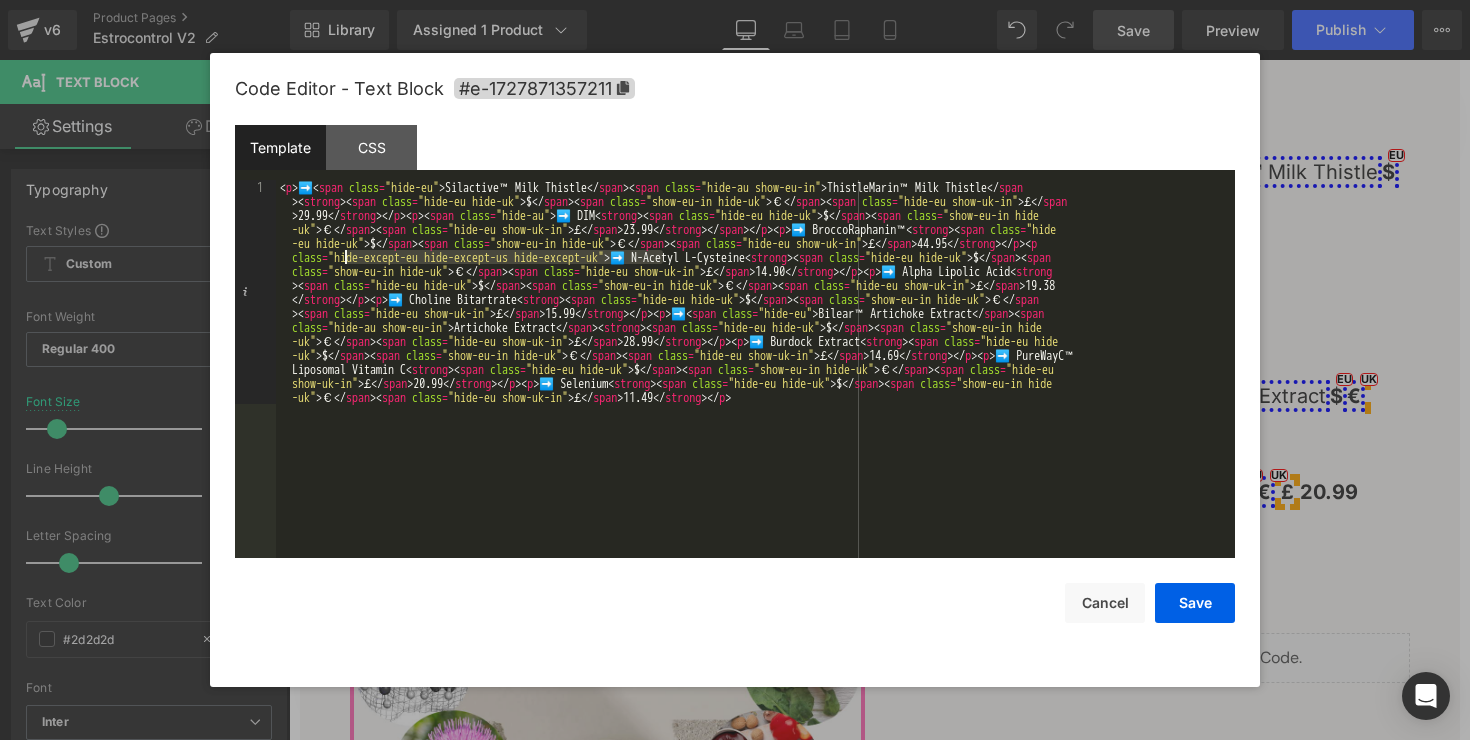 drag, startPoint x: 664, startPoint y: 260, endPoint x: 348, endPoint y: 258, distance: 316.00632 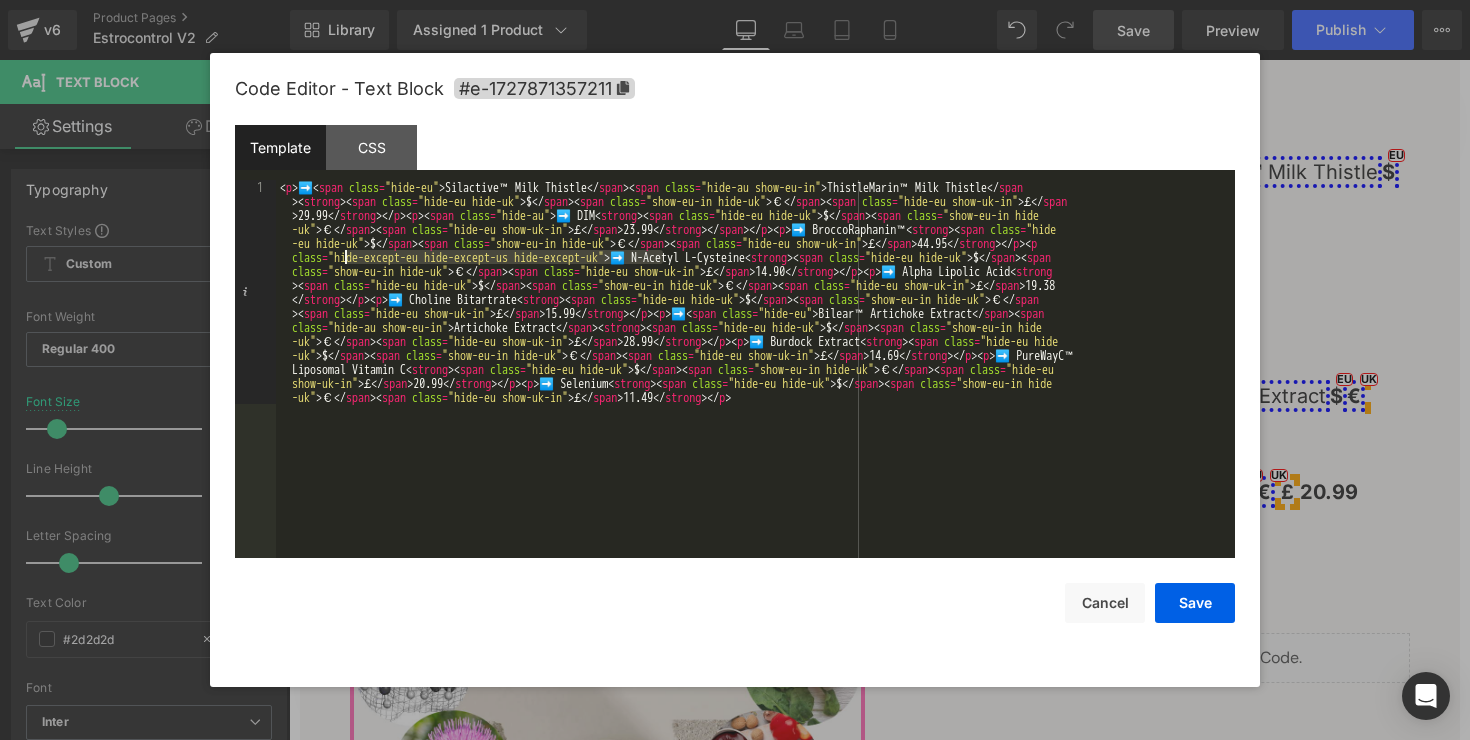 click on "< p > ➡️  < span   class = "hide-eu" > Silactive™ Milk Thistle  </ span > < span   class = "hide-au show-eu-in" > ThistleMarin™ Milk Thistle  </ span    > < strong > < span   class = "hide-eu hide-uk" > $ </ span > < span   class = "show-eu-in hide-uk" > € </ span > < span   class = "hide-eu show-uk-in" > £ </ span    > 29.99  </ strong > </ p > < p > < span   class = "hide-au" > ➡️ DIM  < strong > < span   class = "hide-eu hide-uk" > $ </ span > < span   class = "show-eu-in hide    -uk" > € </ span > < span   class = "hide-eu show-uk-in" > £ </ span > 23.99  </ strong > </ span > </ p > < p > ➡️ BroccoRaphanin™  < strong > < span   class = "hide    -eu hide-uk" > $ </ span > < span   class = "show-eu-in hide-uk" > € </ span > < span   class = "hide-eu show-uk-in" > £ </ span > 44.95  </ strong > </ p > < p      class = "hide-except-eu hide-except-us hide-except-uk" > ➡️ N-Acetyl L-Cysteine  < strong > < span   class = "hide-eu hide-uk" > $ </ span > < span      = >" at bounding box center [755, 593] 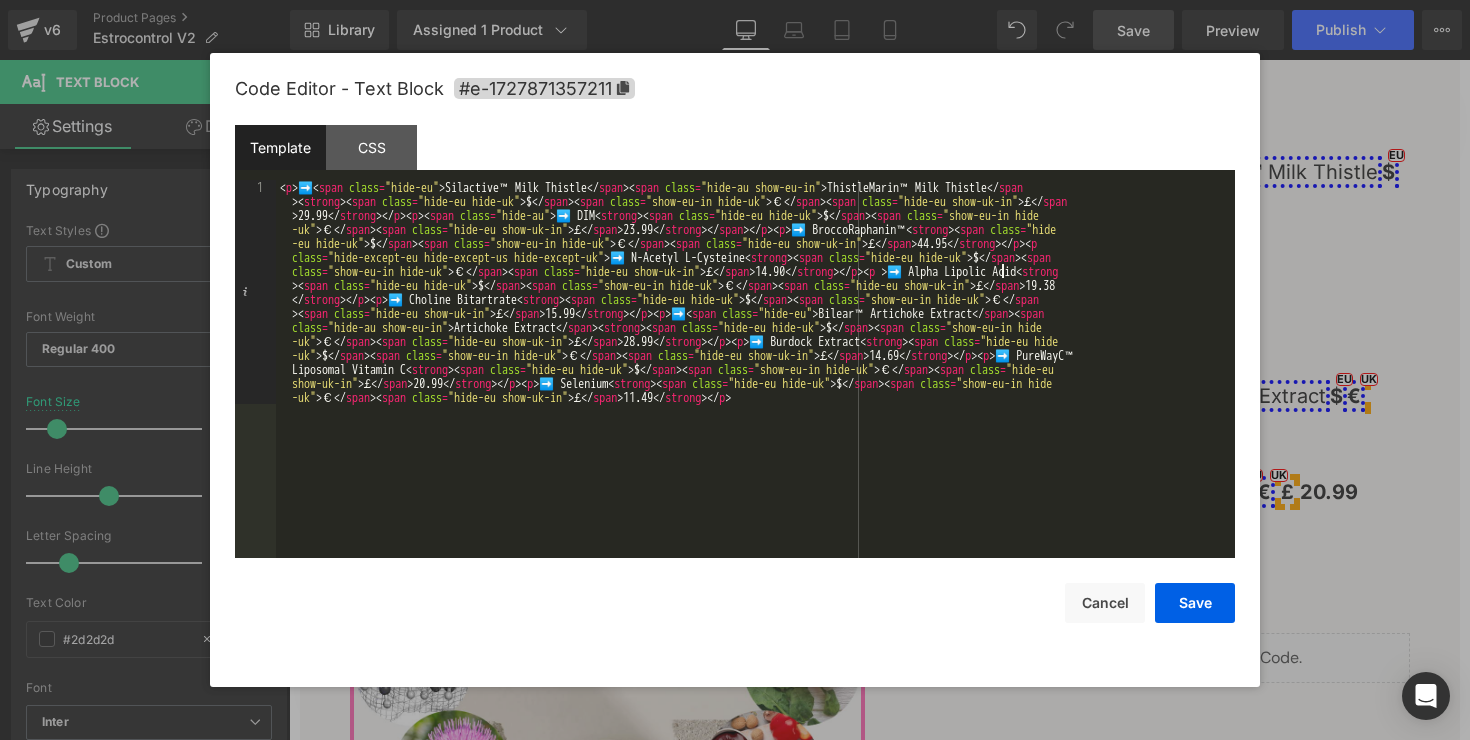paste 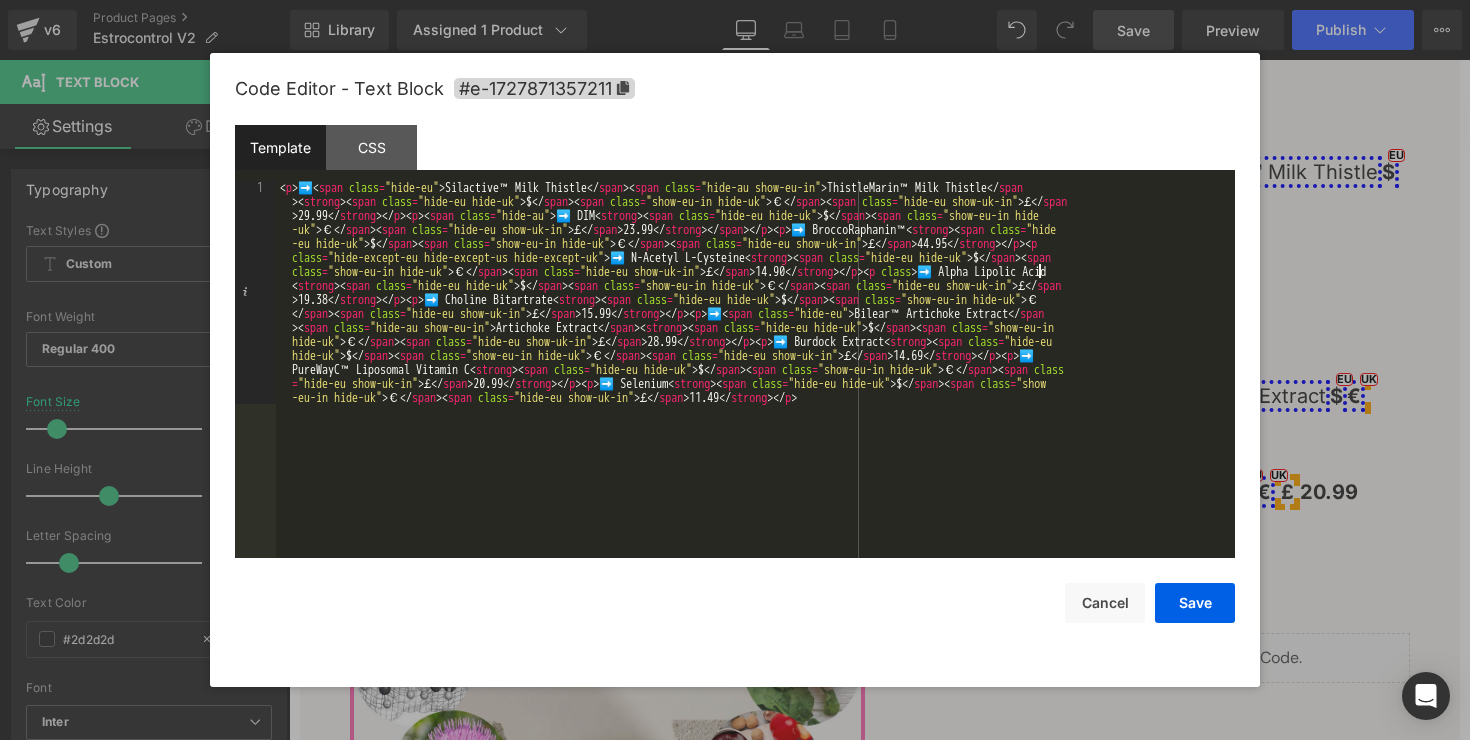 type 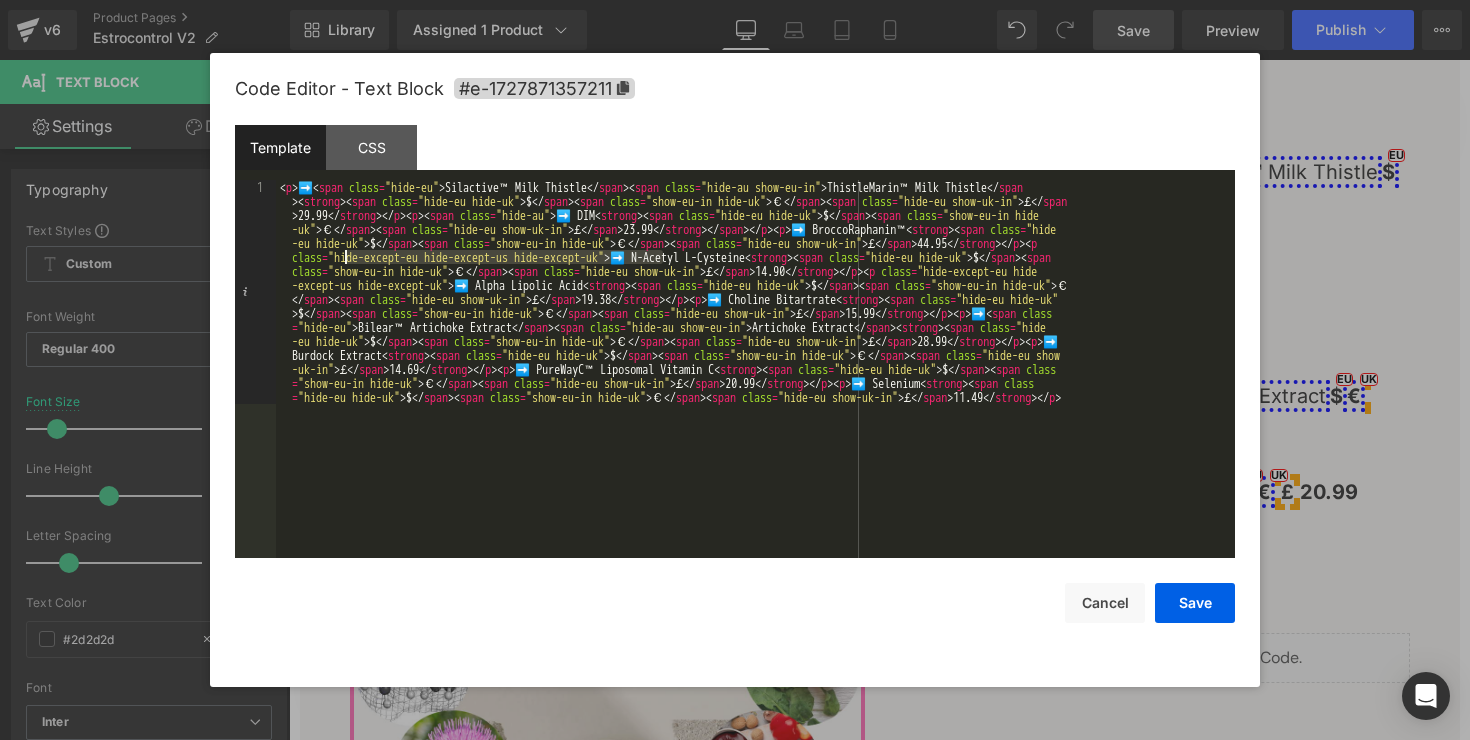 drag, startPoint x: 662, startPoint y: 261, endPoint x: 347, endPoint y: 251, distance: 315.1587 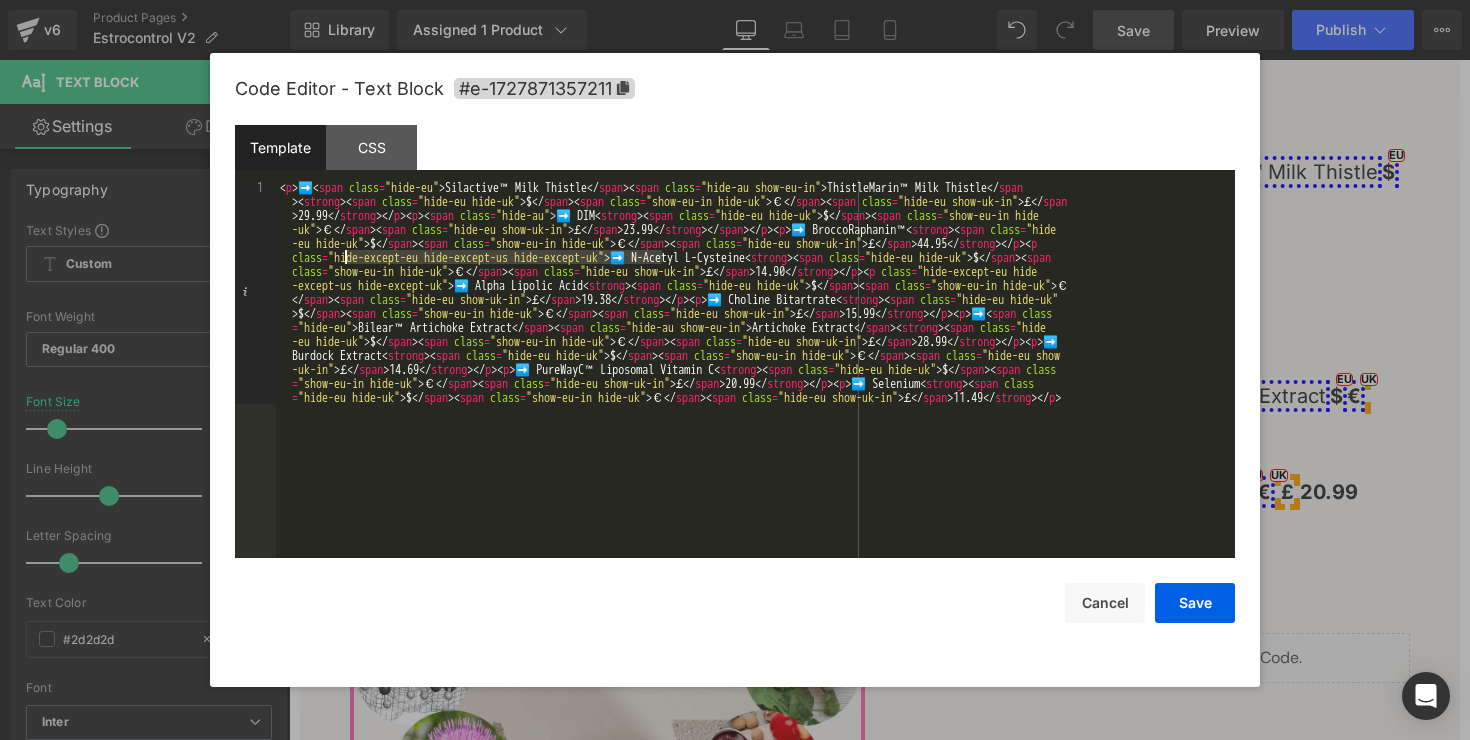 click on "< p > ➡️  < span   class = "hide-eu" > Silactive™ Milk Thistle  </ span > < span   class = "hide-au show-eu-in" > ThistleMarin™ Milk Thistle  </ span    > < strong > < span   class = "hide-eu hide-uk" > $ </ span > < span   class = "show-eu-in hide-uk" > € </ span > < span   class = "hide-eu show-uk-in" > £ </ span    > 29.99  </ strong > </ p > < p > < span   class = "hide-au" > ➡️ DIM  < strong > < span   class = "hide-eu hide-uk" > $ </ span > < span   class = "show-eu-in hide    -uk" > € </ span > < span   class = "hide-eu show-uk-in" > £ </ span > 23.99  </ strong > </ span > </ p > < p > ➡️ BroccoRaphanin™  < strong > < span   class = "hide    -eu hide-uk" > $ </ span > < span   class = "show-eu-in hide-uk" > € </ span > < span   class = "hide-eu show-uk-in" > £ </ span > 44.95  </ strong > </ p > < p      class = "hide-except-eu hide-except-us hide-except-uk" > ➡️ N-Acetyl L-Cysteine  < strong > < span   class = "hide-eu hide-uk" > $ </ span > < span      = >" at bounding box center [755, 593] 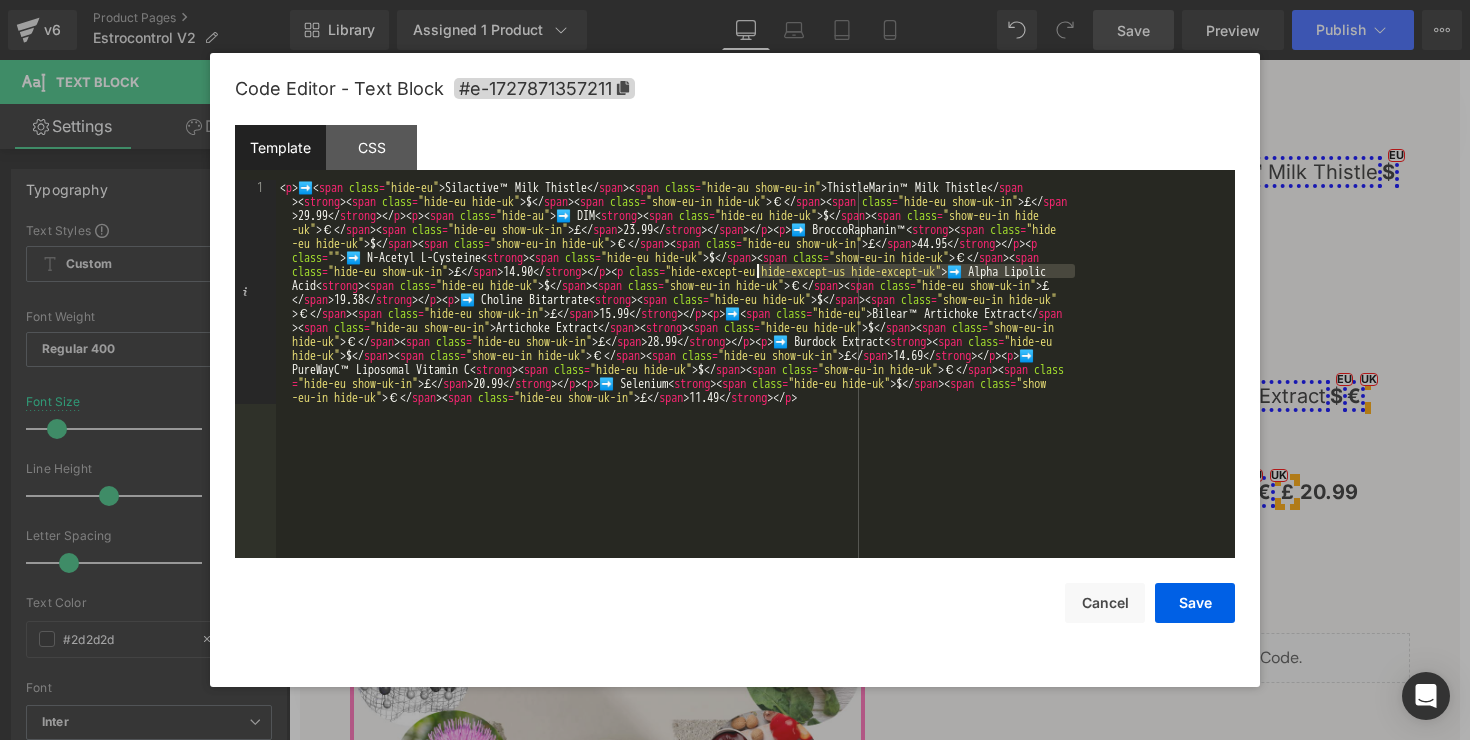 drag, startPoint x: 1073, startPoint y: 275, endPoint x: 760, endPoint y: 275, distance: 313 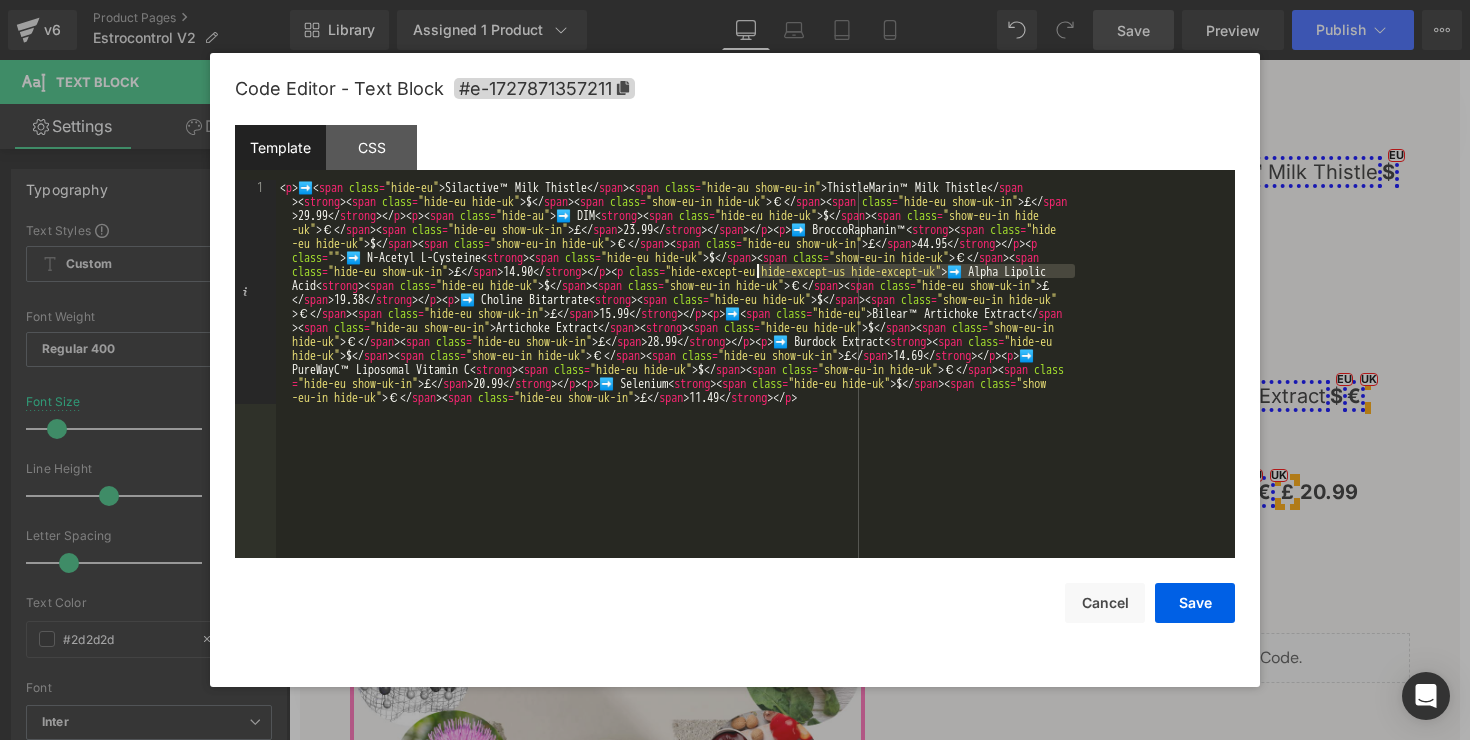 click on "< p > ➡️  < span   class = "hide-eu" > Silactive™ Milk Thistle  </ span > < span   class = "hide-au show-eu-in" > ThistleMarin™ Milk Thistle  </ span    > < strong > < span   class = "hide-eu hide-uk" > $ </ span > < span   class = "show-eu-in hide-uk" > € </ span > < span   class = "hide-eu show-uk-in" > £ </ span    > 29.99  </ strong > </ p > < p > < span   class = "hide-au" > ➡️ DIM  < strong > < span   class = "hide-eu hide-uk" > $ </ span > < span   class = "show-eu-in hide    -uk" > € </ span > < span   class = "hide-eu show-uk-in" > £ </ span > 23.99  </ strong > </ span > </ p > < p > ➡️ BroccoRaphanin™  < strong > < span   class = "hide    -eu hide-uk" > $ </ span > < span   class = "show-eu-in hide-uk" > € </ span > < span   class = "hide-eu show-uk-in" > £ </ span > 44.95  </ strong > </ p > < p      class = "" > ➡️ N-Acetyl L-Cysteine  < strong > < span   class = "hide-eu hide-uk" > $ </ span > < span   class = "show-eu-in hide-uk" > € </ span > < span" at bounding box center [755, 593] 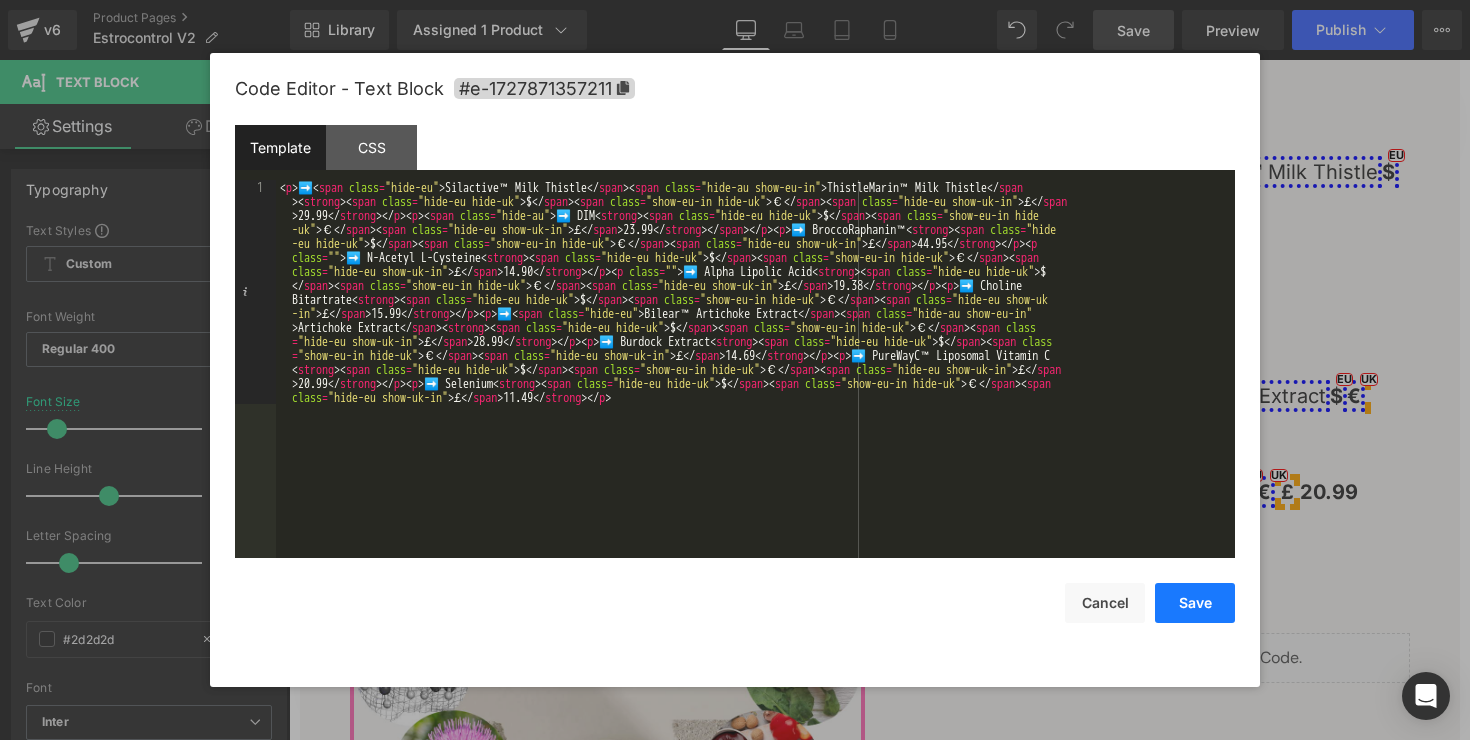 click on "Save" at bounding box center [1195, 603] 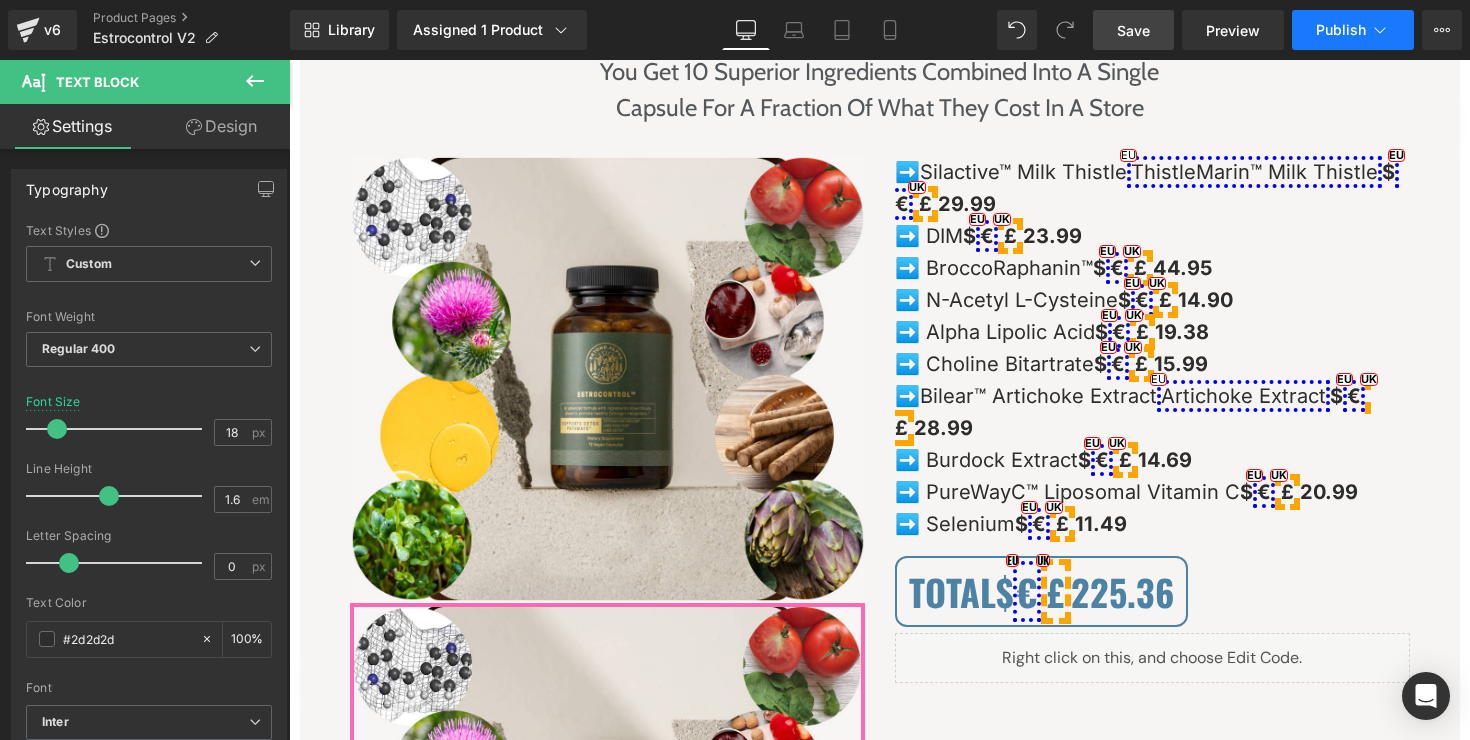 click on "Publish" at bounding box center (1353, 30) 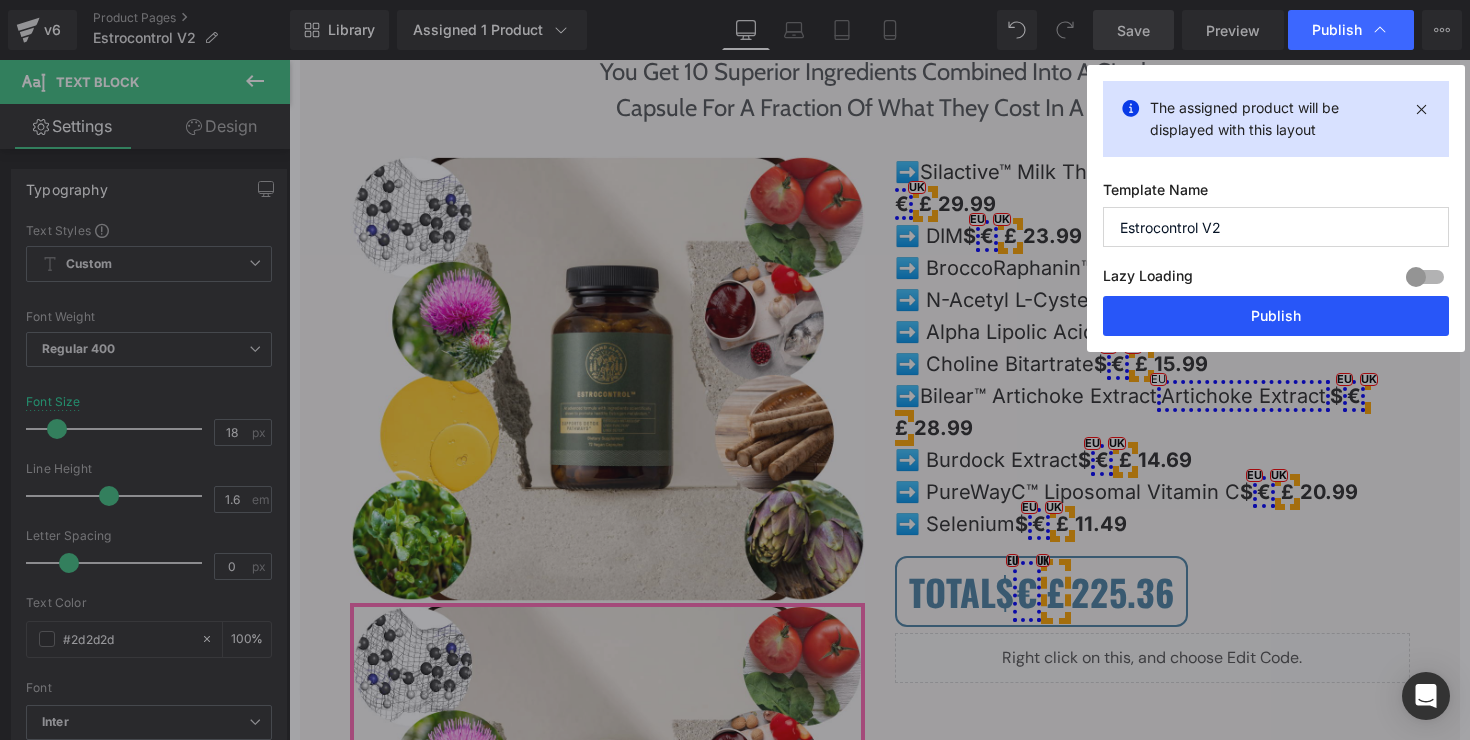click on "Publish" at bounding box center [1276, 316] 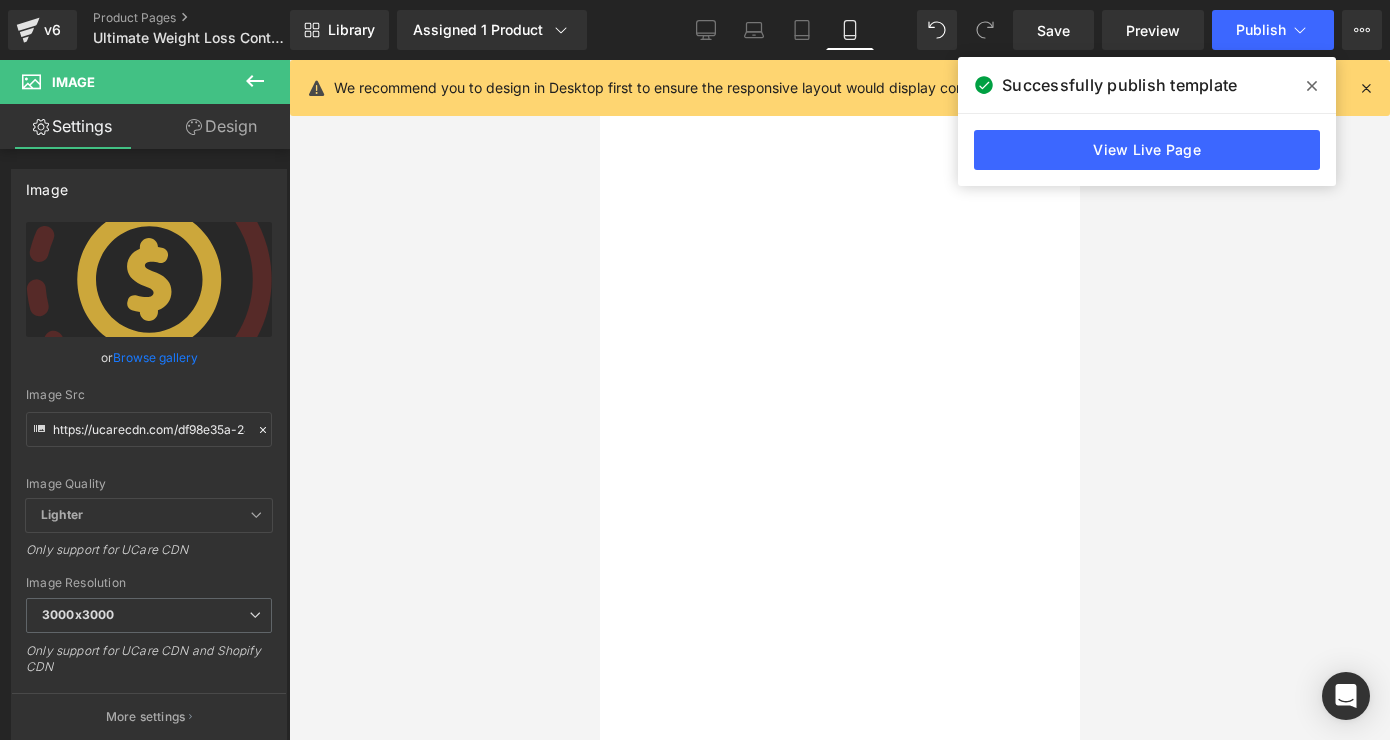 scroll, scrollTop: 0, scrollLeft: 0, axis: both 